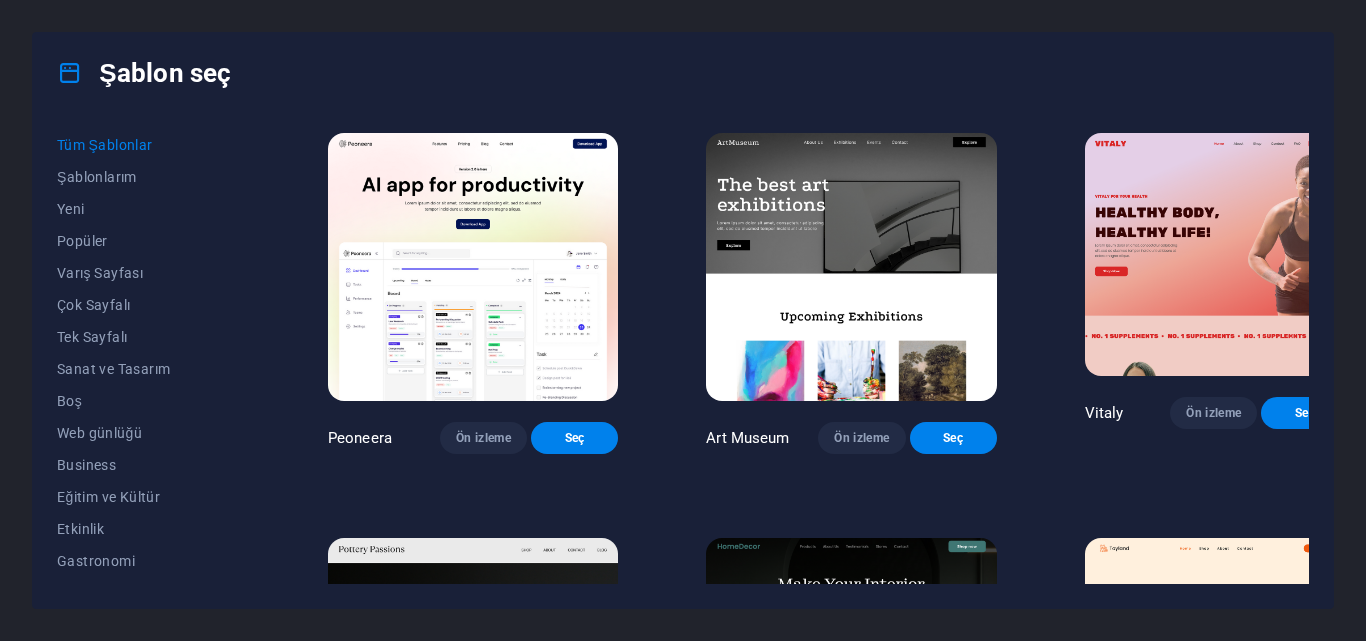 scroll, scrollTop: 0, scrollLeft: 0, axis: both 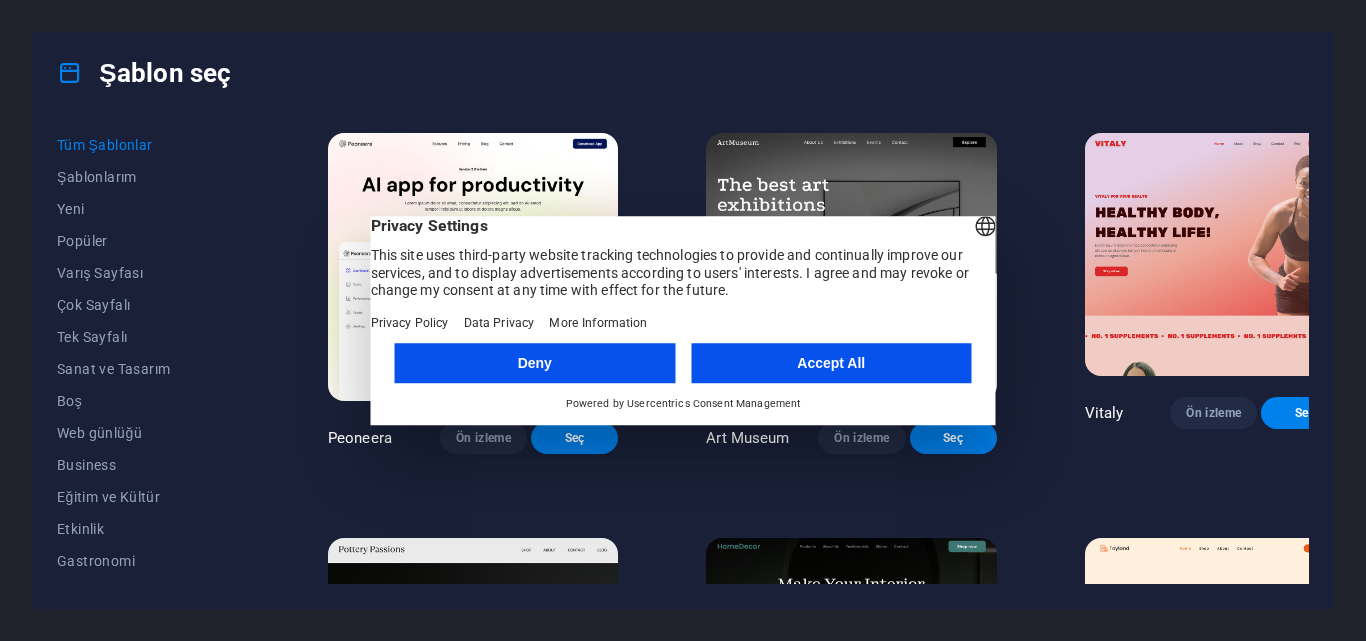click on "Deny" at bounding box center [535, 363] 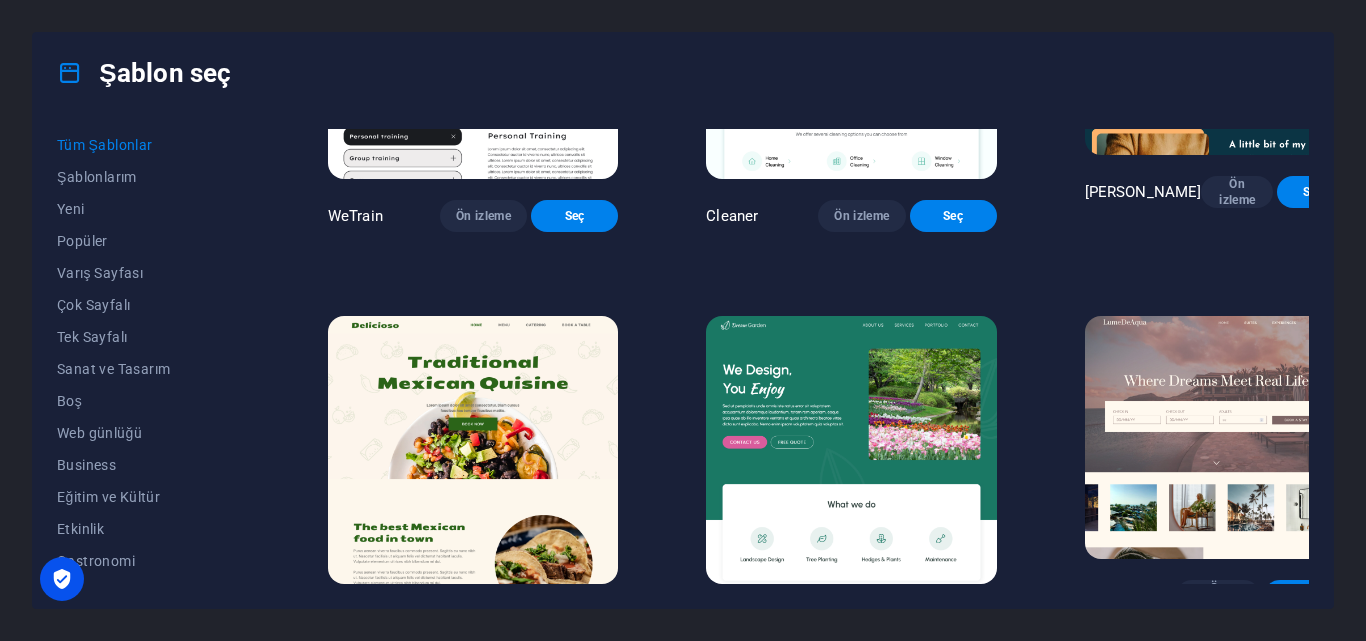 scroll, scrollTop: 3100, scrollLeft: 0, axis: vertical 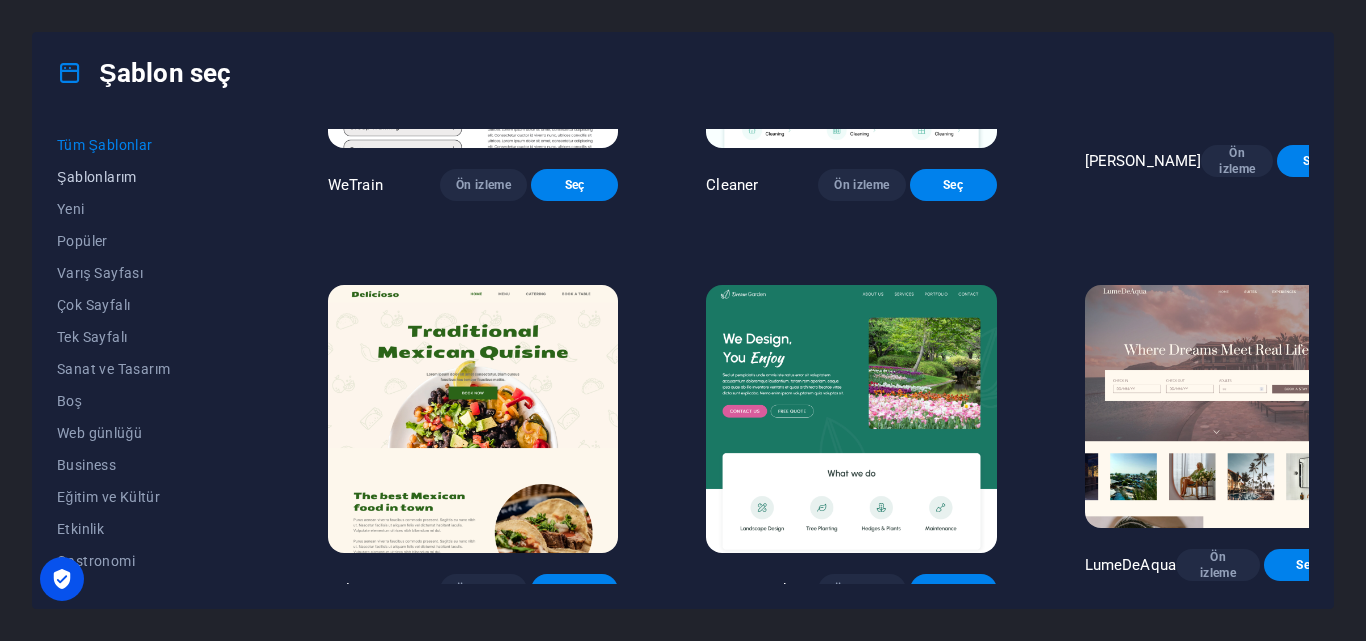 click on "Şablonlarım" at bounding box center [148, 177] 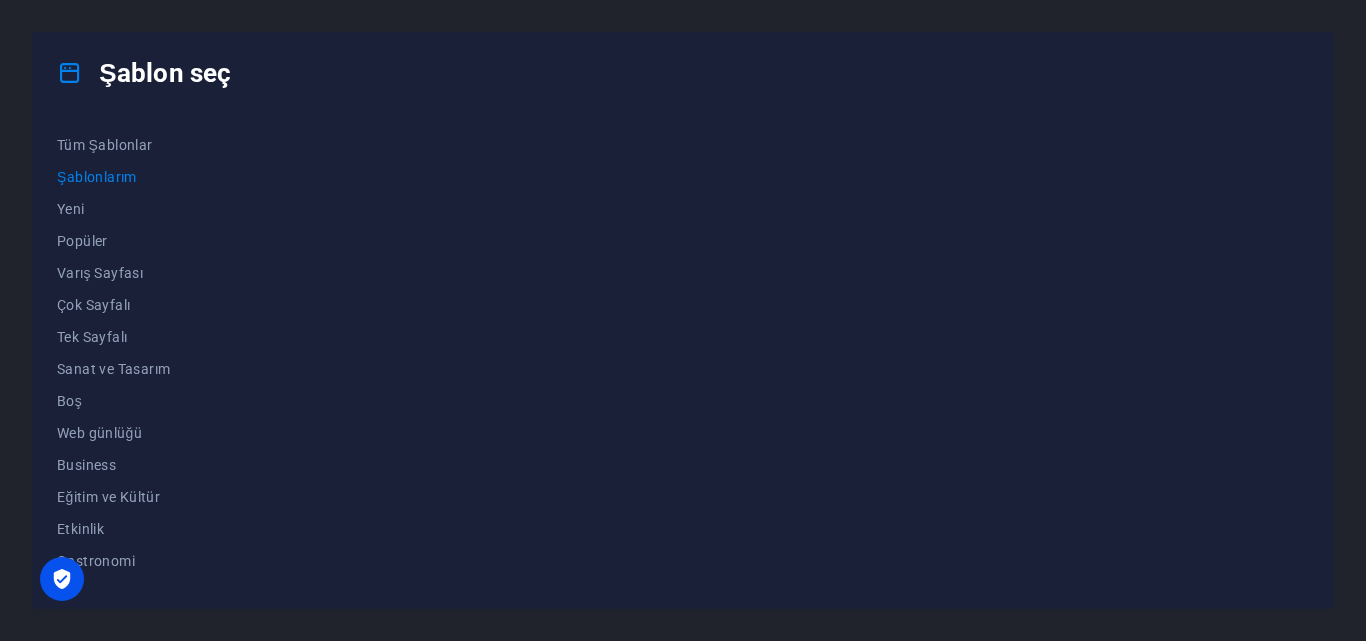 scroll, scrollTop: 0, scrollLeft: 0, axis: both 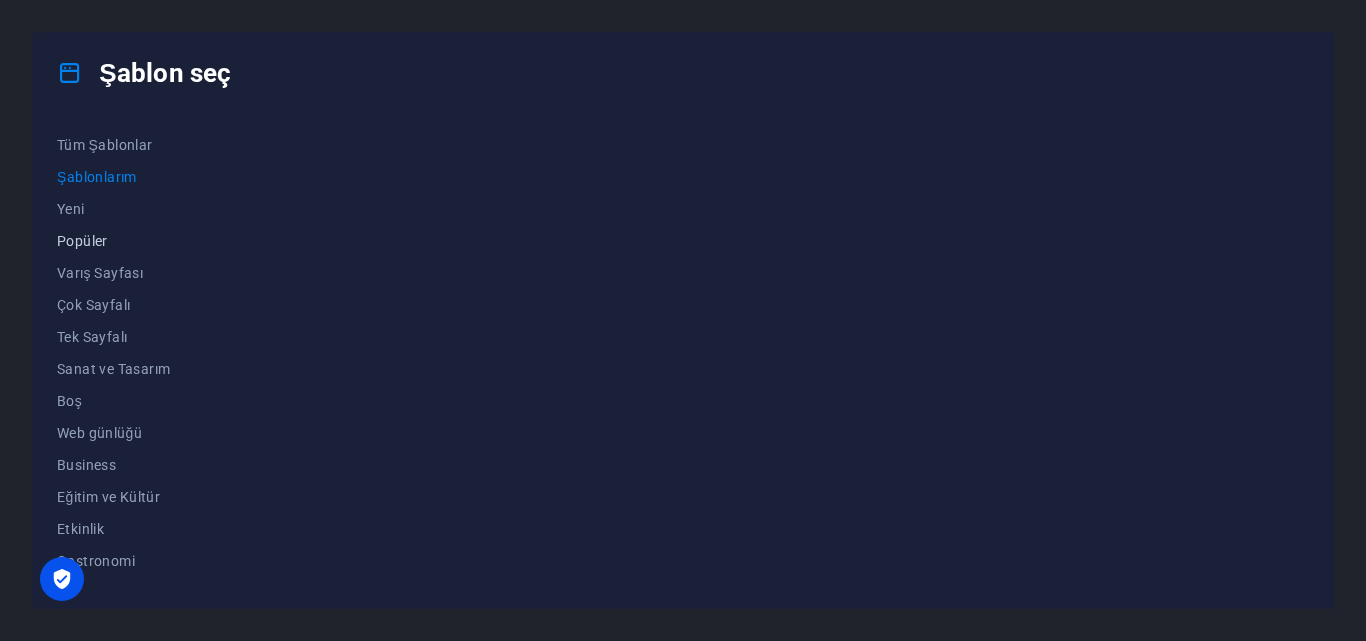 click on "Popüler" at bounding box center [148, 241] 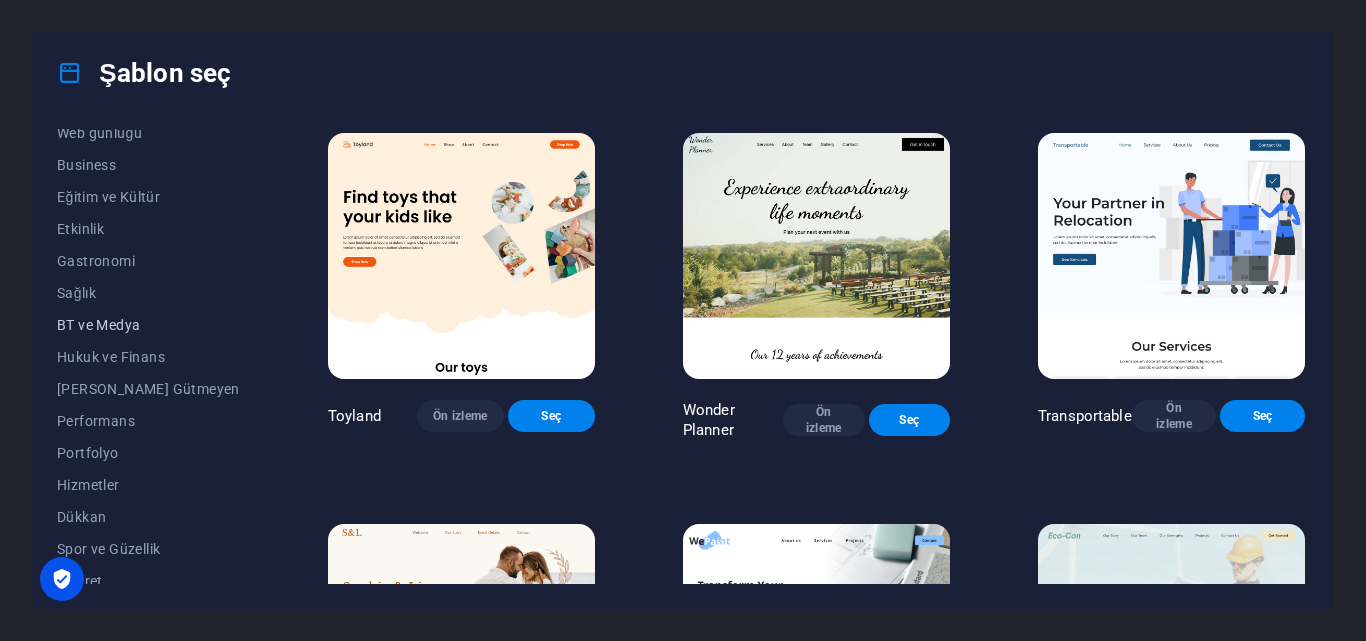 scroll, scrollTop: 377, scrollLeft: 0, axis: vertical 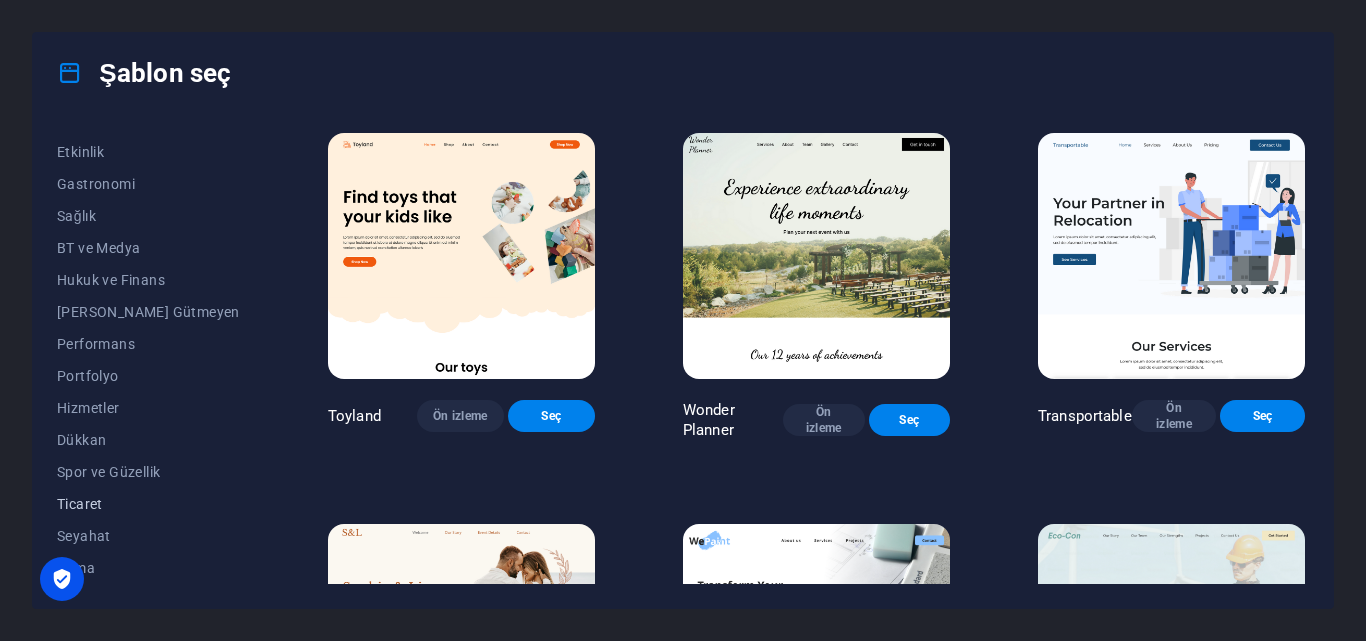 click on "Ticaret" at bounding box center [148, 504] 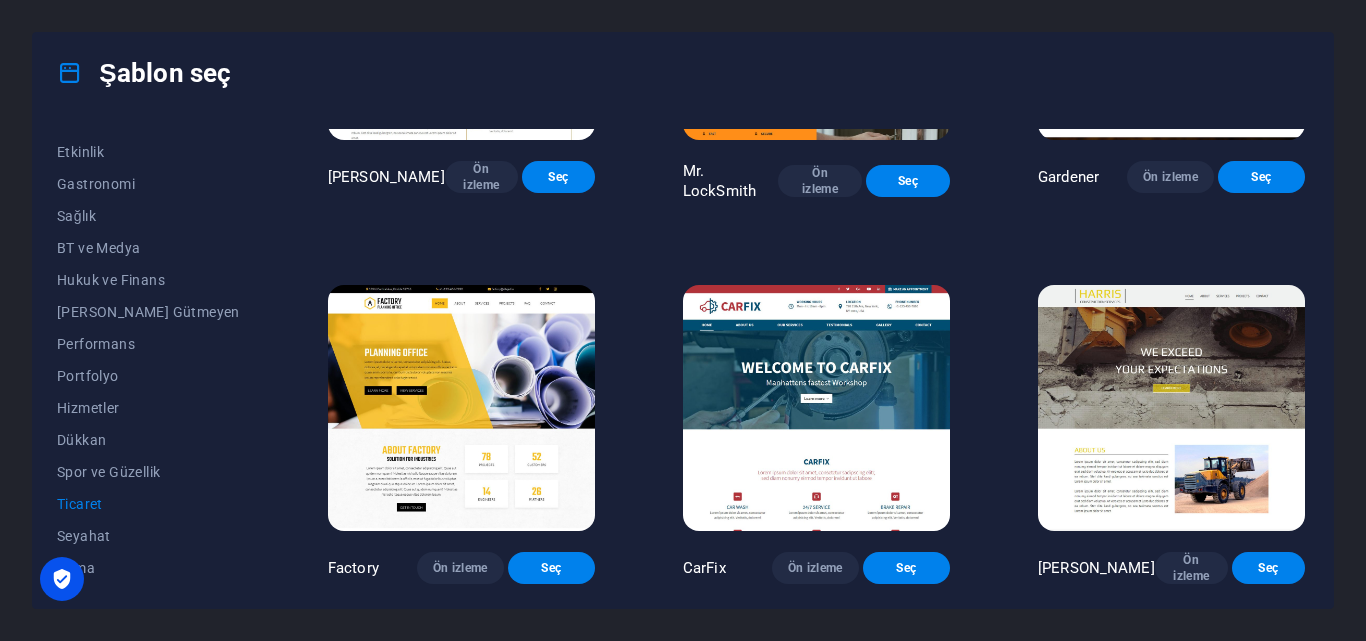 scroll, scrollTop: 656, scrollLeft: 0, axis: vertical 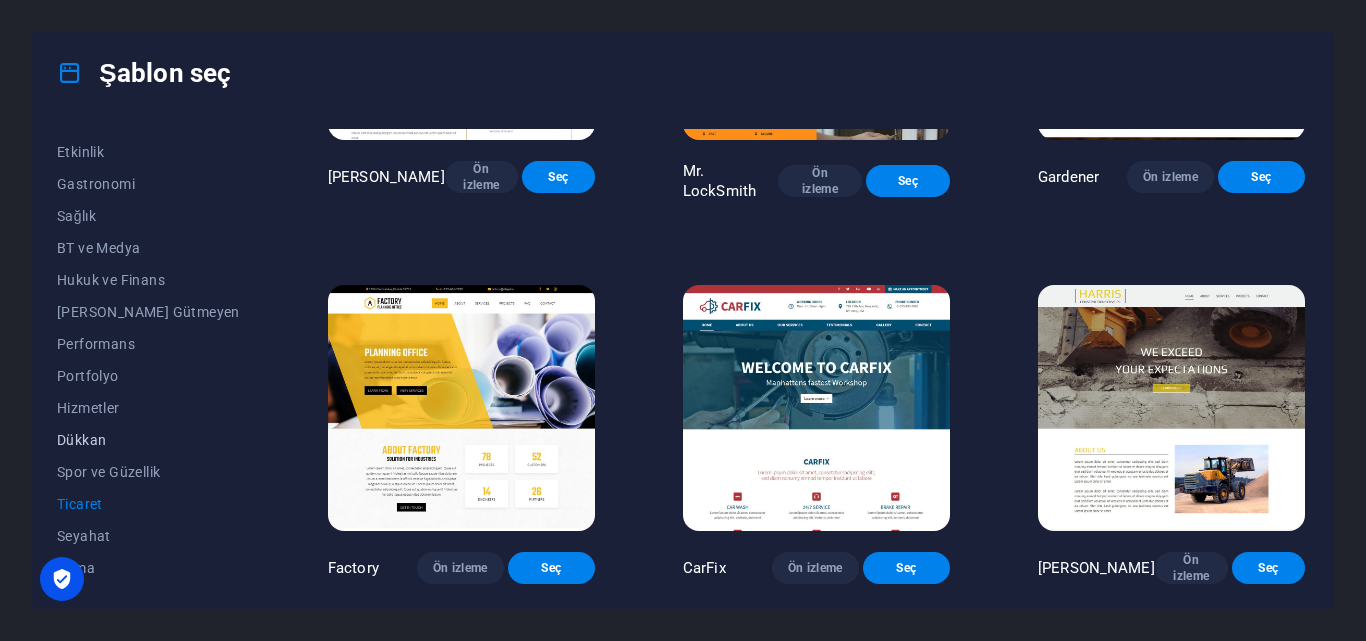 click on "Dükkan" at bounding box center [148, 440] 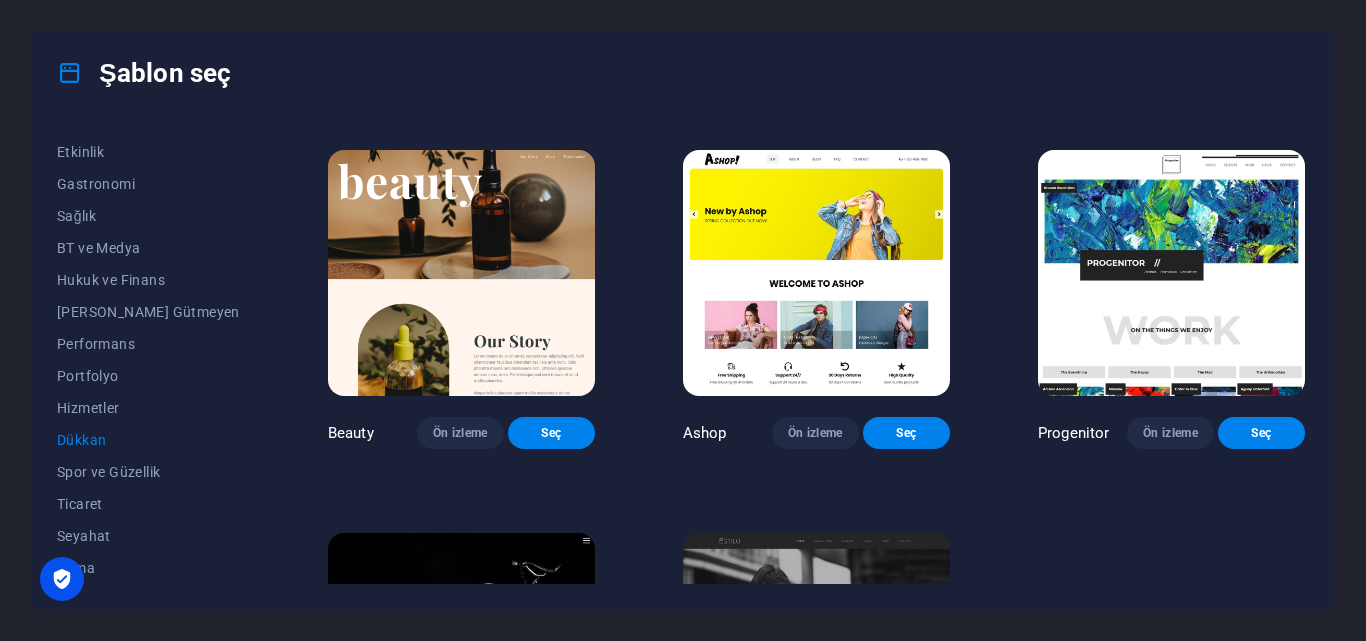 scroll, scrollTop: 856, scrollLeft: 0, axis: vertical 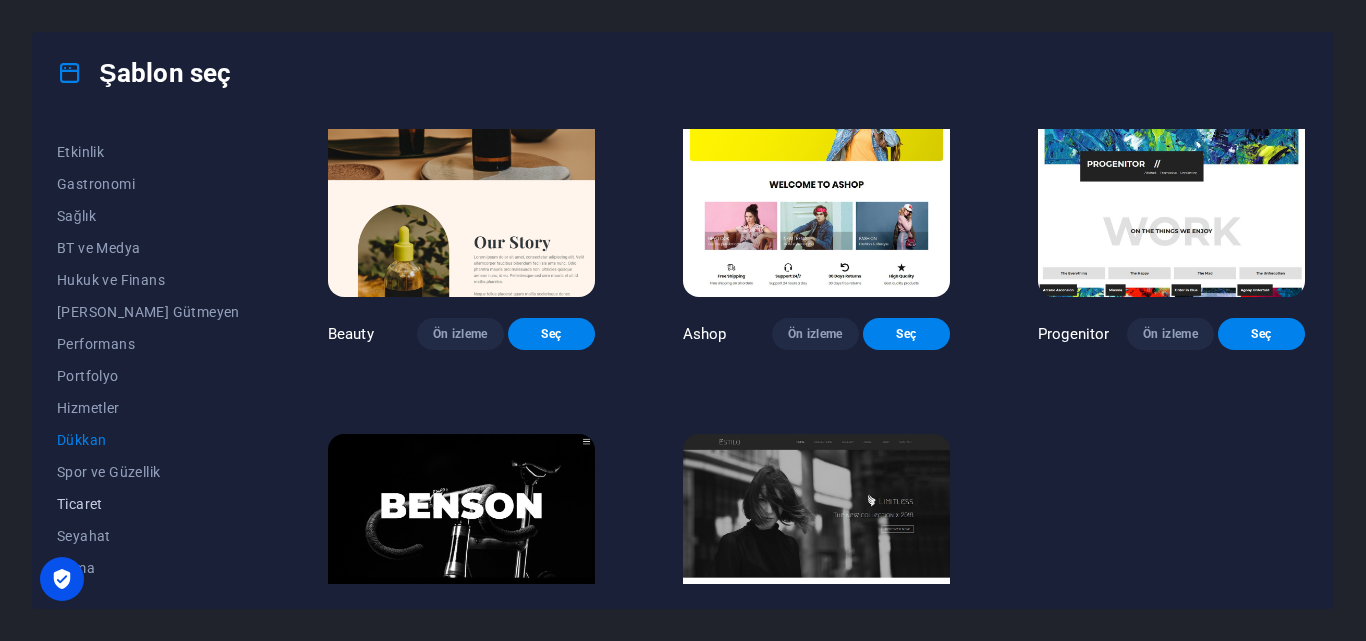 click on "Ticaret" at bounding box center [148, 504] 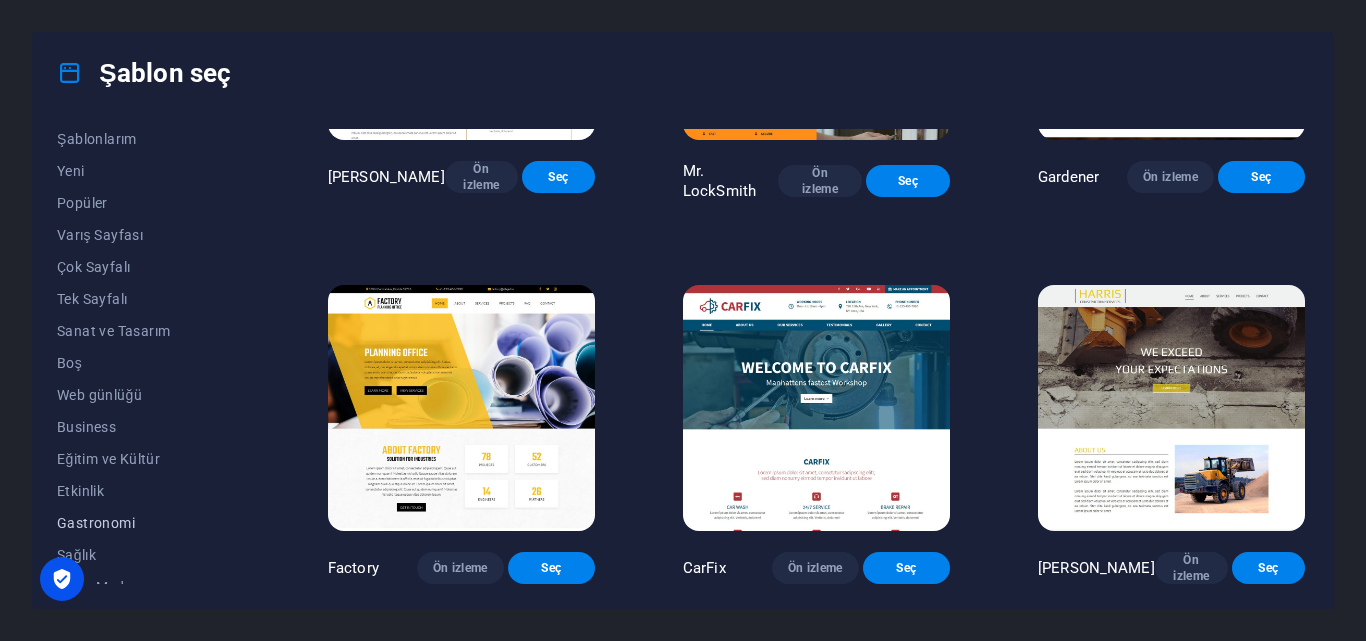 scroll, scrollTop: 0, scrollLeft: 0, axis: both 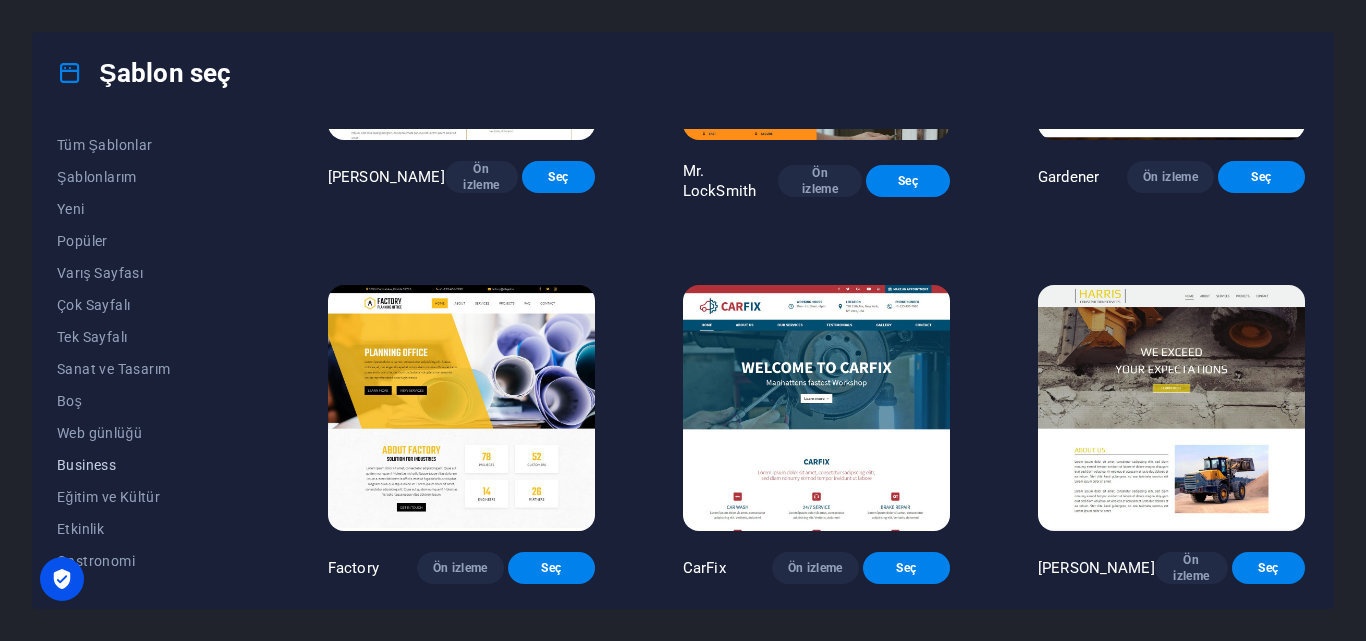 click on "Business" at bounding box center [148, 465] 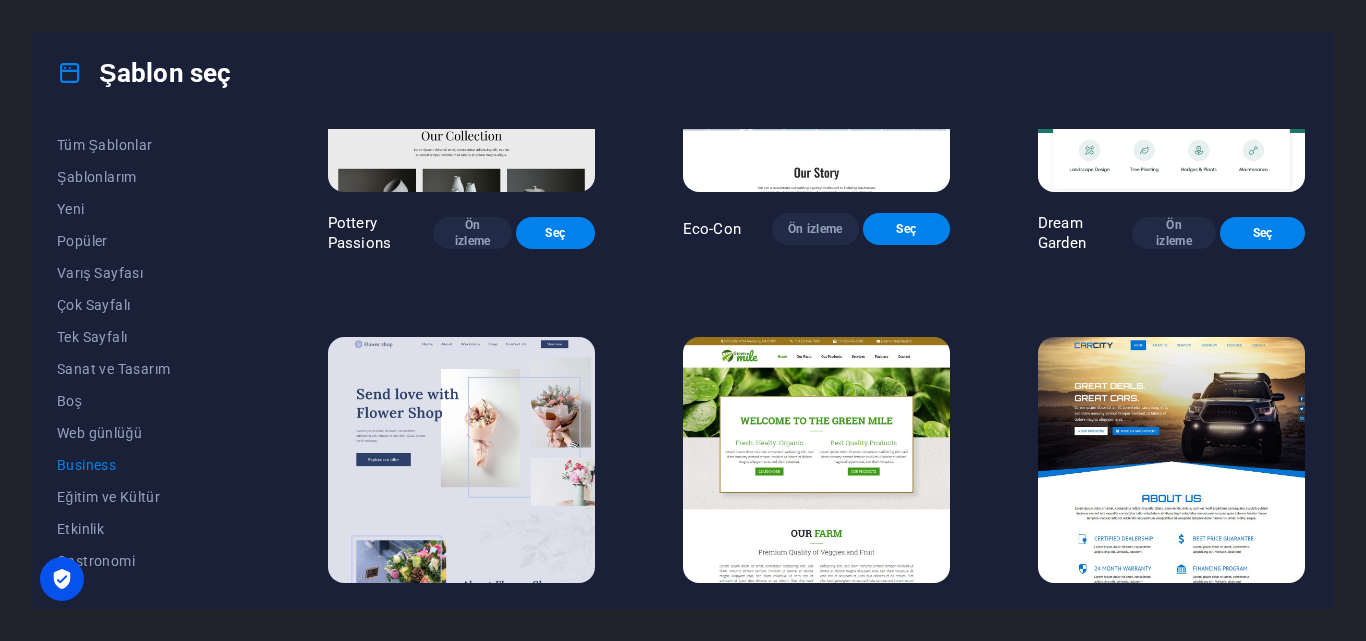 scroll, scrollTop: 0, scrollLeft: 0, axis: both 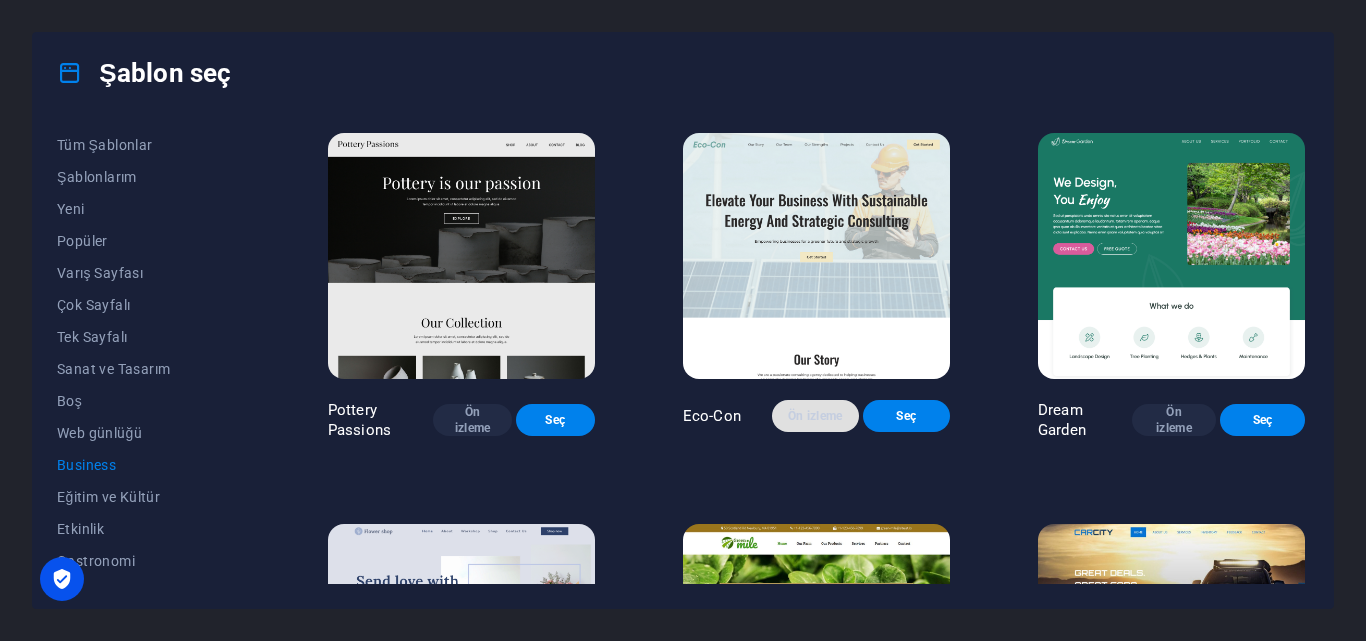 click on "Ön izleme" at bounding box center [815, 416] 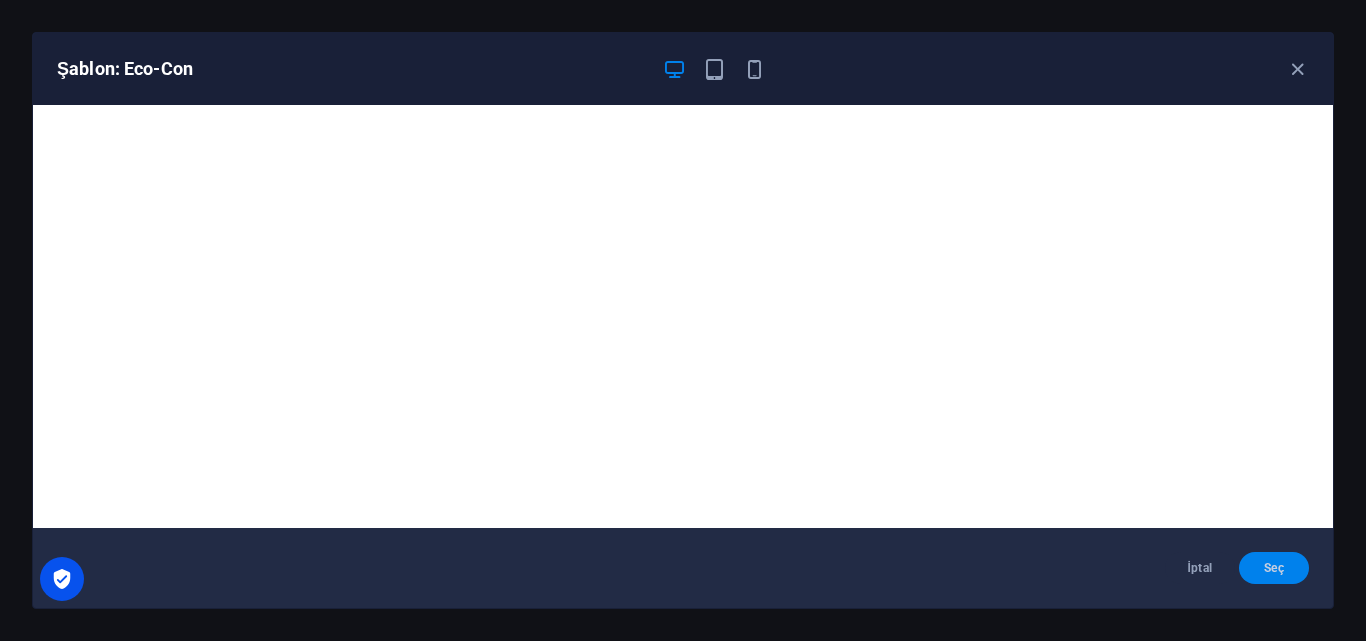 click on "Seç" at bounding box center [1274, 568] 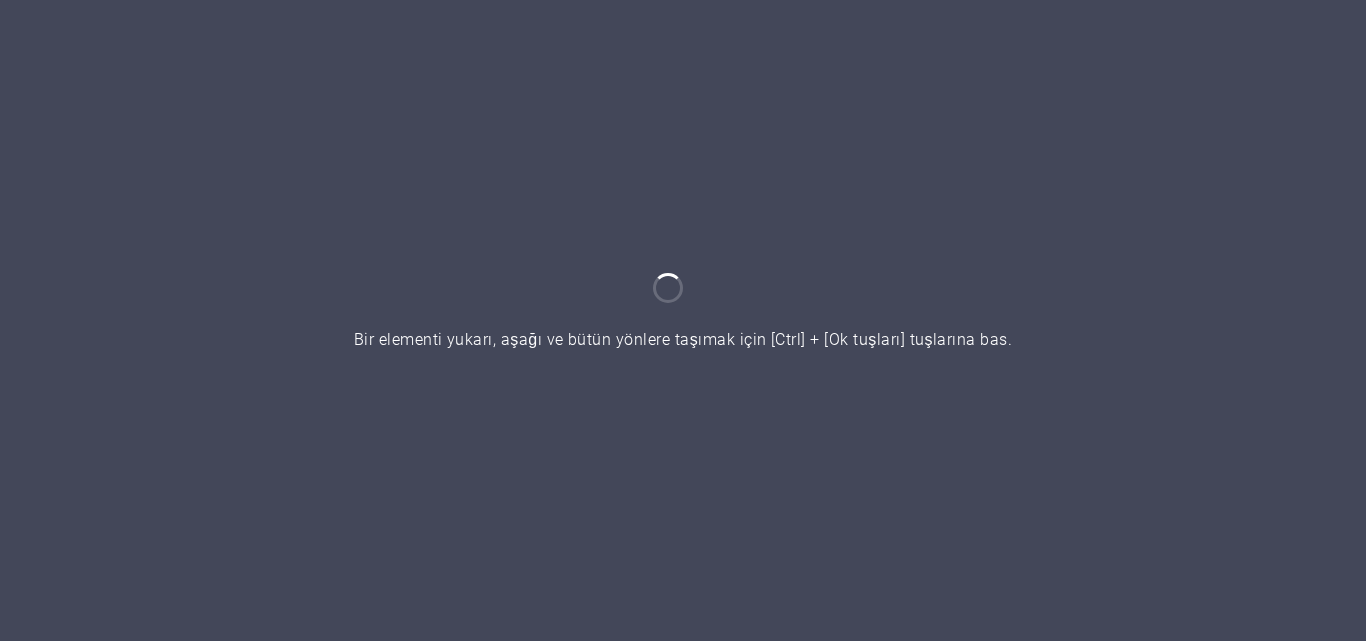 scroll, scrollTop: 0, scrollLeft: 0, axis: both 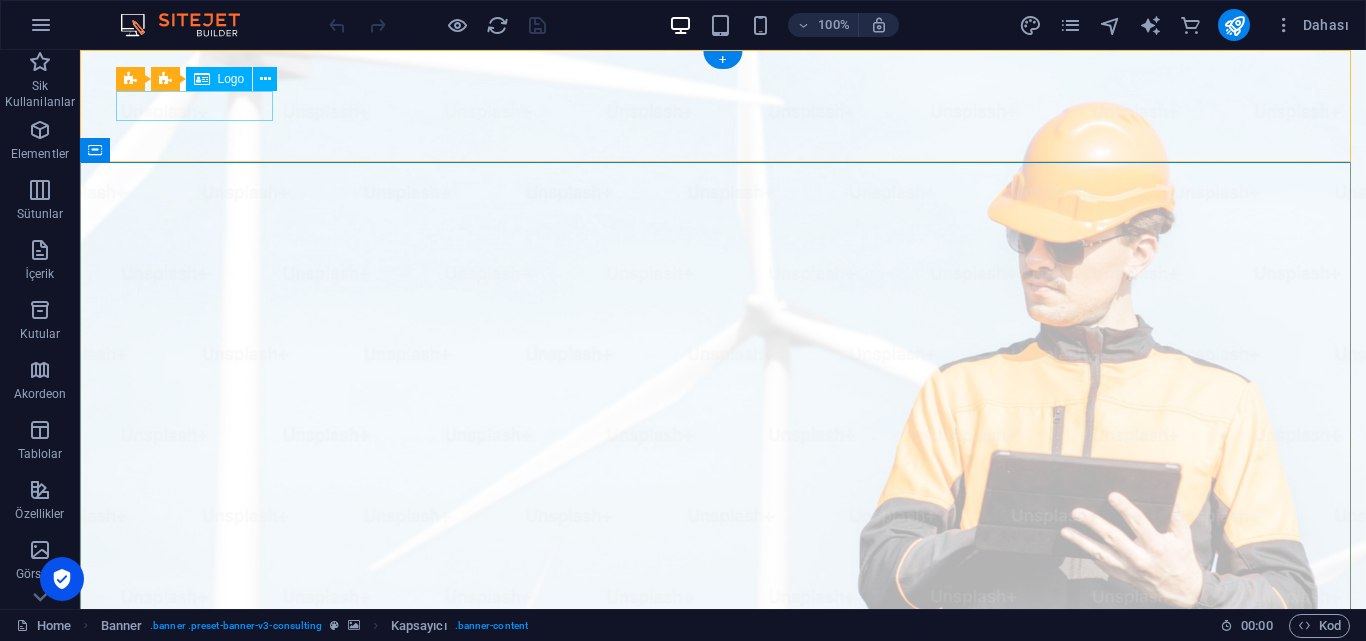 click at bounding box center (723, 997) 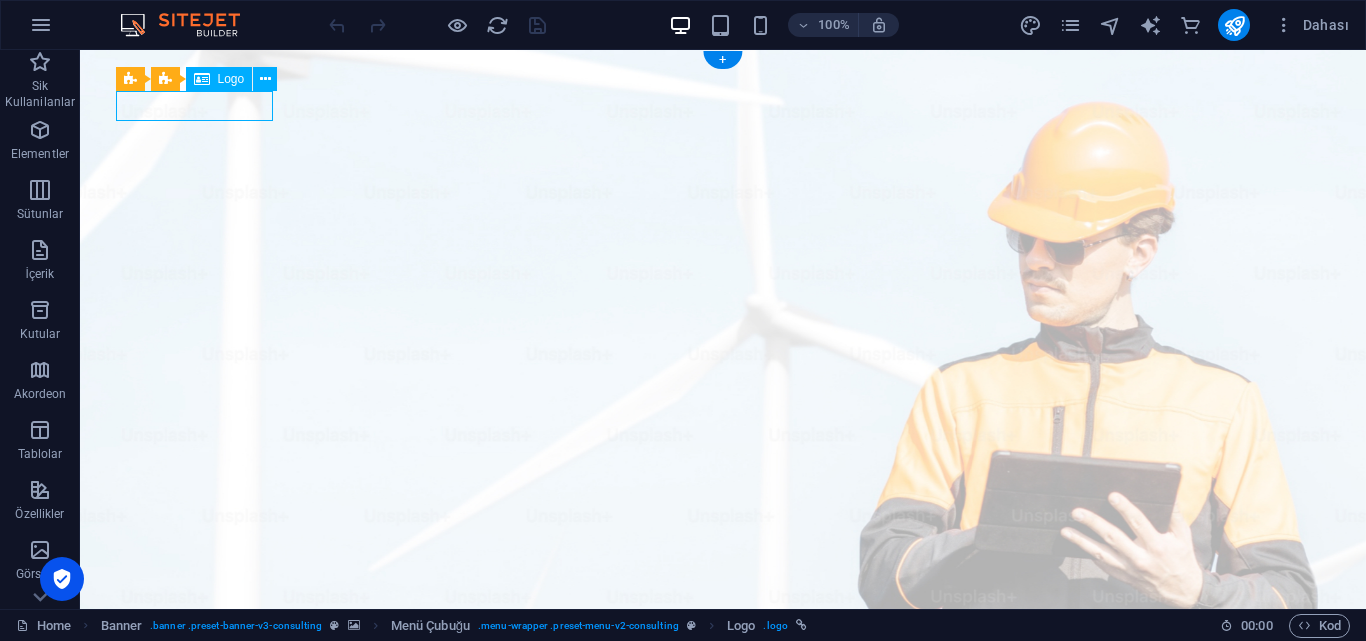 click at bounding box center (723, 997) 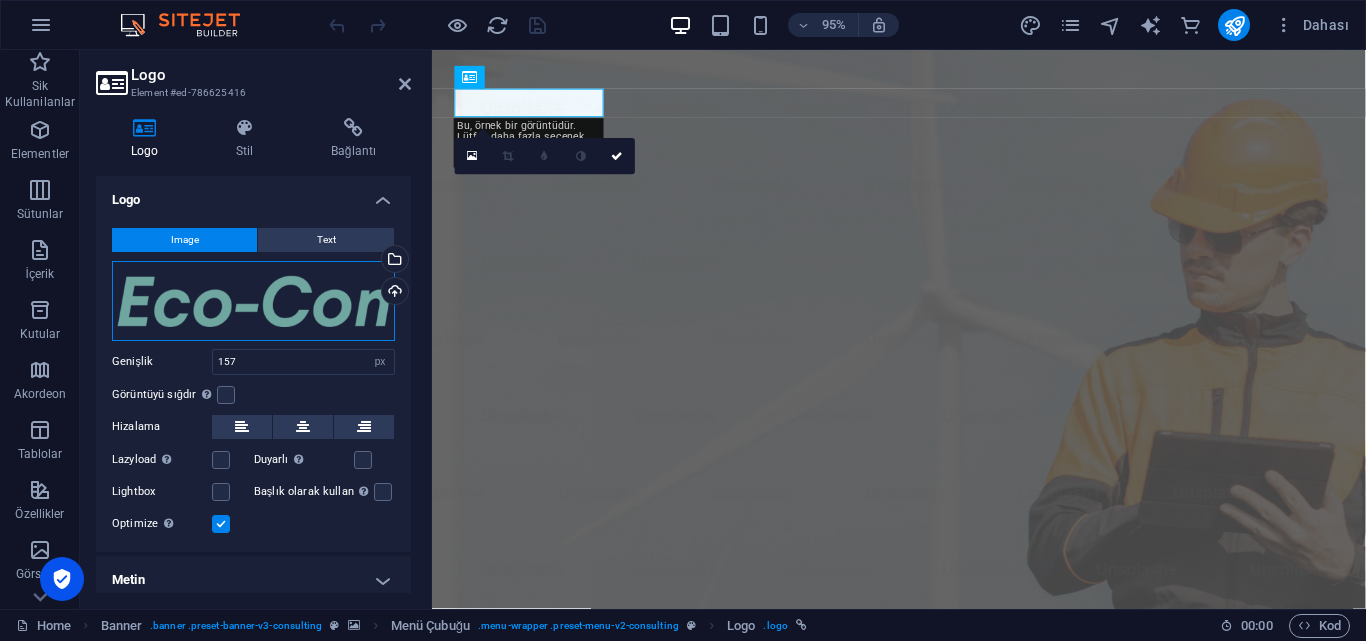 click on "Dosyaları buraya sürükleyin, dosyaları seçmek için tıklayın veya Dosyalardan ya da ücretsiz stok fotoğraf ve videolarımızdan dosyalar seçin" at bounding box center (253, 301) 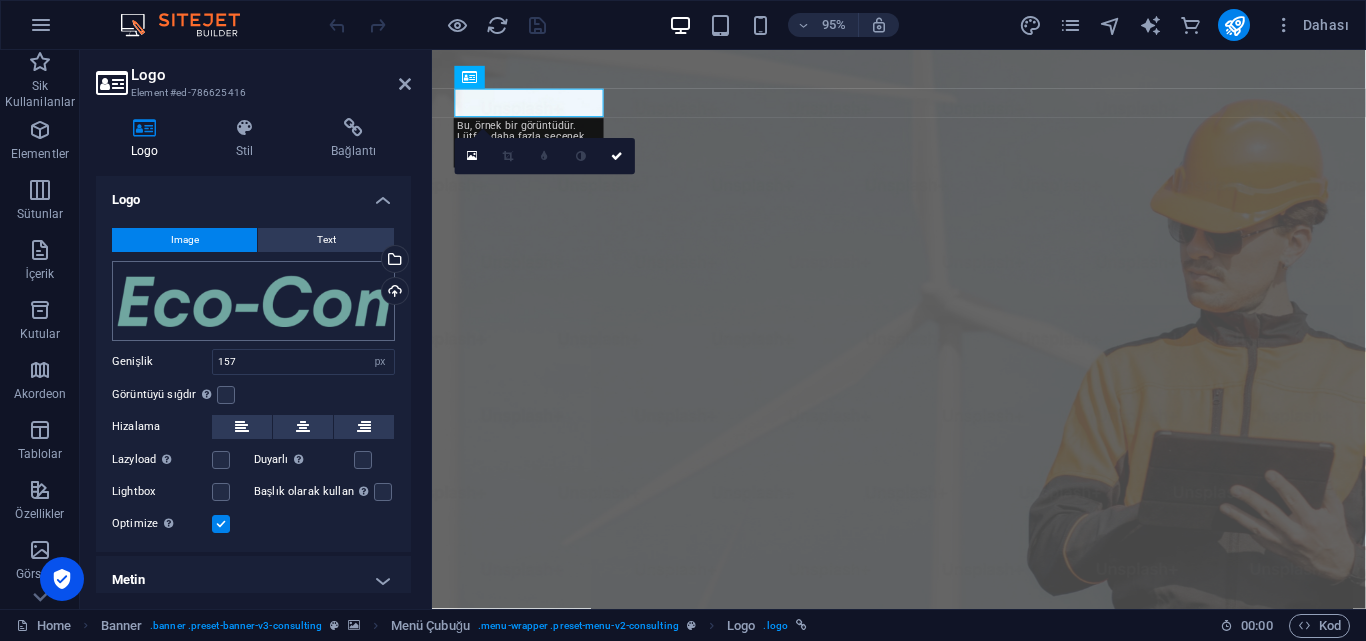 click on "[DOMAIN_NAME] Home Sik Kullanilanlar Elementler Sütunlar İçerik Kutular Akordeon Tablolar Özellikler Görseller Kaydırıcı Üst bilgi Alt Bigi Formlar Pazarlama Koleksiyonlar Ticaret Logo Element #ed-786625416 Logo Stil Bağlantı Logo Image Text Dosyaları buraya sürükleyin, dosyaları seçmek için tıklayın veya Dosyalardan ya da ücretsiz stok fotoğraf ve videolarımızdan dosyalar seçin Dosya yöneticisinden, stok fotoğraflardan dosyalar seçin veya dosya(lar) yükleyin Yükle Genişlik 157 Varsayılan otomatik px rem % em vh vw Görüntüyü sığdır Görüntüyü otomatik olarak sabit bir genişliğe ve yüksekliğe sığdır Yükseklik Varsayılan otomatik px Hizalama Lazyload Sayfa yüklendikten sonra görüntülerin yüklenmesi, sayfa hızını artırır. Duyarlı Retina görüntüsünü ve akıllı telefon için optimize edilmiş boyutları otomatik olarak yükle. Lightbox Başlık olarak kullan %" at bounding box center (683, 320) 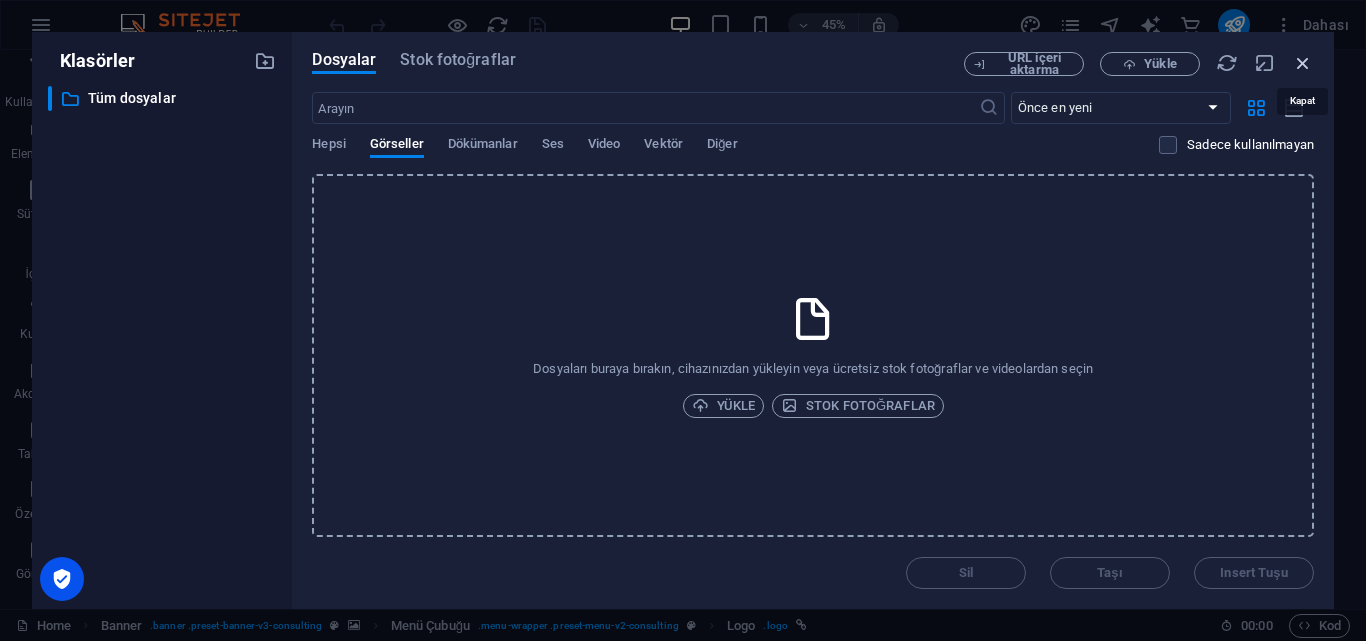 click at bounding box center (1303, 63) 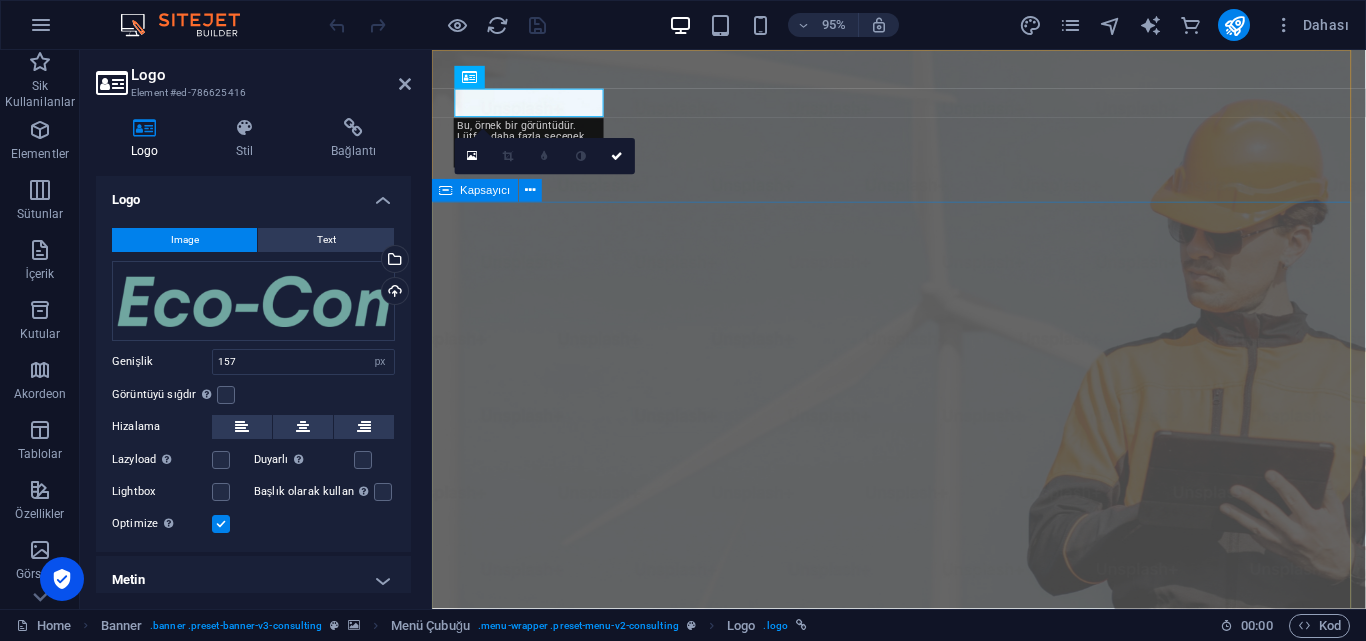 click on "Elevate Your Business With Sustainable Energy And Strategic Consulting Empowering businesses for a greener future and strategic growth Get Started" at bounding box center [923, 1422] 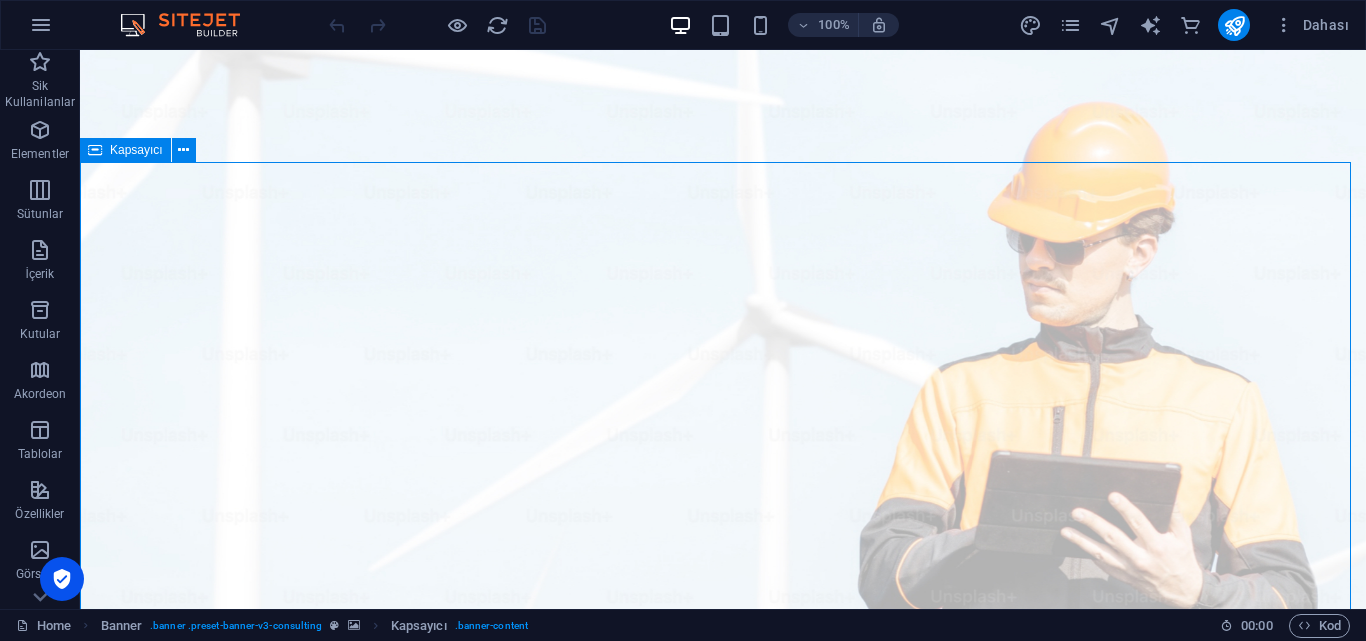 click on "Elevate Your Business With Sustainable Energy And Strategic Consulting Empowering businesses for a greener future and strategic growth Get Started" at bounding box center (723, 1371) 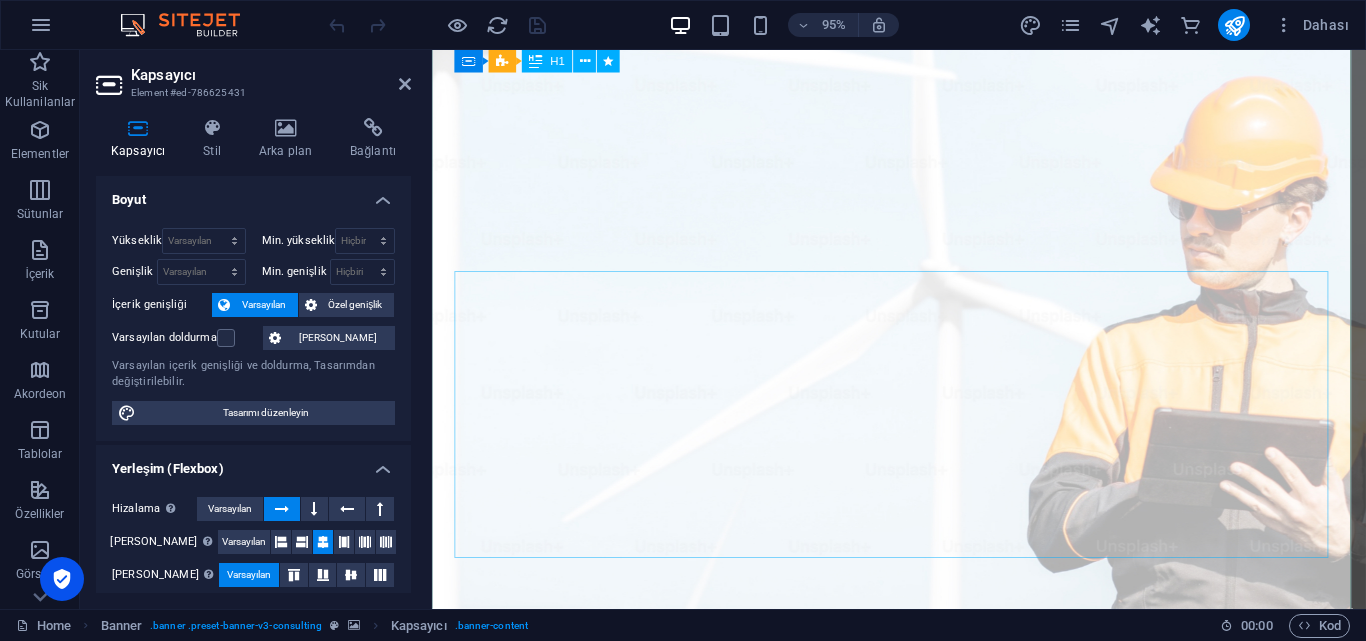 scroll, scrollTop: 0, scrollLeft: 0, axis: both 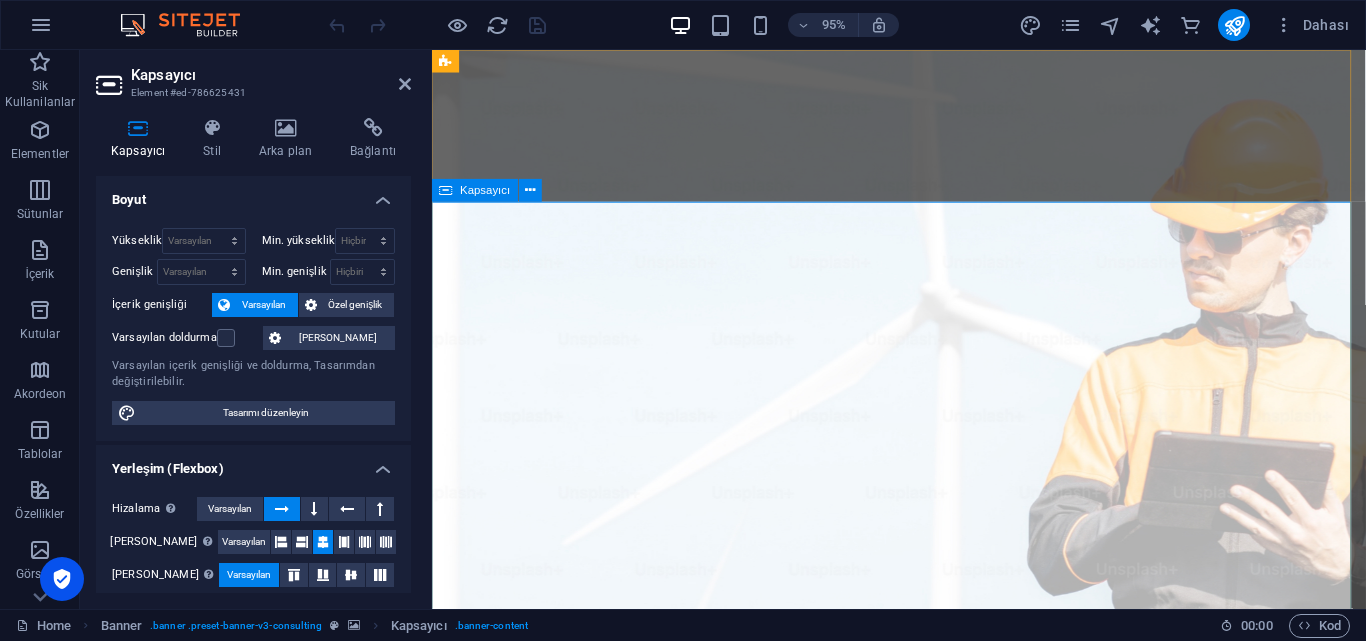 click on "Elevate Your Business With Sustainable Energy And Strategic Consulting Empowering businesses for a greener future and strategic growth Get Started" at bounding box center [923, 1422] 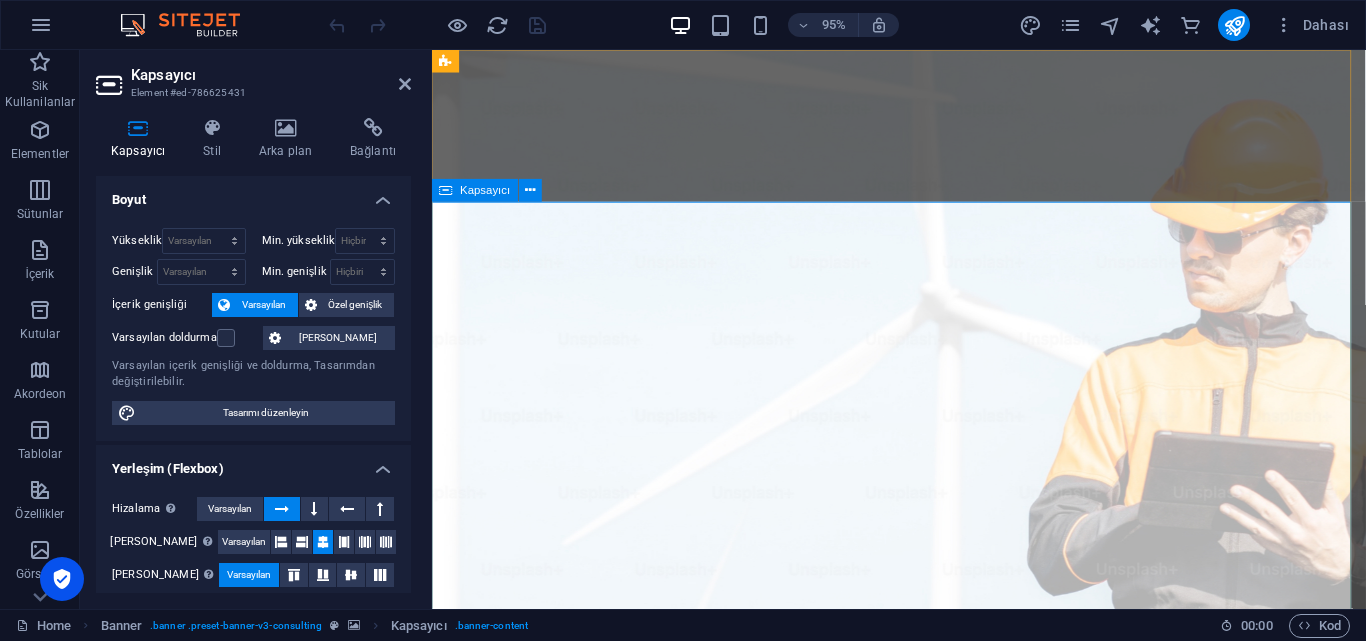 click on "Elevate Your Business With Sustainable Energy And Strategic Consulting Empowering businesses for a greener future and strategic growth Get Started" at bounding box center [923, 1422] 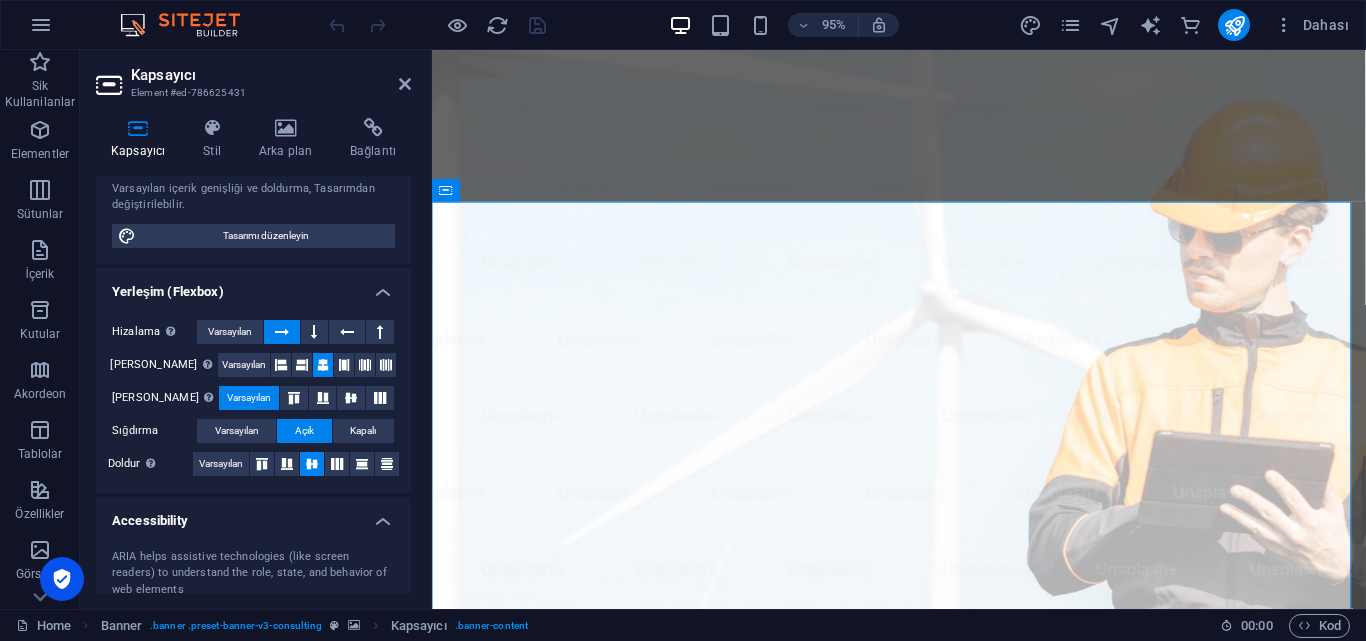 scroll, scrollTop: 200, scrollLeft: 0, axis: vertical 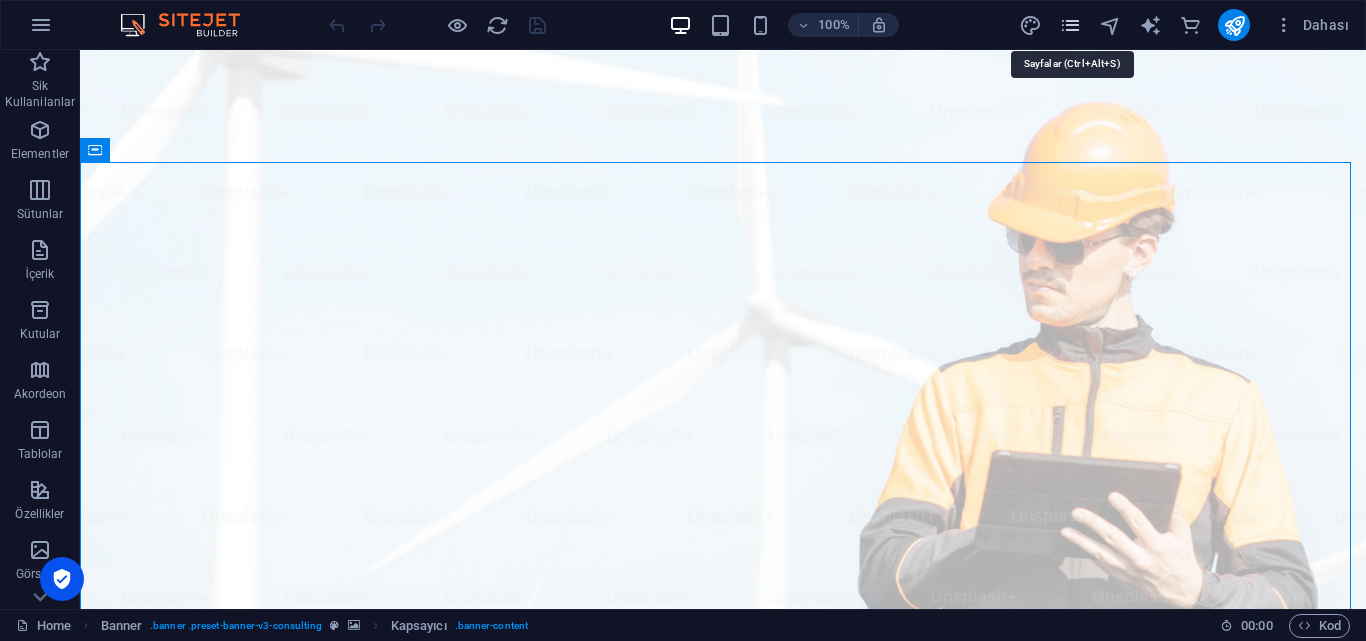 click at bounding box center [1070, 25] 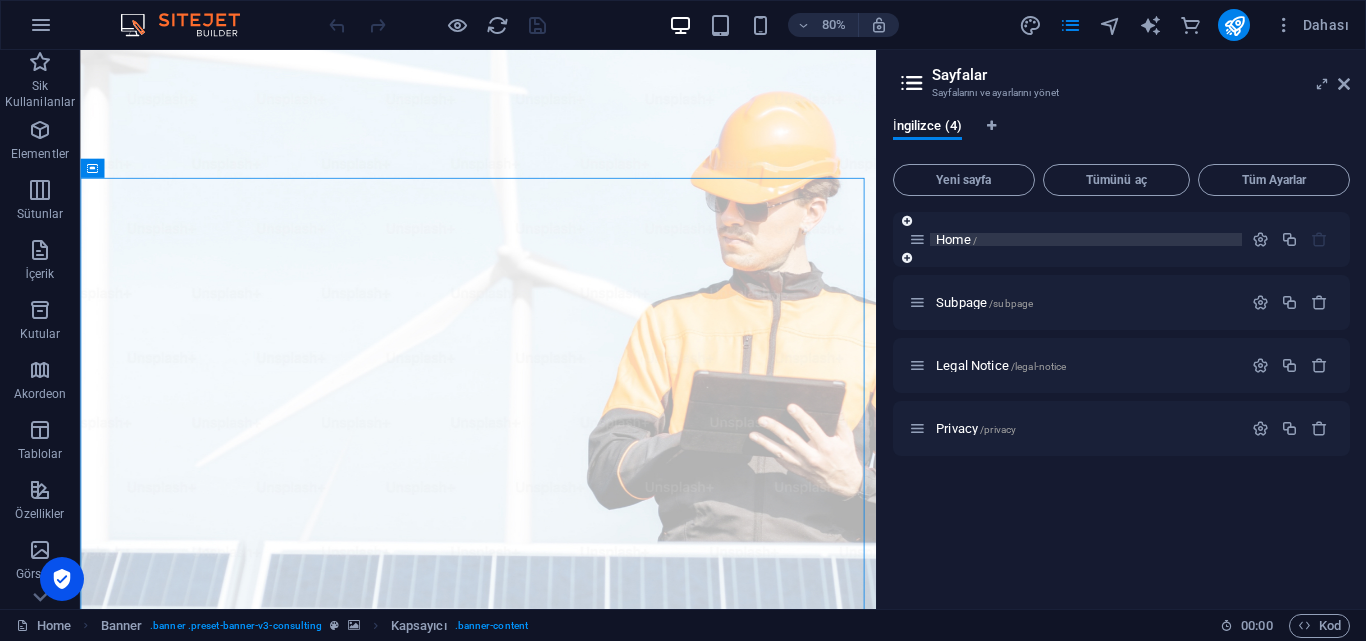 click on "Home /" at bounding box center [1086, 239] 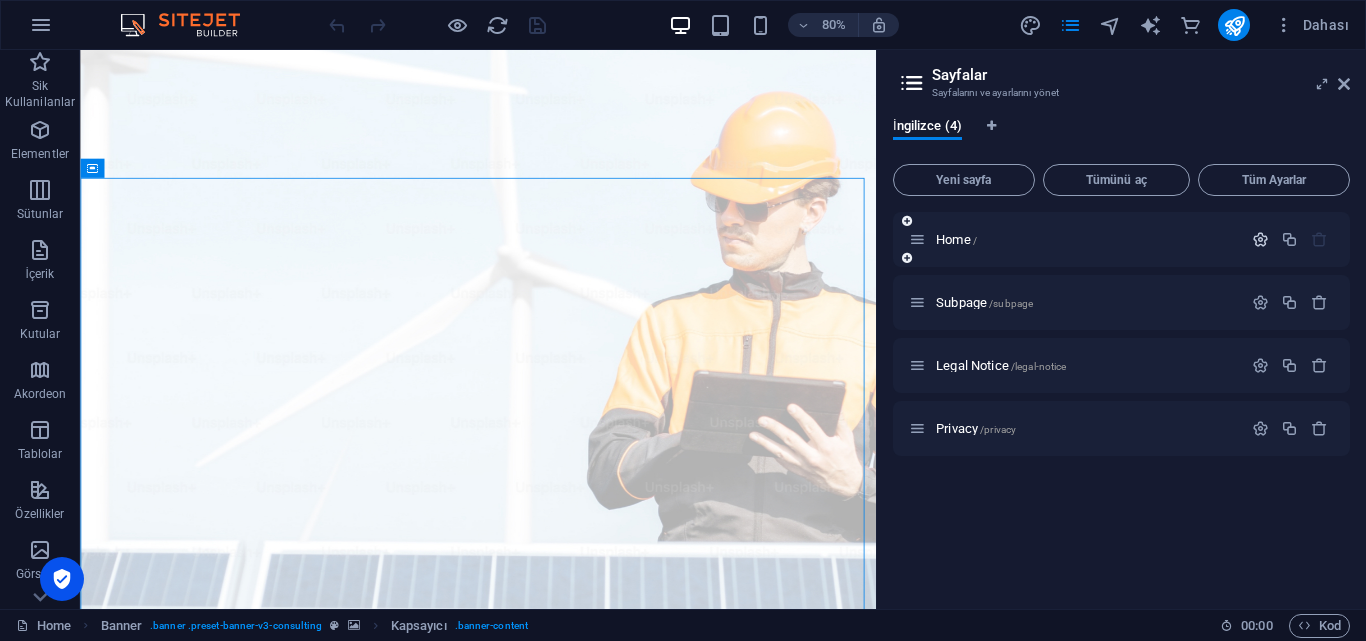 click at bounding box center [1260, 239] 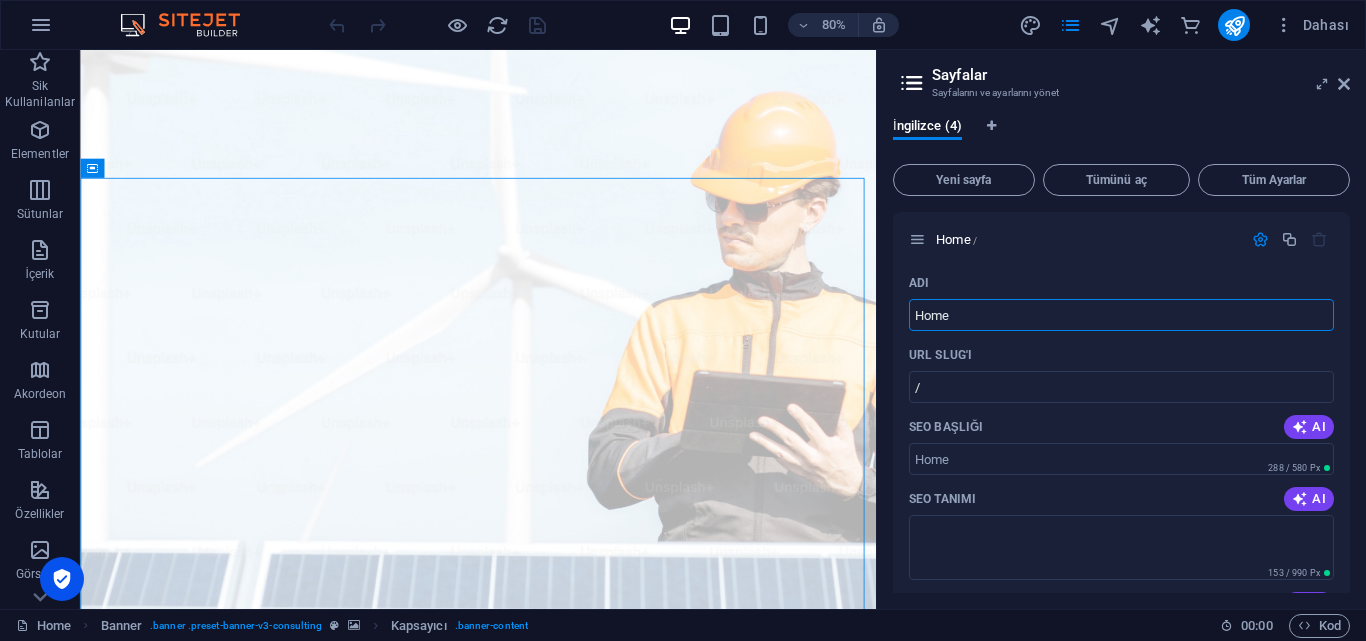 drag, startPoint x: 1076, startPoint y: 306, endPoint x: 890, endPoint y: 304, distance: 186.01076 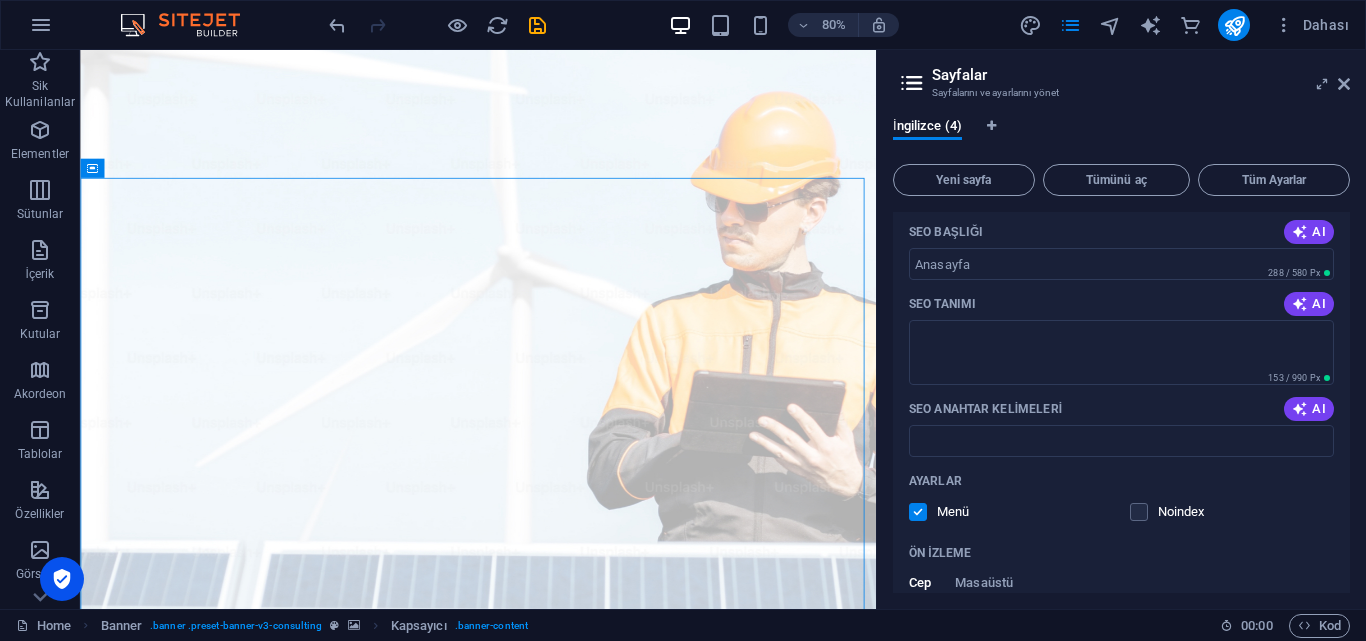 scroll, scrollTop: 200, scrollLeft: 0, axis: vertical 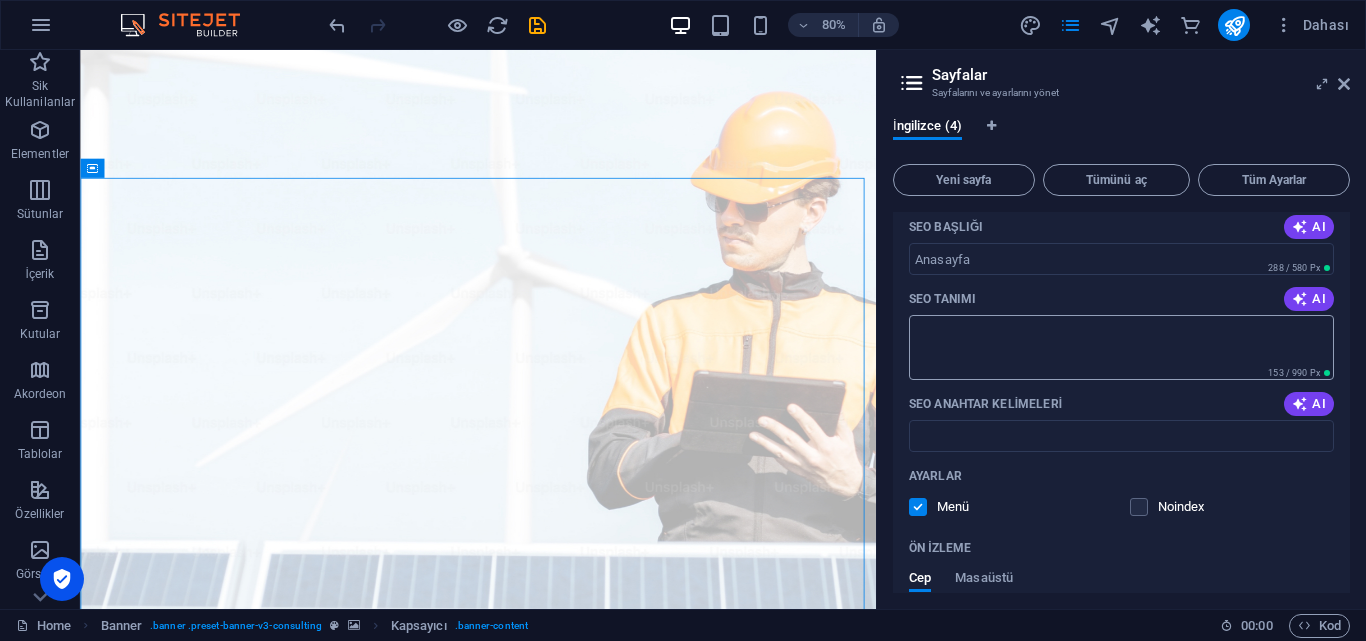 type on "Anasayfa" 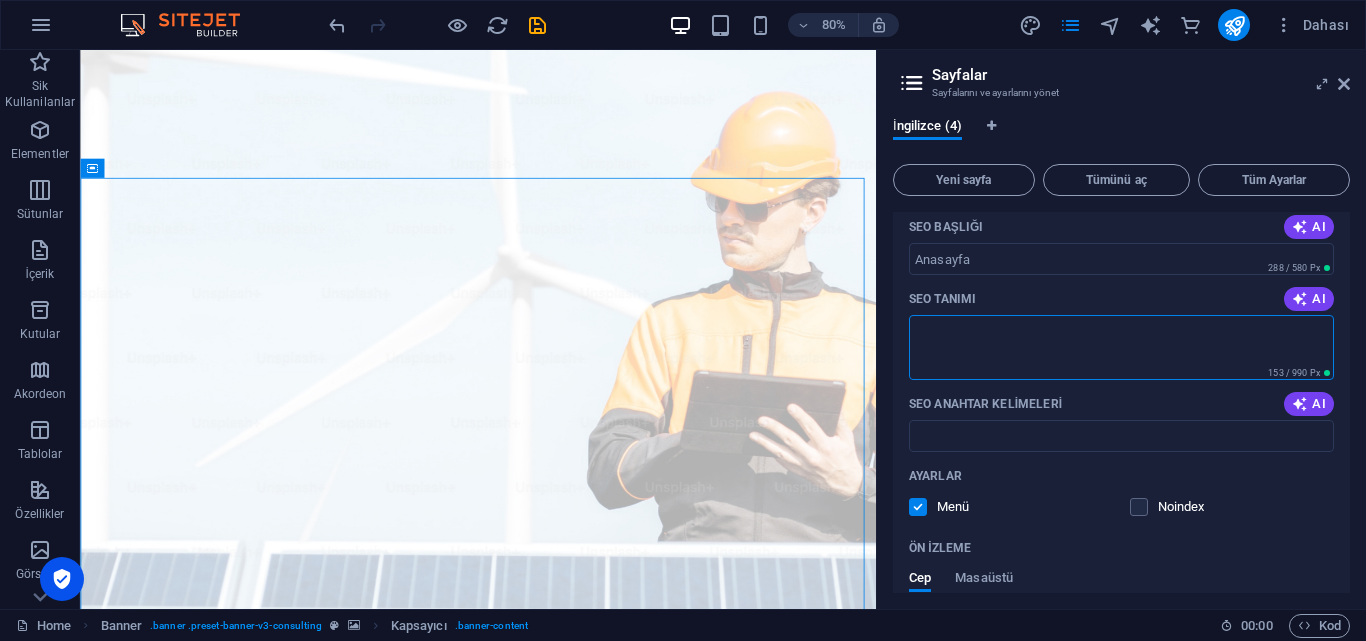 click on "SEO Tanımı" at bounding box center [1121, 347] 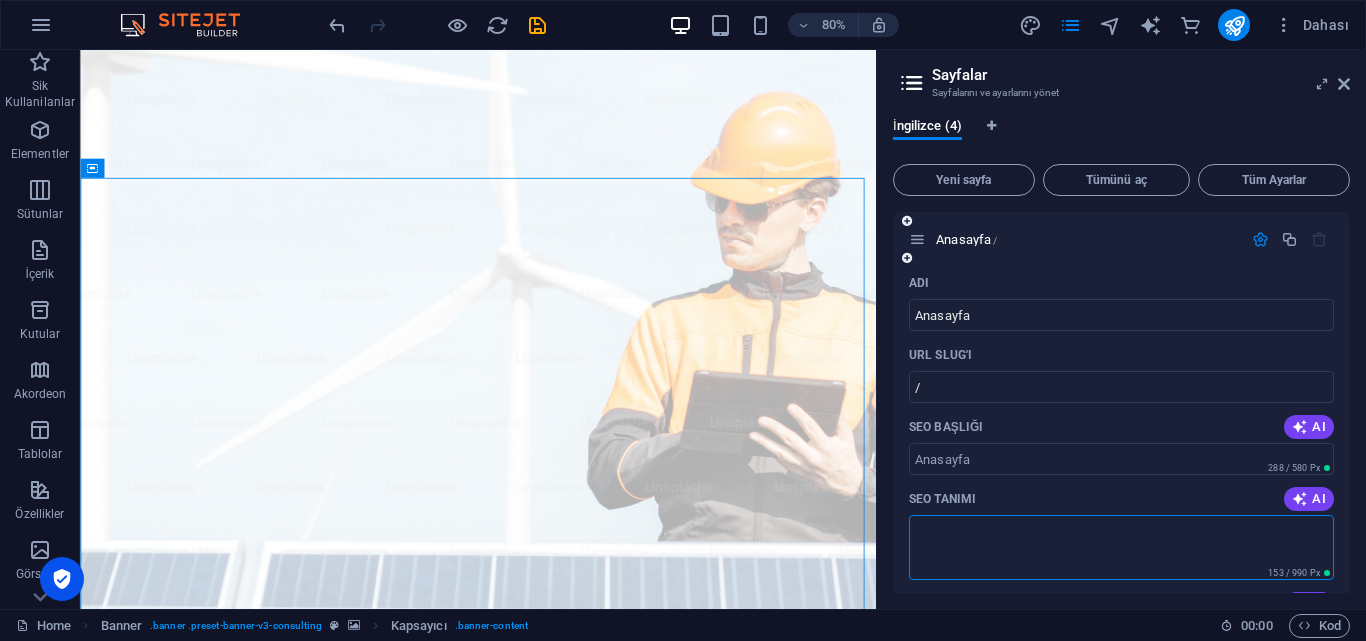 scroll, scrollTop: 100, scrollLeft: 0, axis: vertical 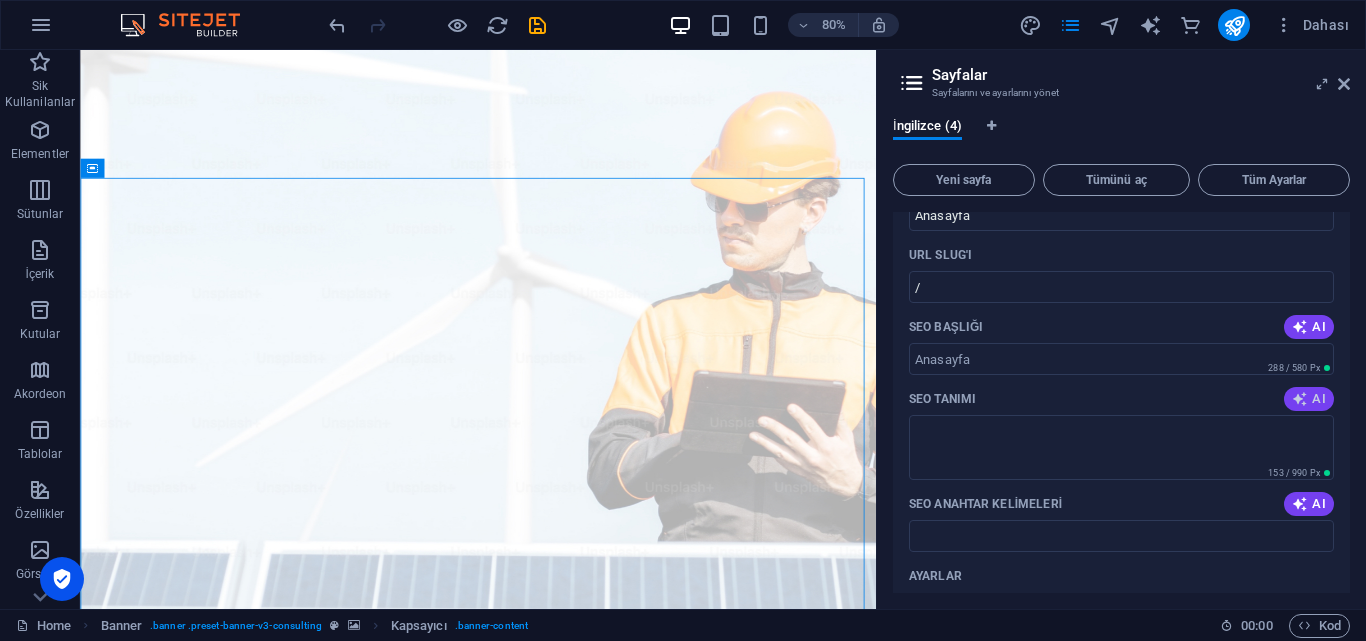 click on "AI" at bounding box center [1309, 399] 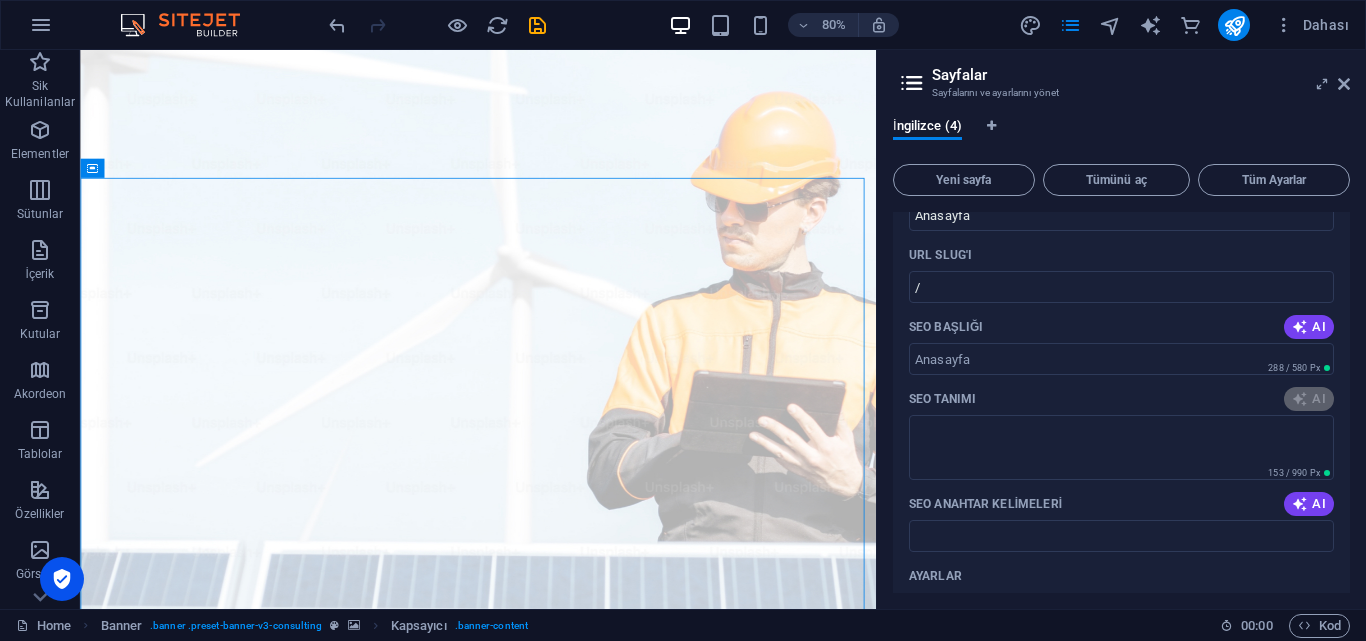 type on "Empower your business with Eco-Cons sustainable energy and strategic consulting. Thrive while making a positive environmental impact!" 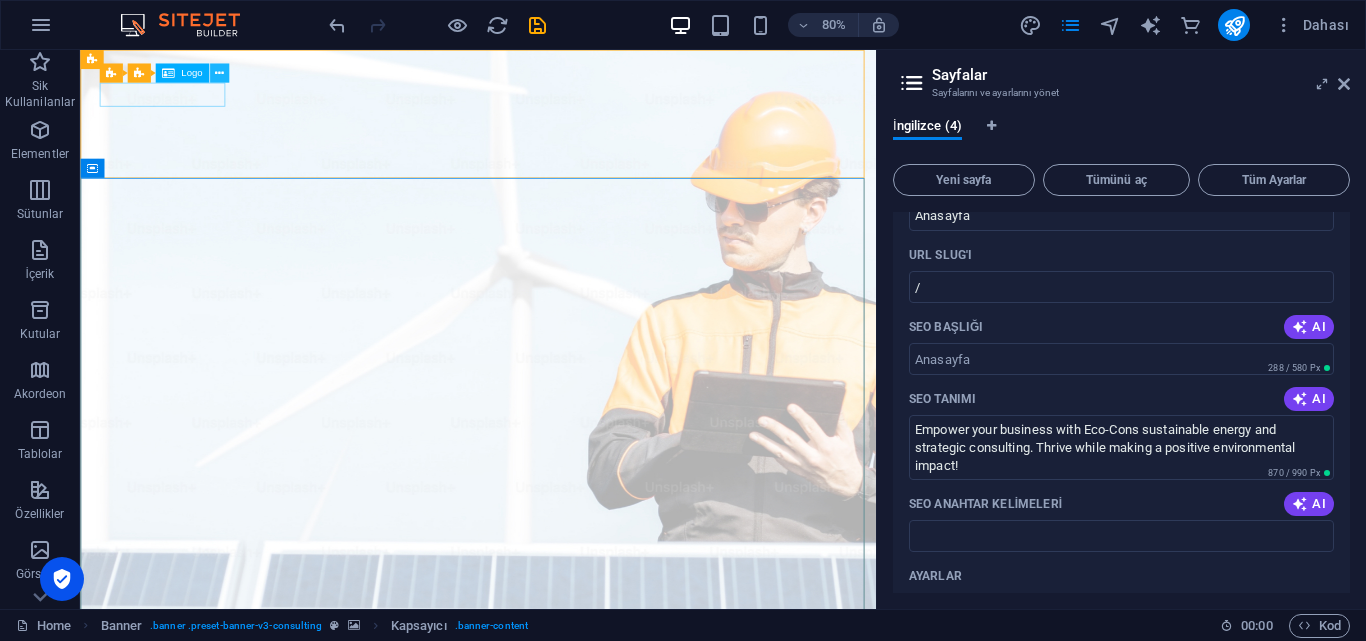 click at bounding box center (219, 73) 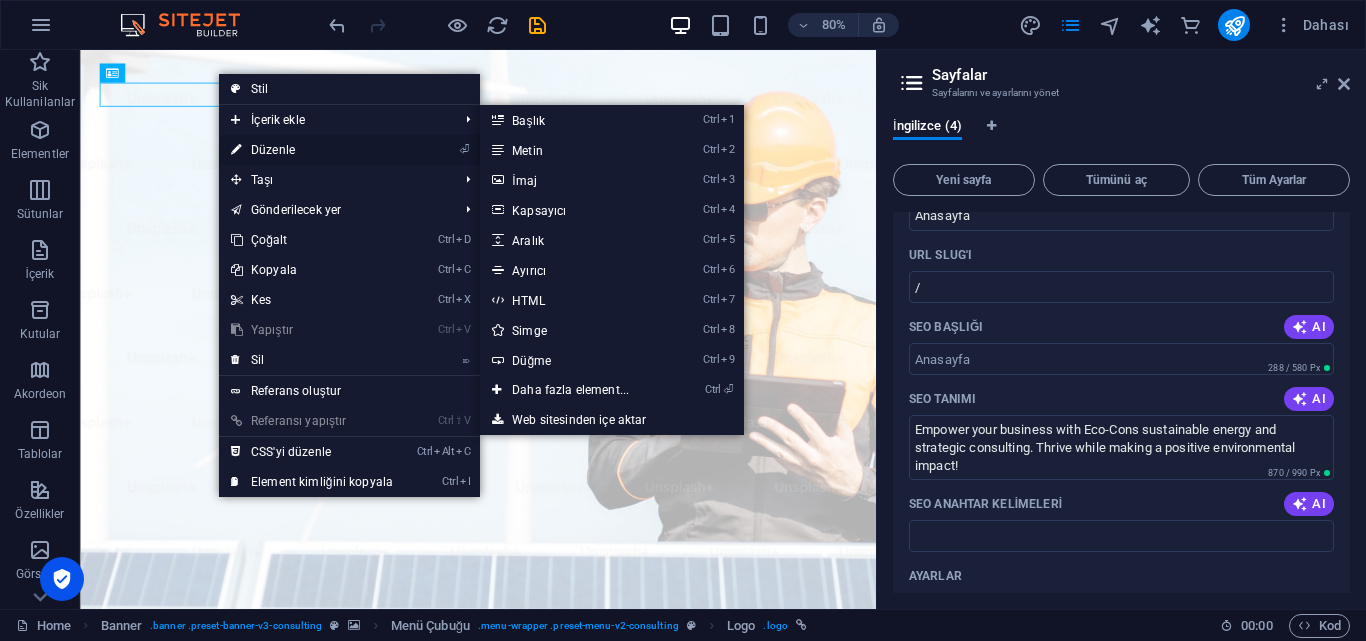 click on "⏎  Düzenle" at bounding box center [312, 150] 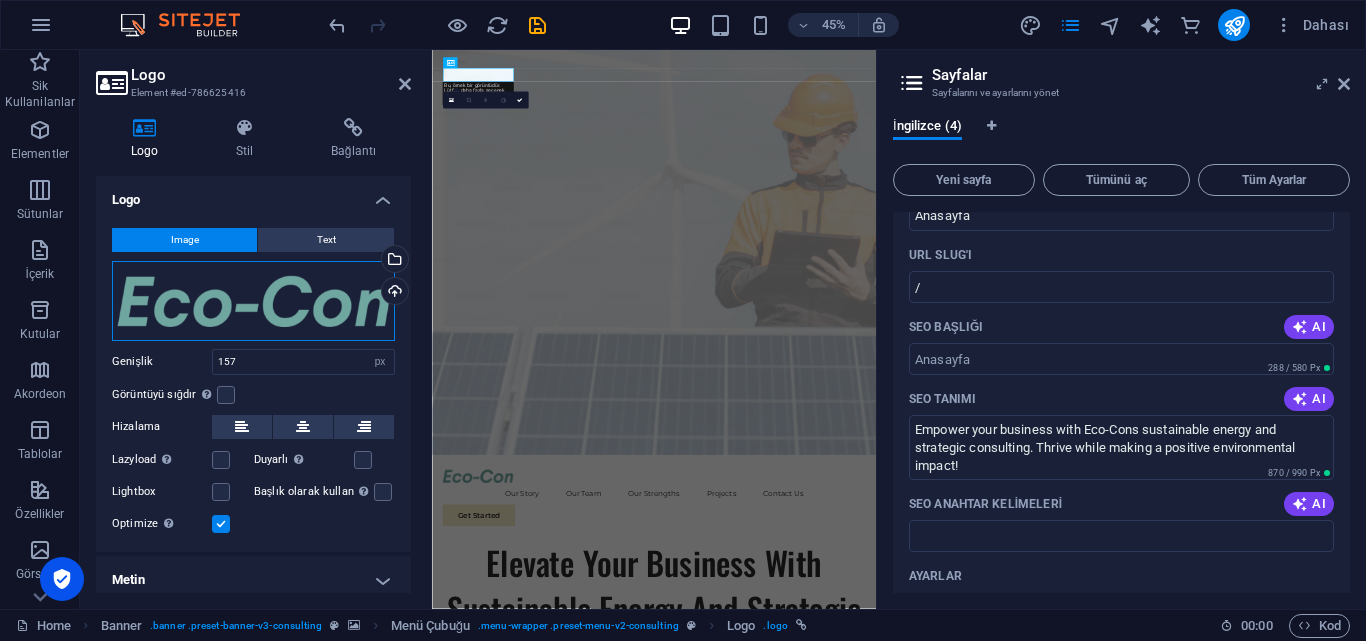 click on "Dosyaları buraya sürükleyin, dosyaları seçmek için tıklayın veya Dosyalardan ya da ücretsiz stok fotoğraf ve videolarımızdan dosyalar seçin" at bounding box center [253, 301] 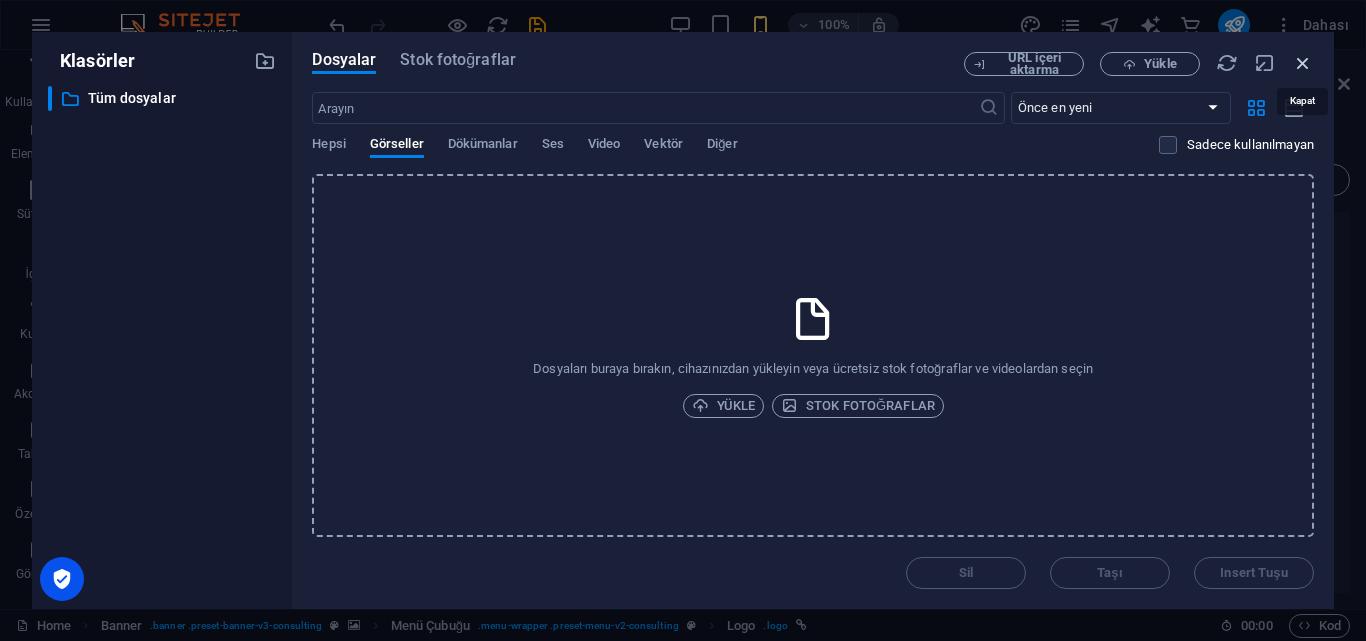 click at bounding box center [1303, 63] 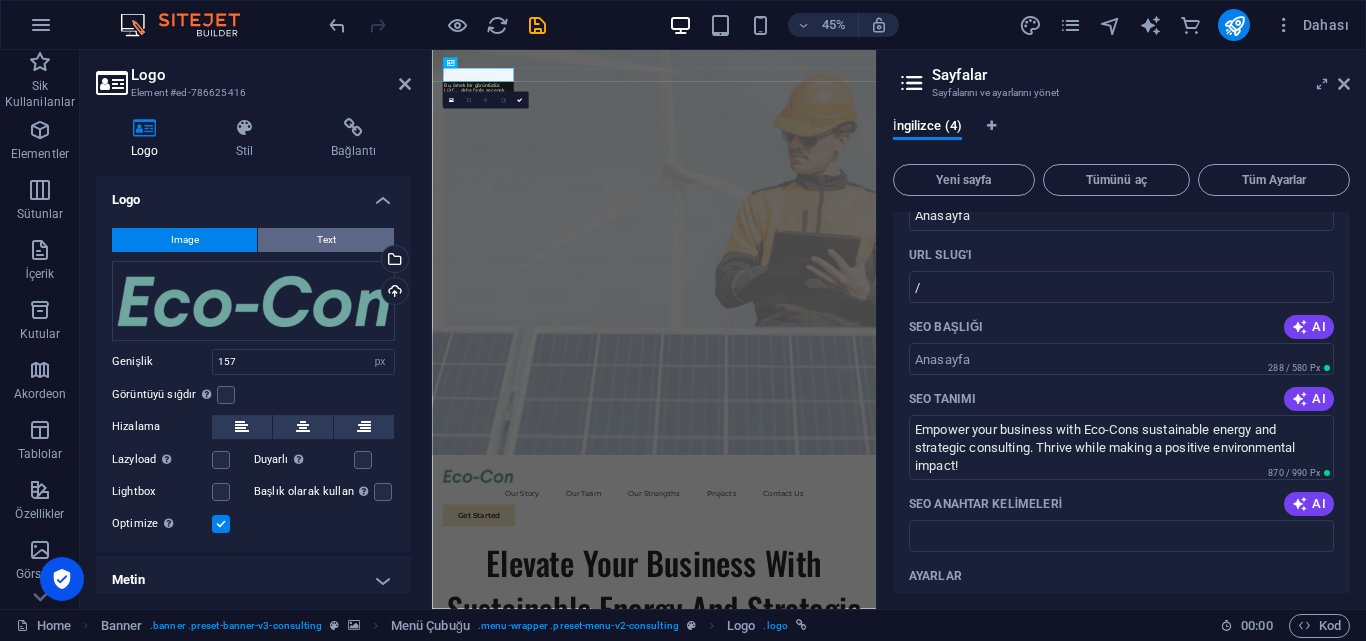 click on "Text" at bounding box center [326, 240] 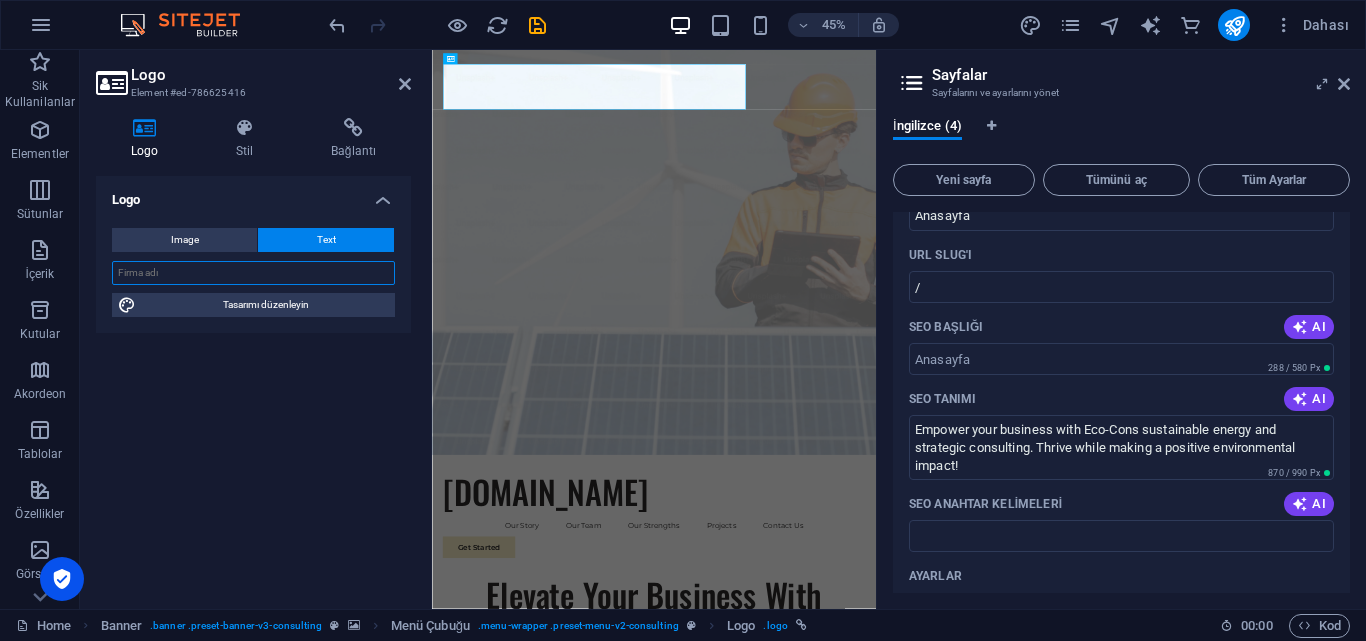 click at bounding box center (253, 273) 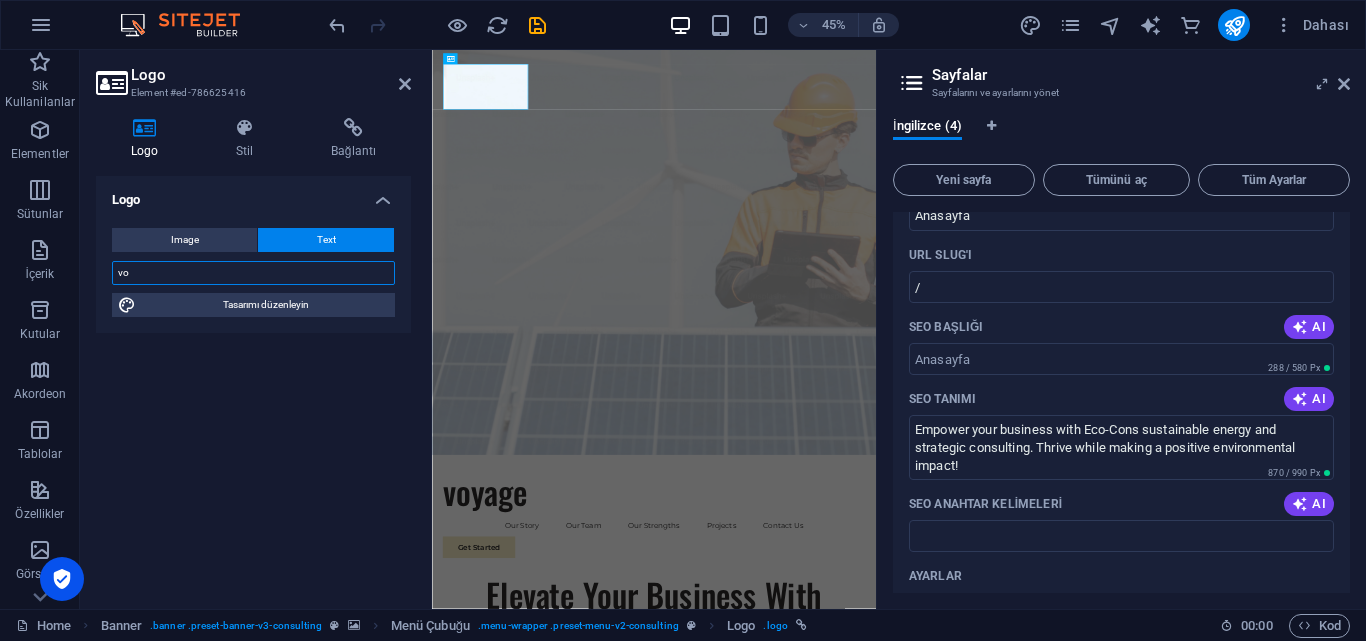 type on "v" 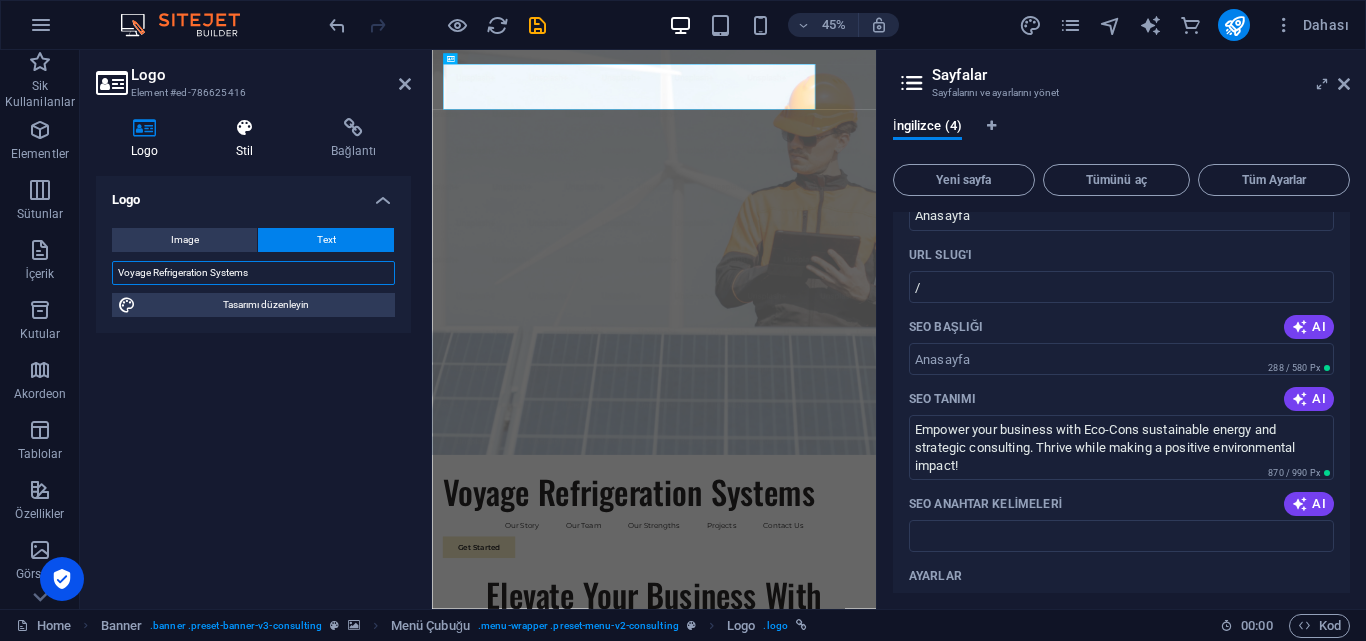 type on "Voyage Refrigeration Systems" 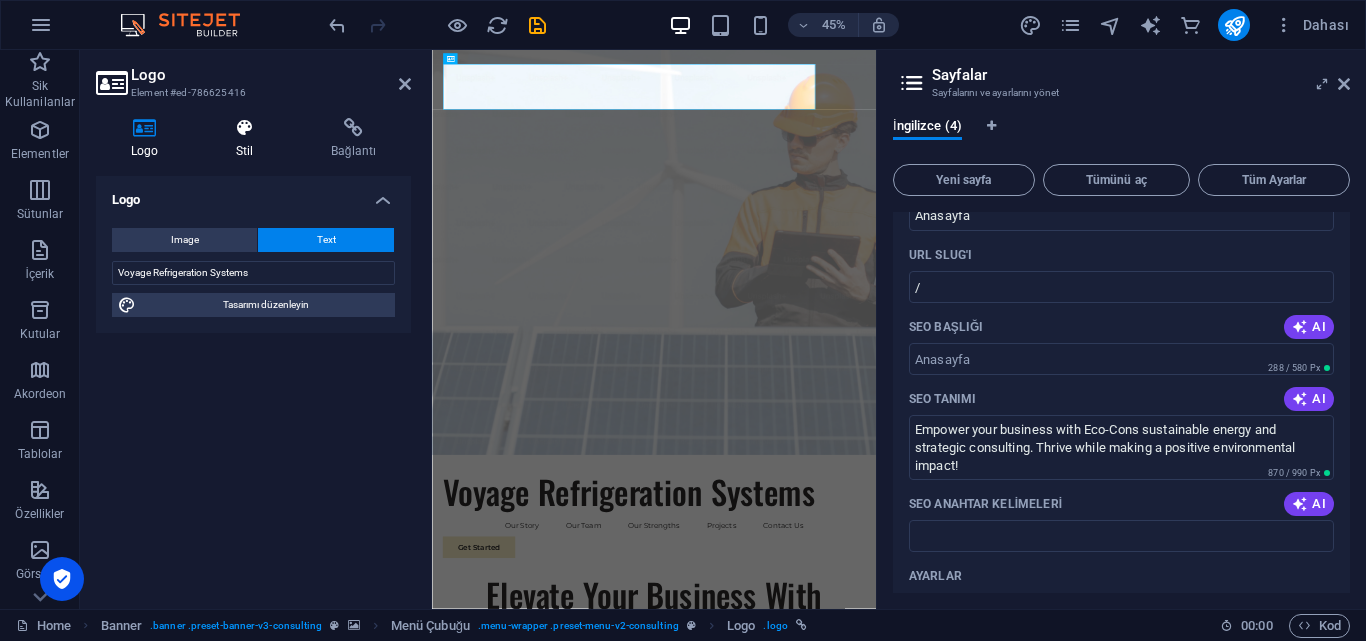 click at bounding box center (244, 128) 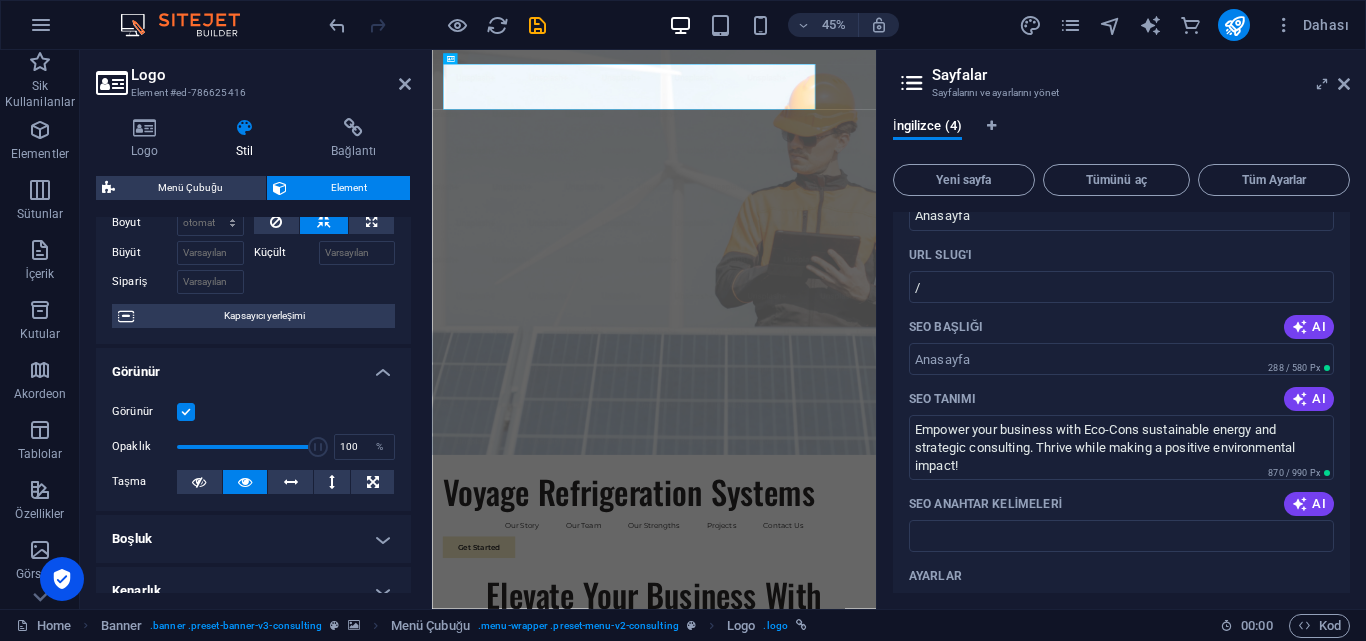 scroll, scrollTop: 0, scrollLeft: 0, axis: both 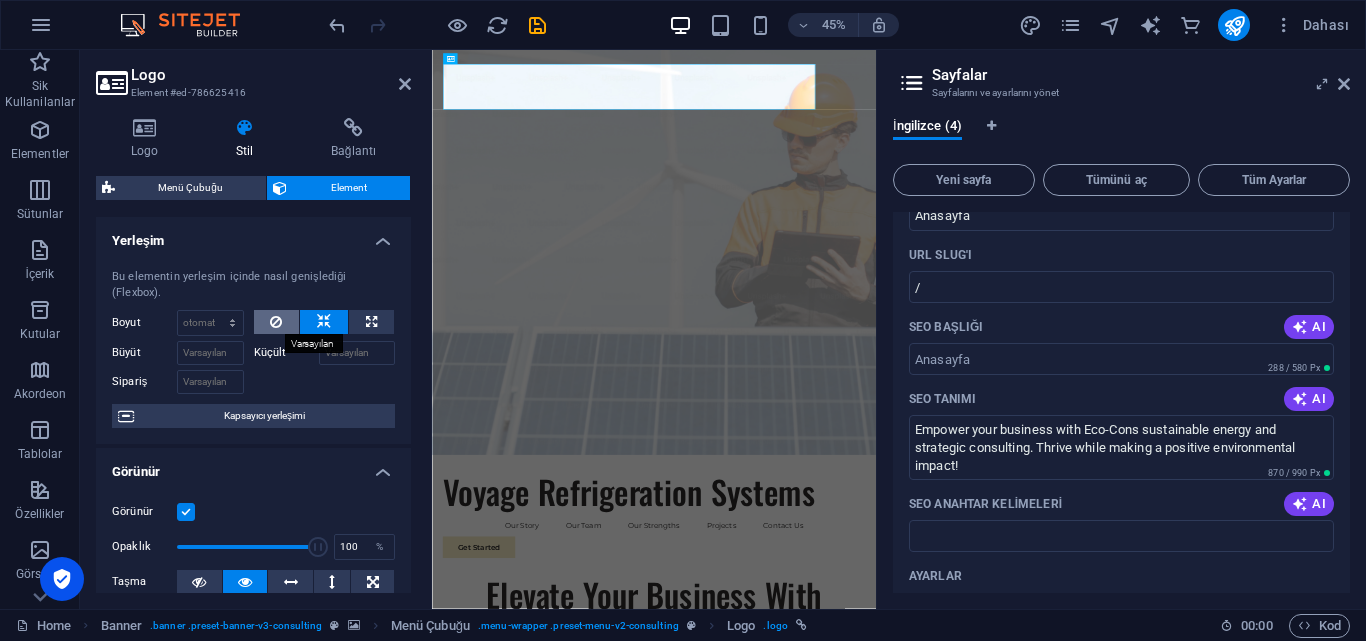 click at bounding box center [276, 322] 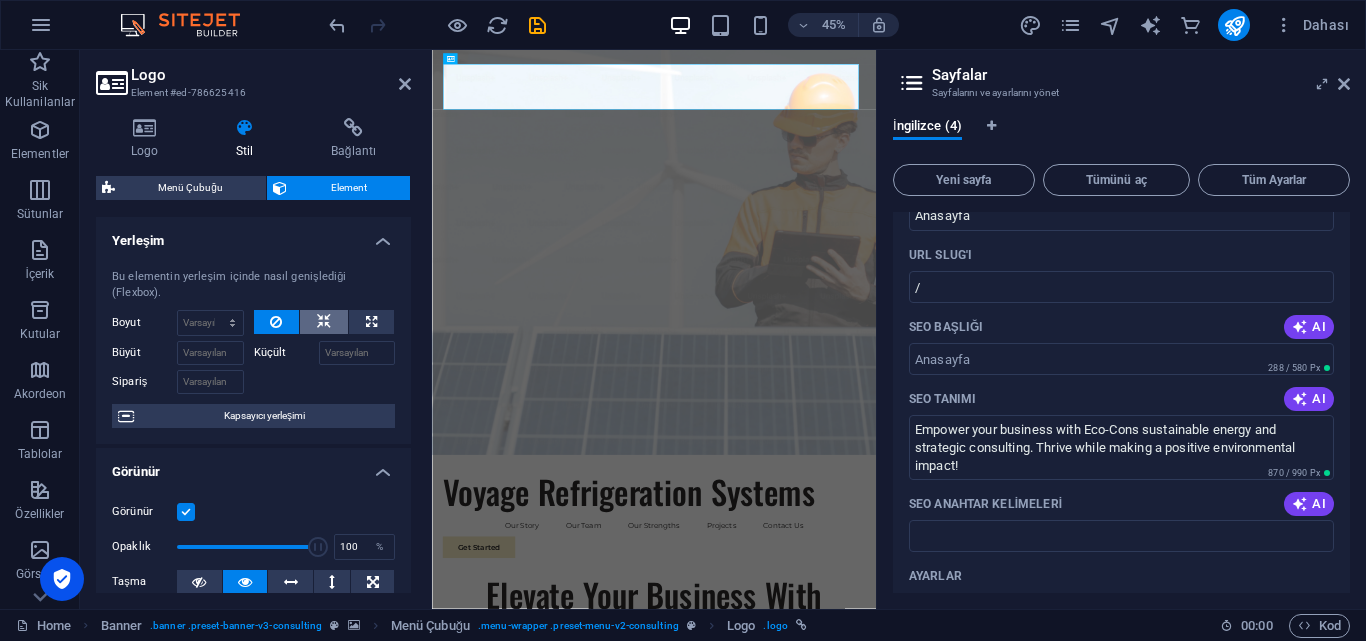 click at bounding box center (324, 322) 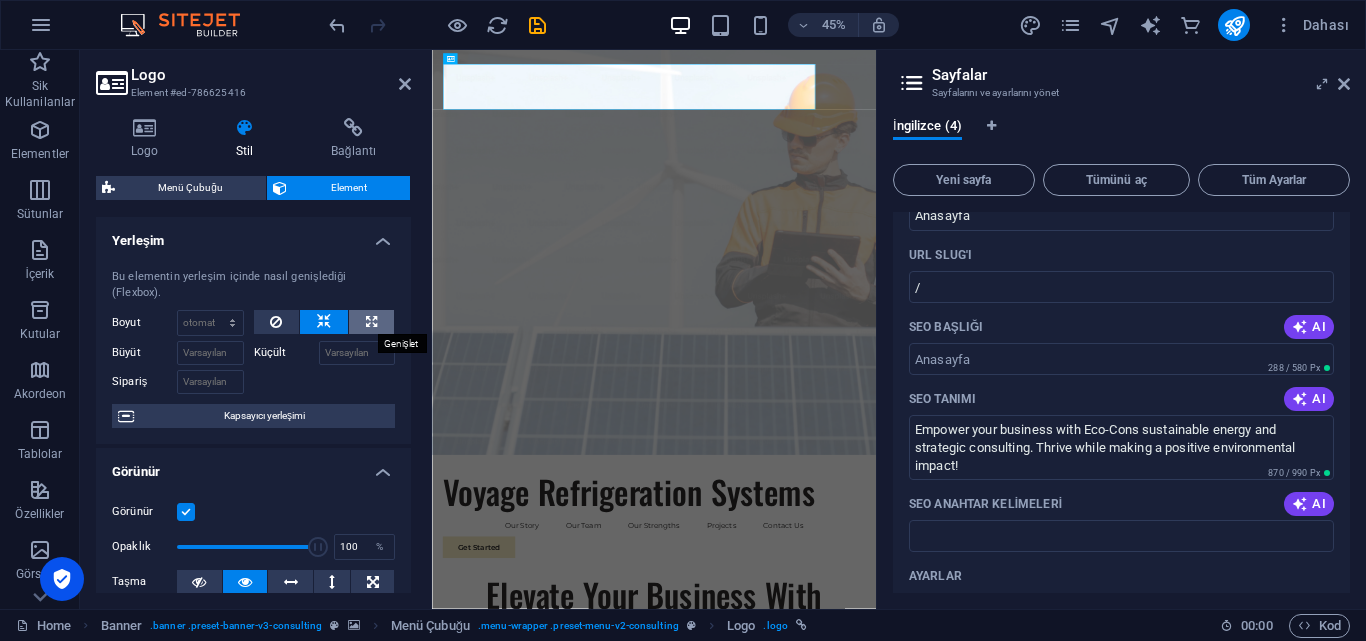 click at bounding box center (371, 322) 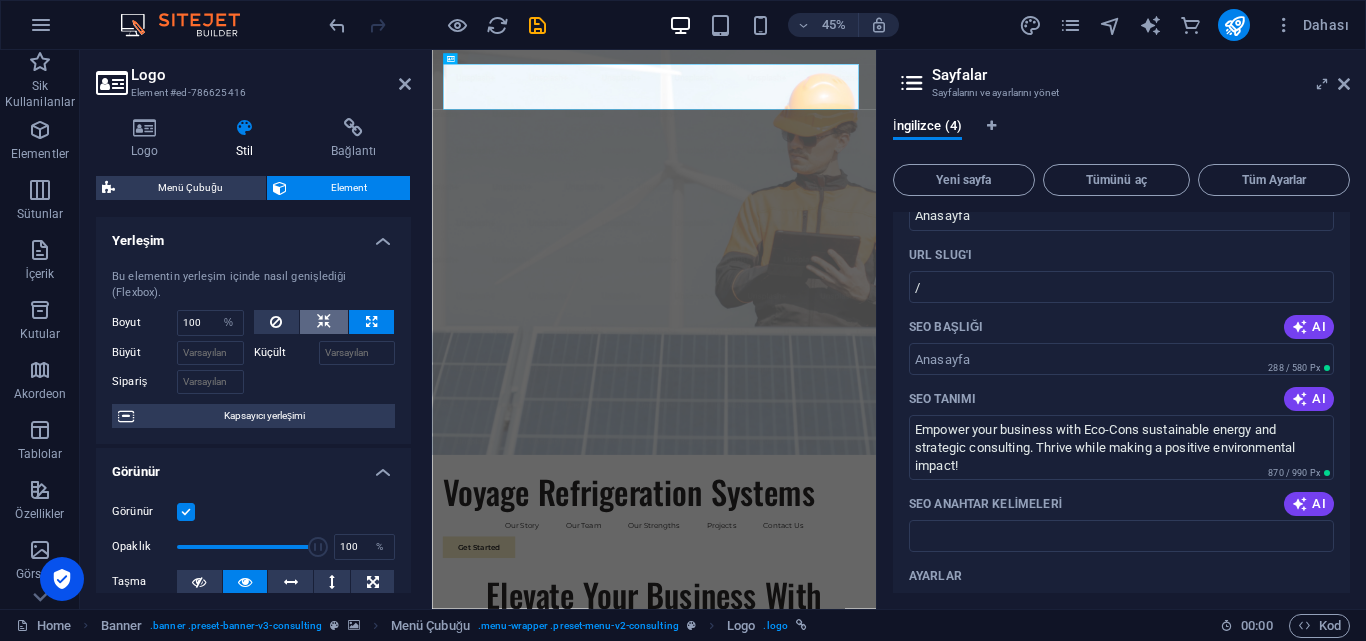 click at bounding box center (324, 322) 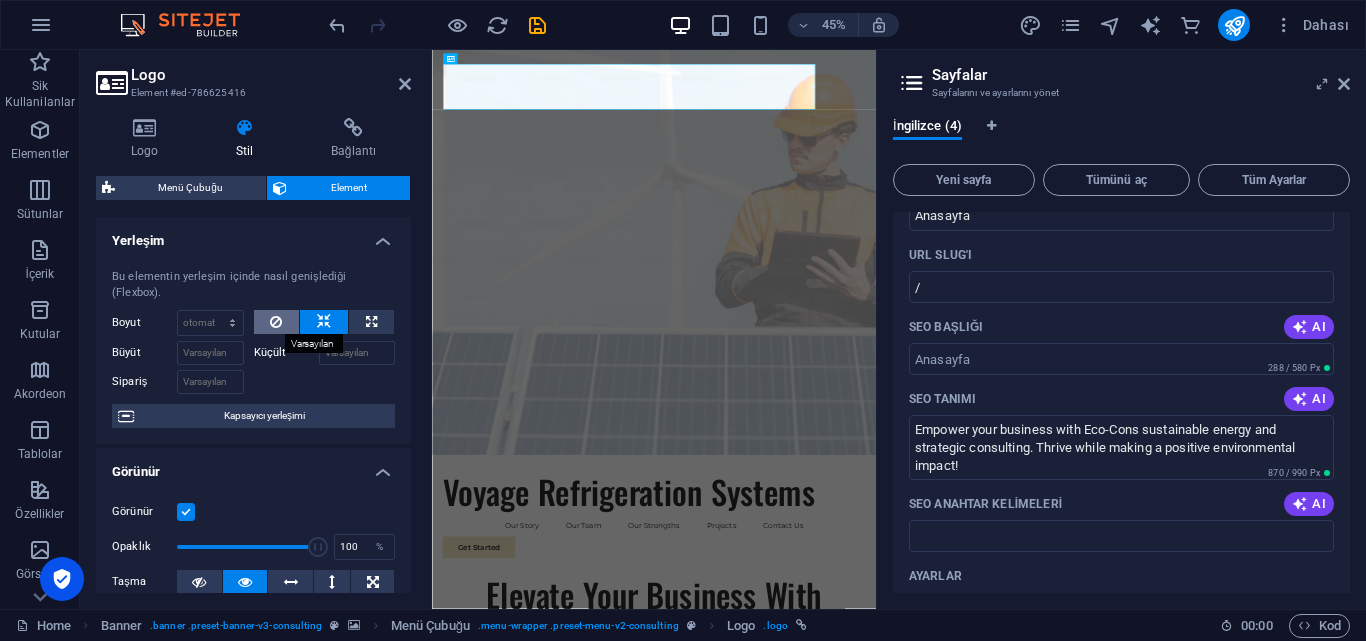 click at bounding box center (277, 322) 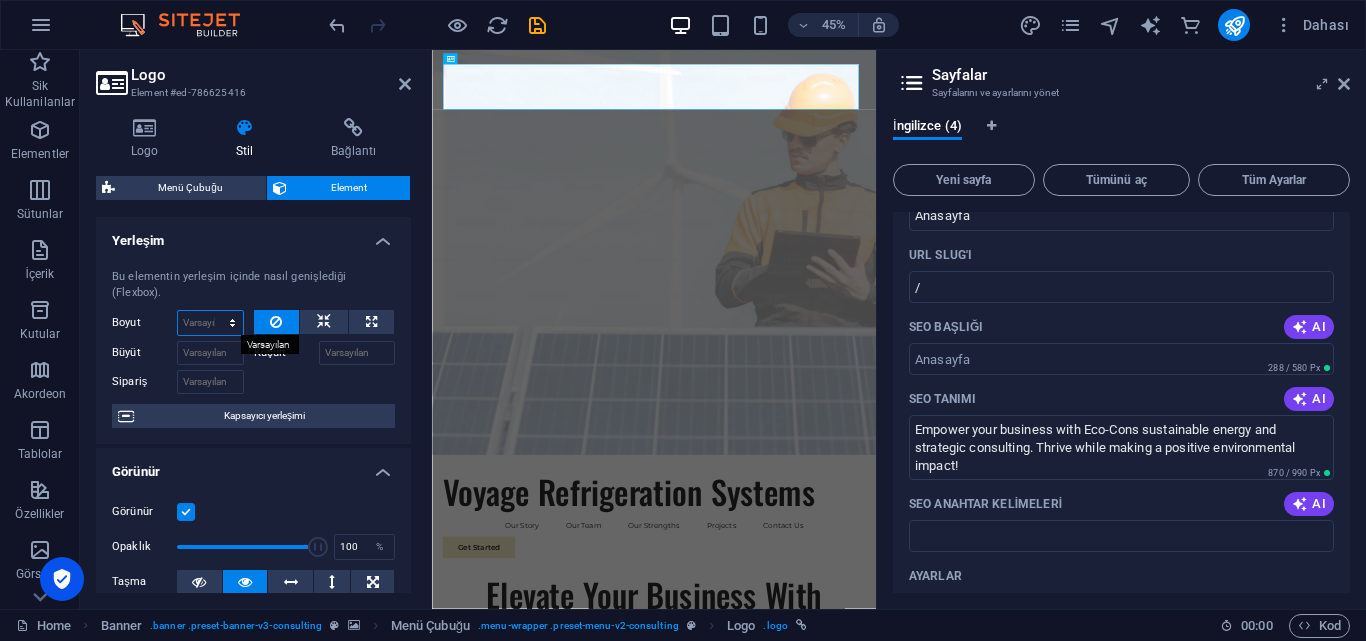 click on "Varsayılan otomatik px % 1/1 1/2 1/3 1/4 1/5 1/6 1/7 1/8 1/9 1/10" at bounding box center (210, 323) 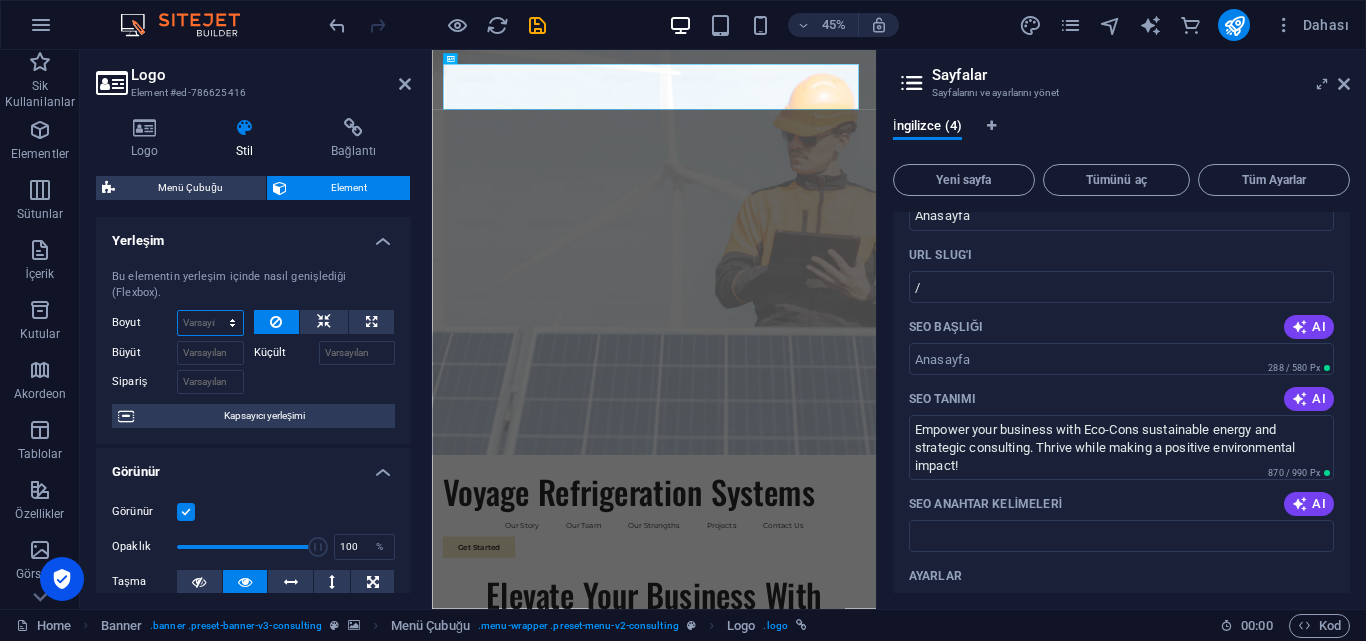 select on "1/1" 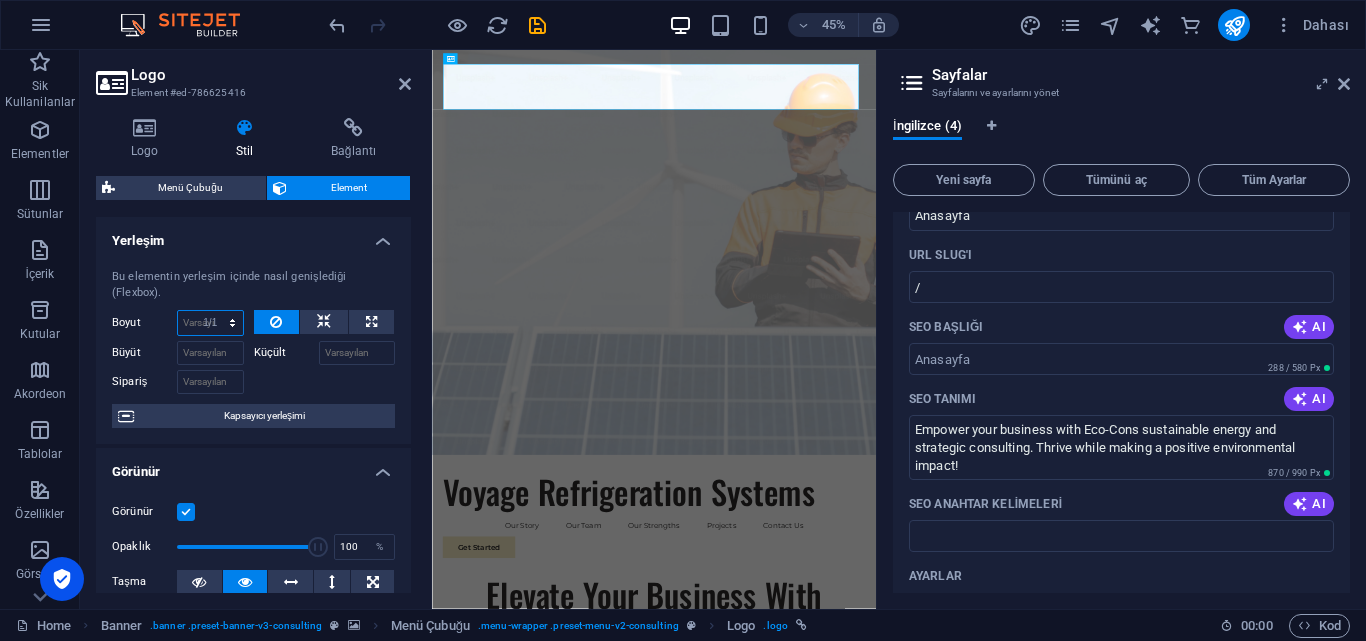 click on "Varsayılan otomatik px % 1/1 1/2 1/3 1/4 1/5 1/6 1/7 1/8 1/9 1/10" at bounding box center (210, 323) 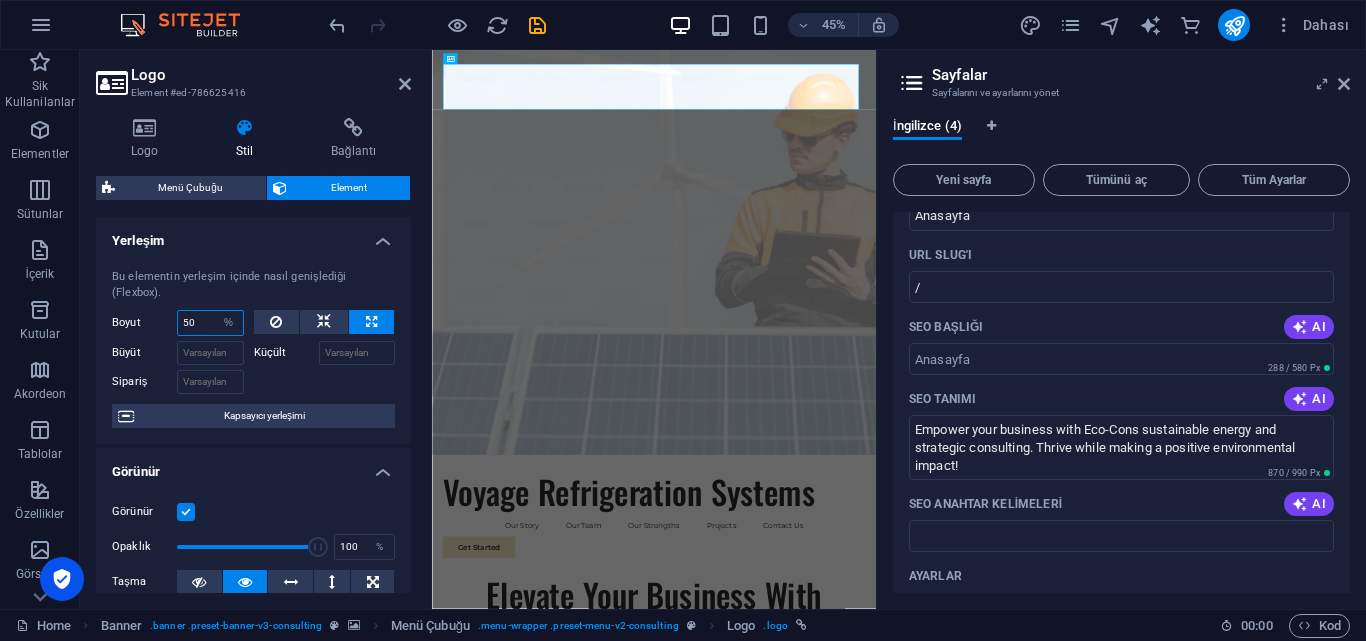 type on "50" 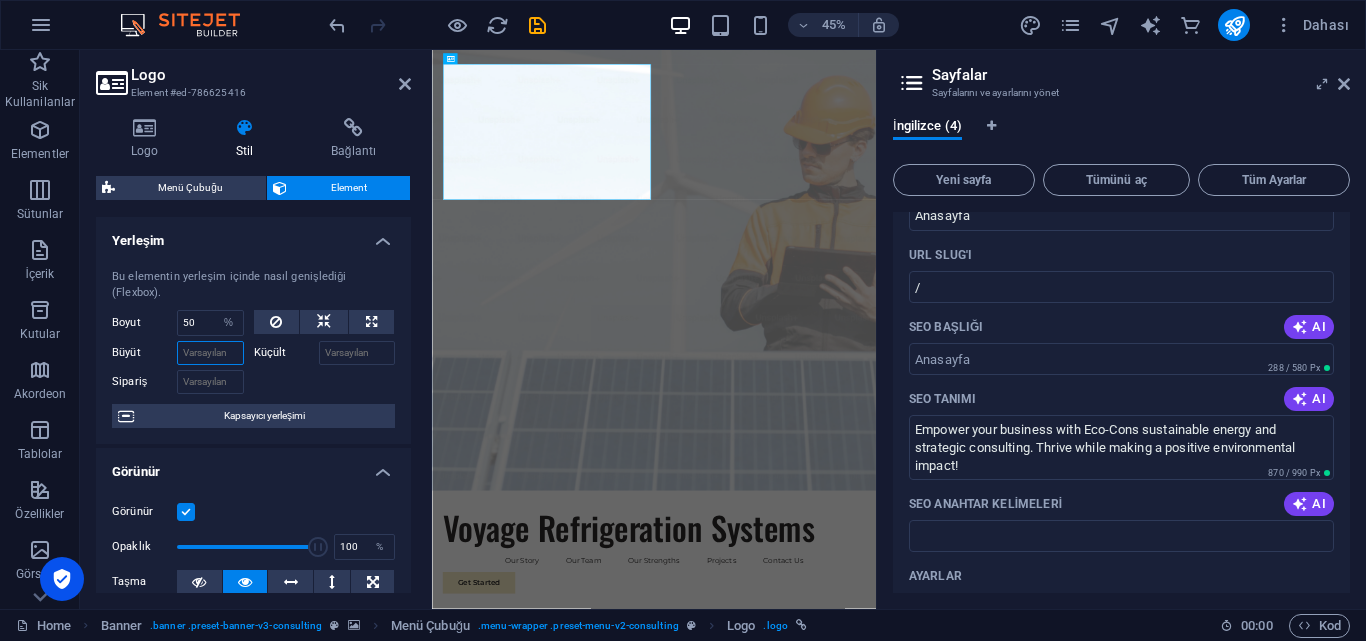 click on "Büyüt" at bounding box center (210, 353) 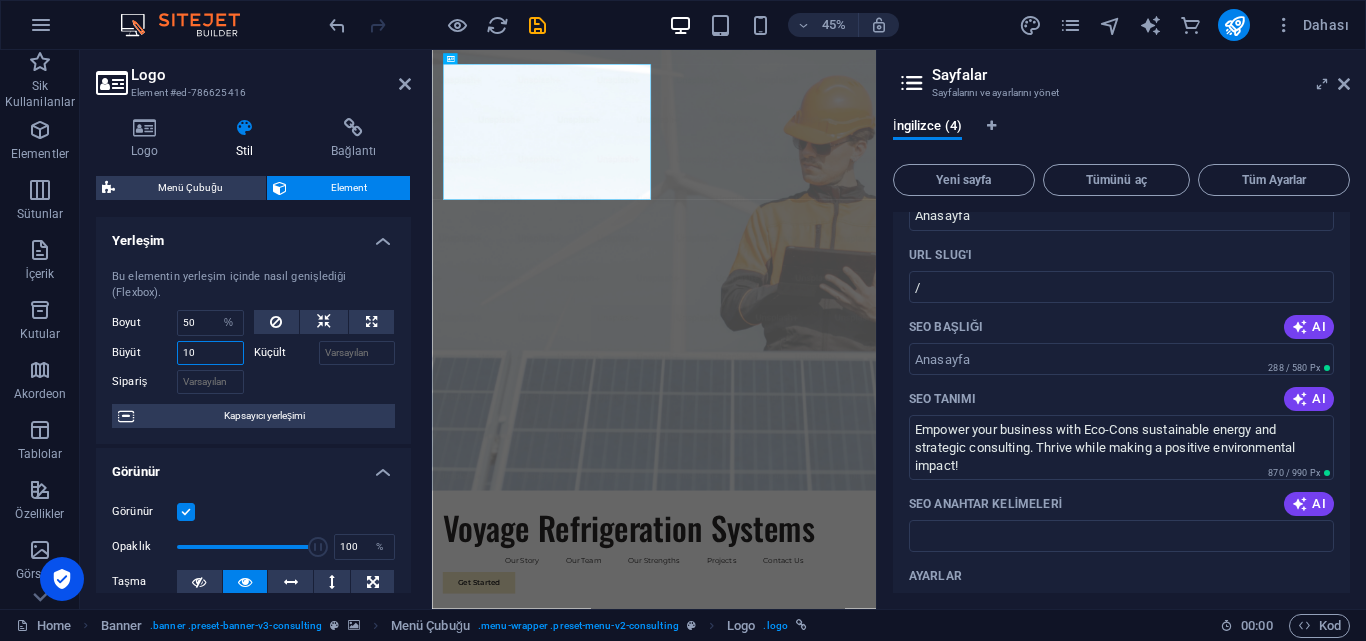 type on "10" 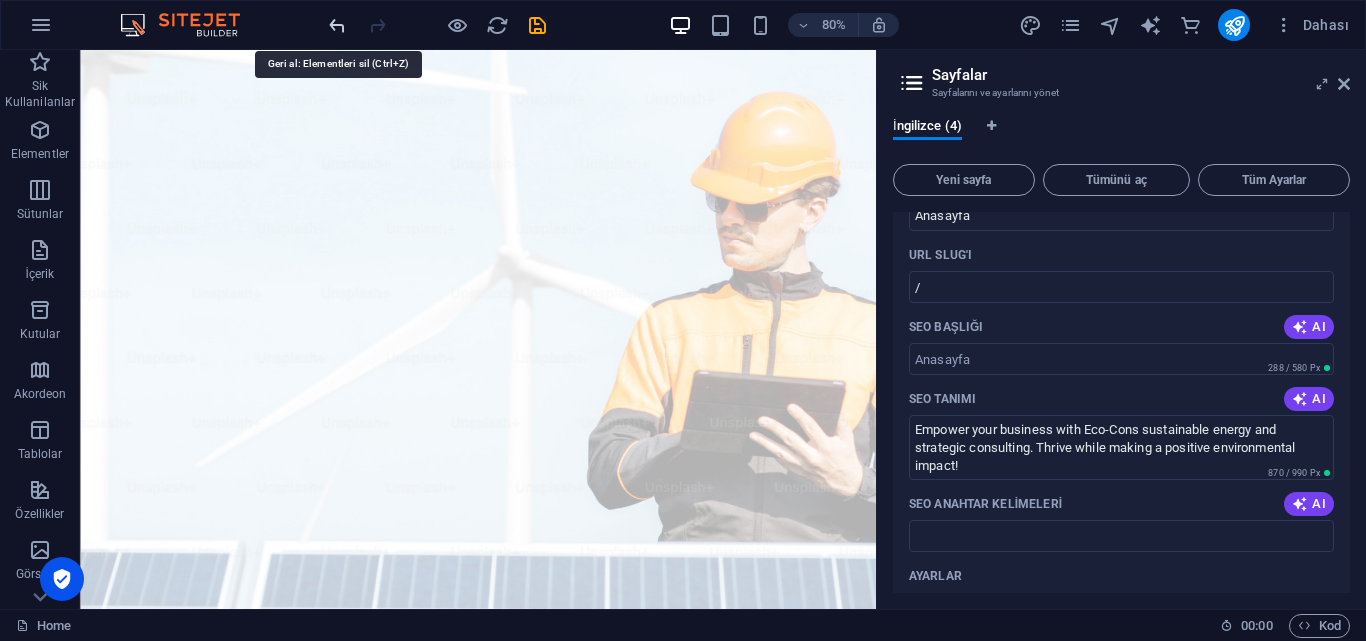 click at bounding box center [337, 25] 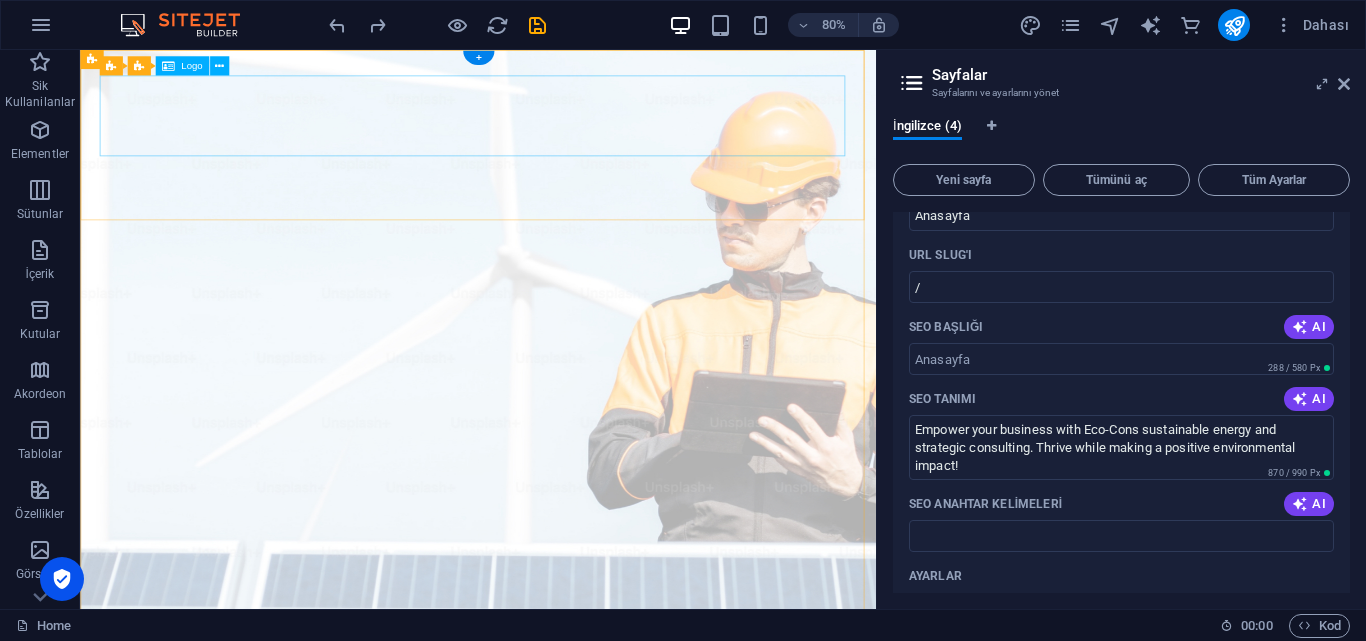 click on "Voyage Refrigeration Systems" at bounding box center (577, 1032) 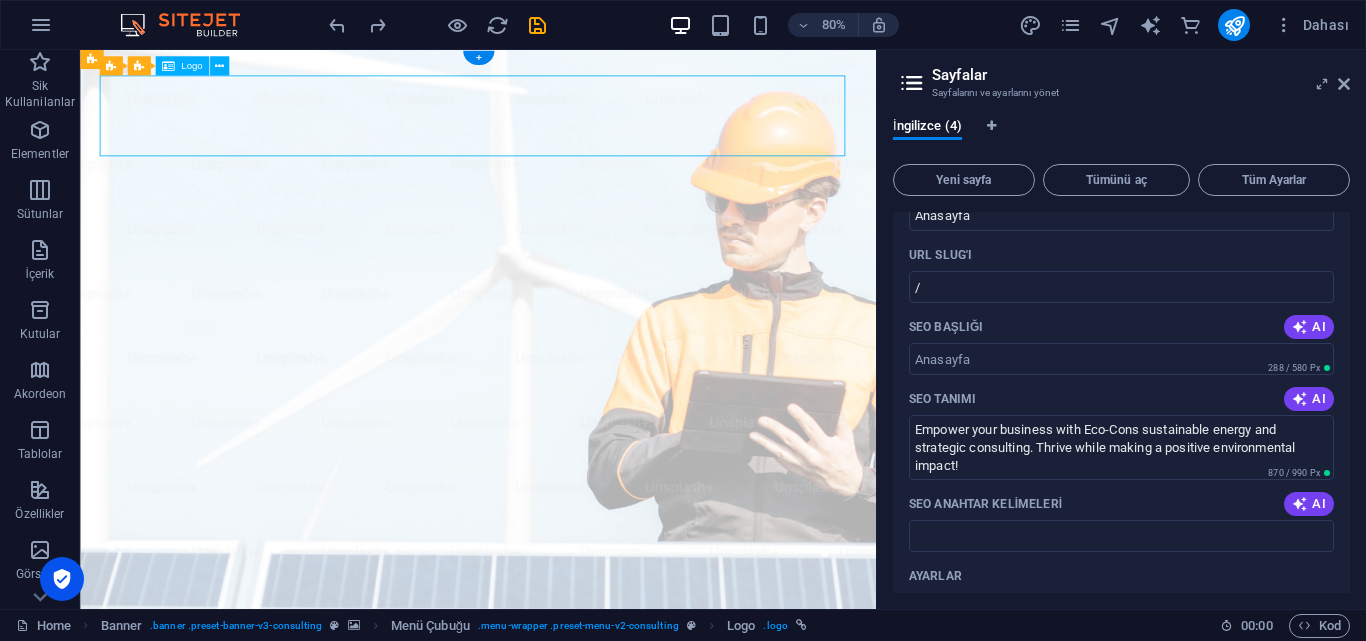 click on "Voyage Refrigeration Systems" at bounding box center (577, 1032) 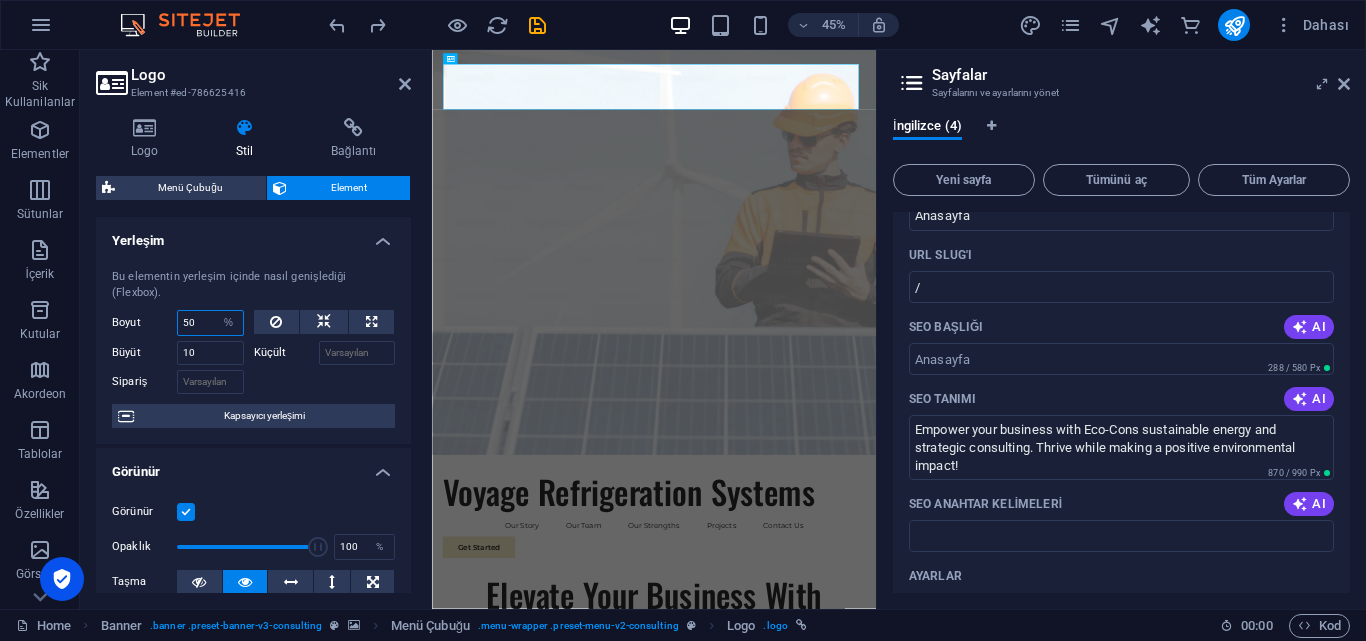 click on "50" at bounding box center [210, 323] 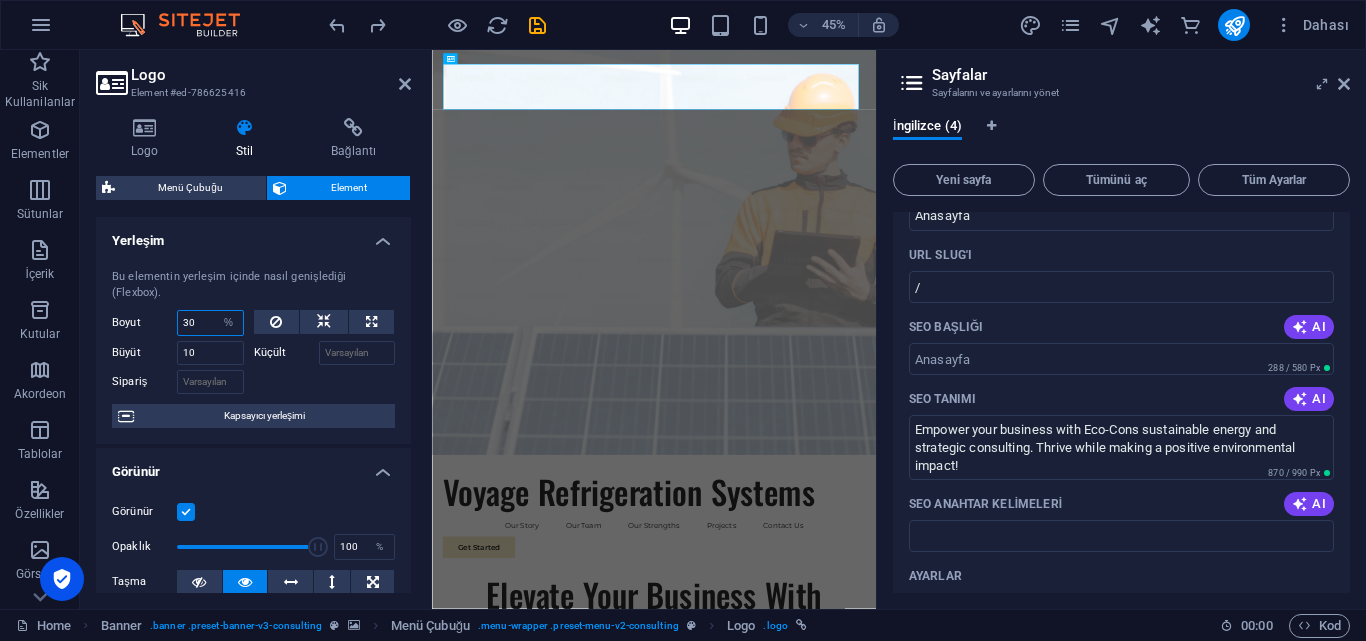 type on "30" 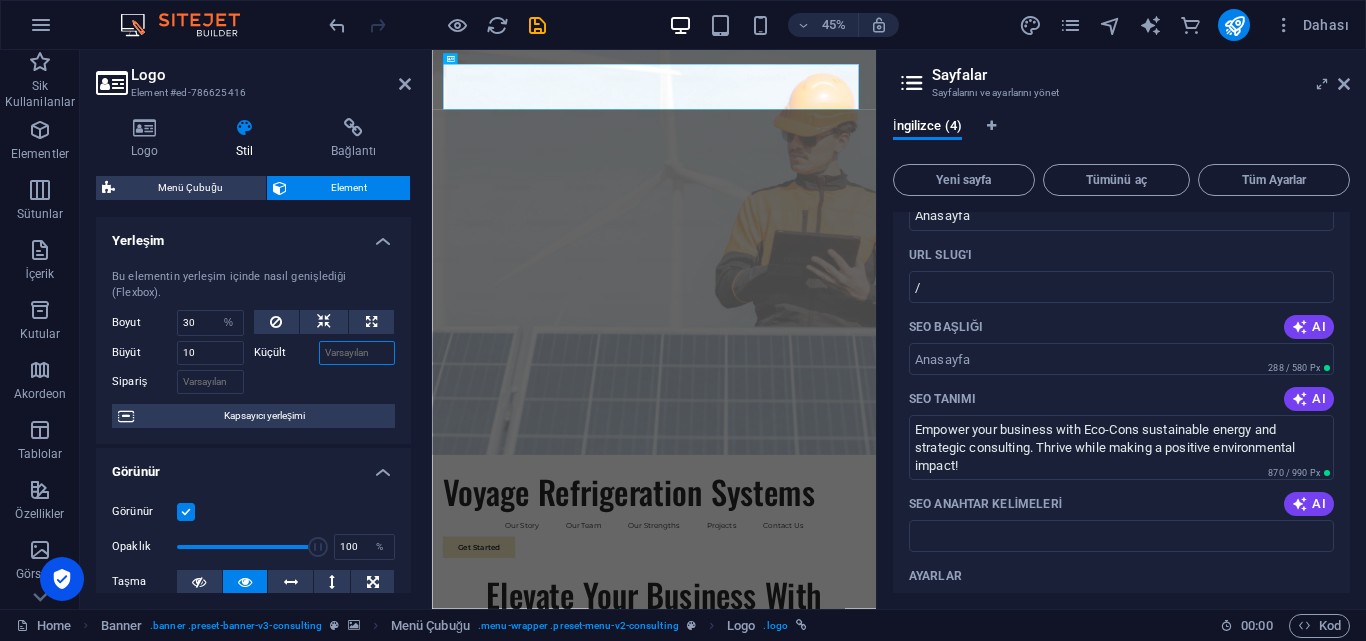 click on "Küçült" at bounding box center (357, 353) 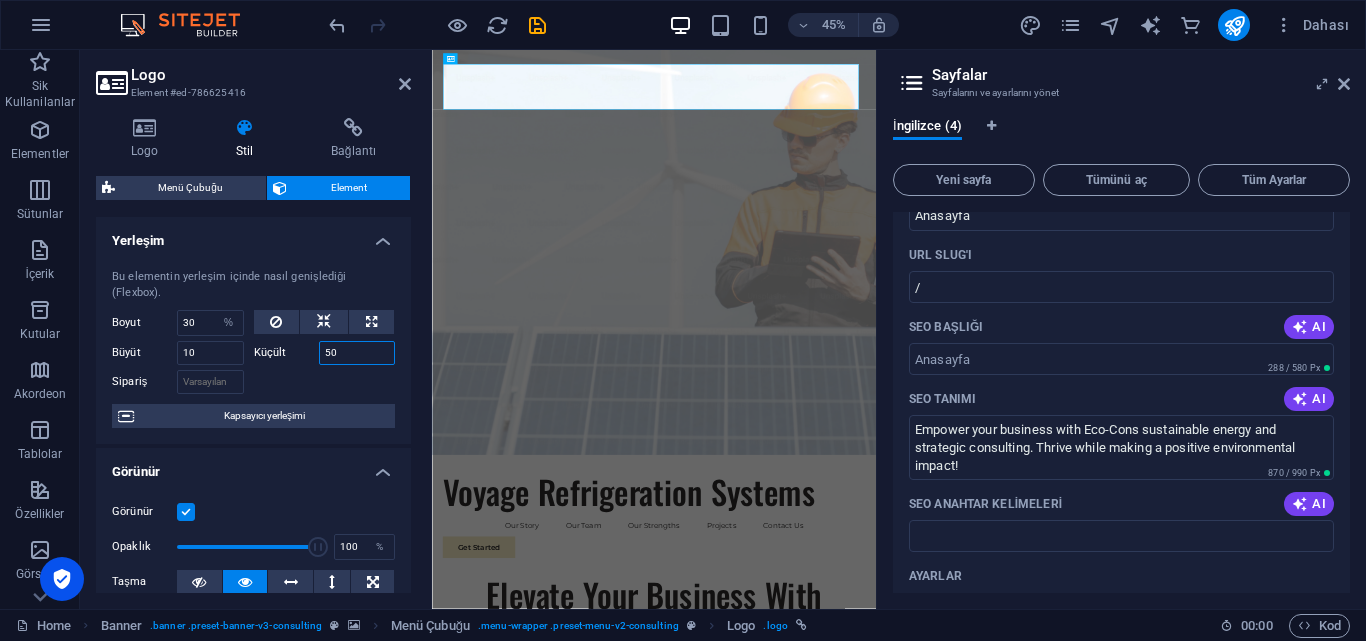 type on "50" 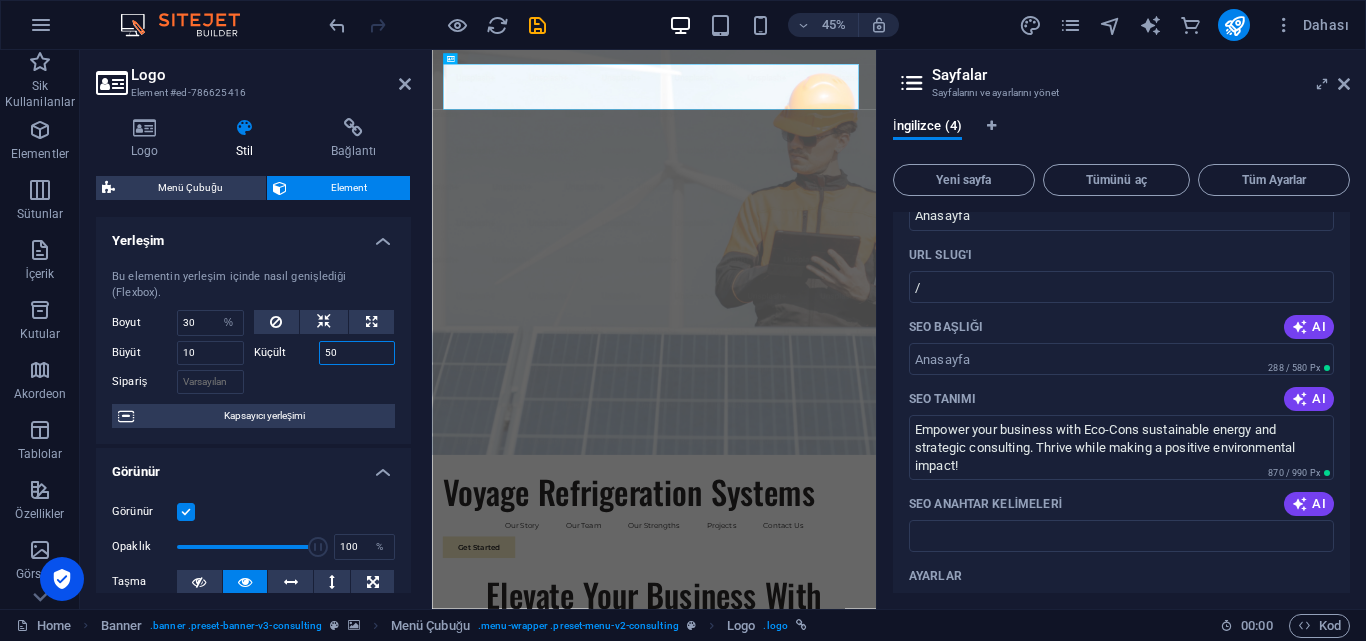 click on "50" at bounding box center [357, 353] 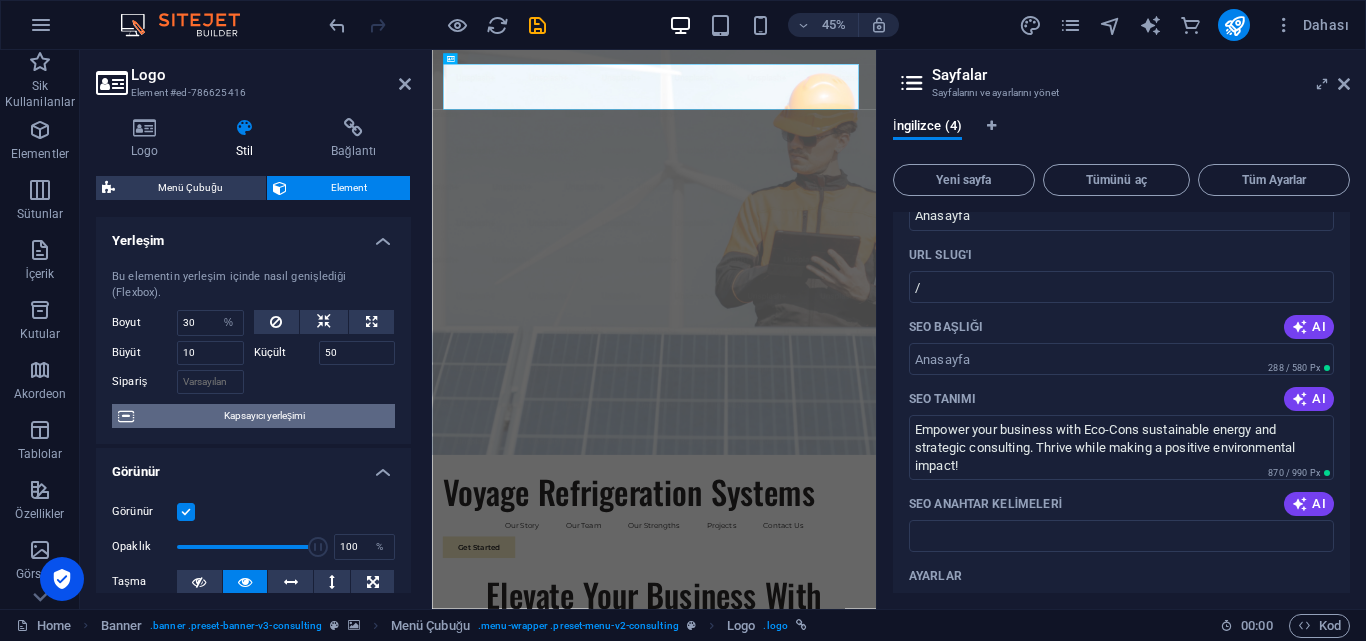 click on "Kapsayıcı yerleşimi" at bounding box center [264, 416] 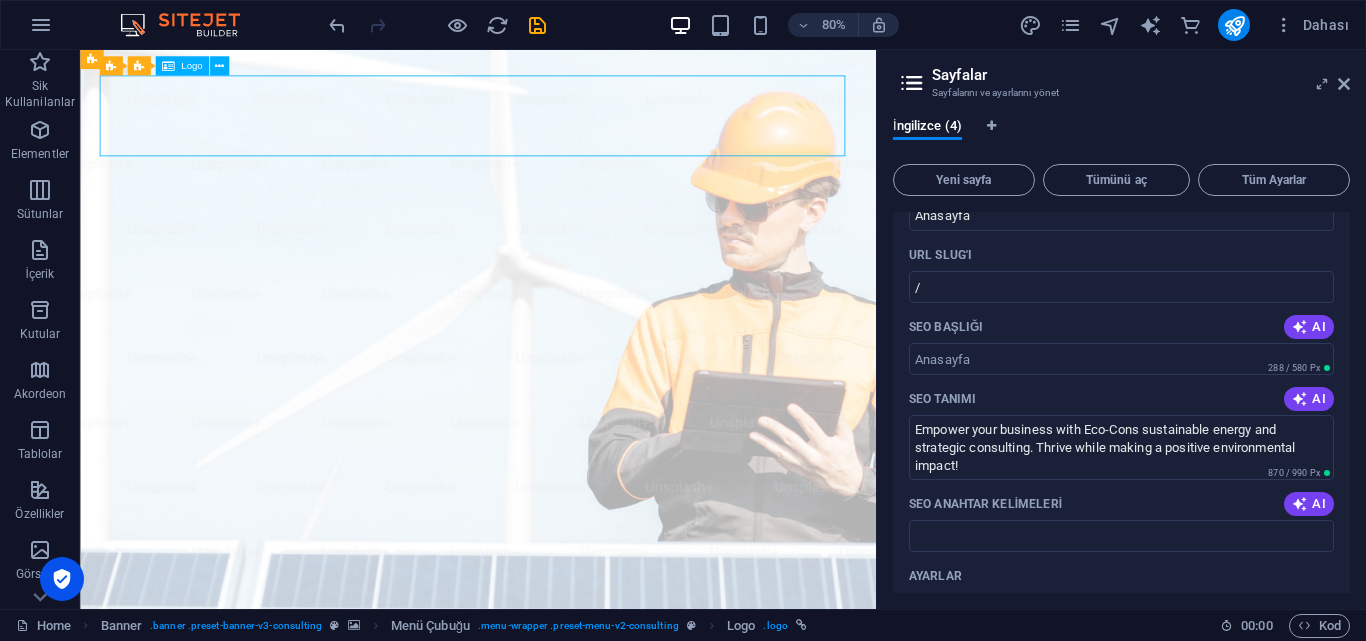 drag, startPoint x: 975, startPoint y: 107, endPoint x: 981, endPoint y: 86, distance: 21.84033 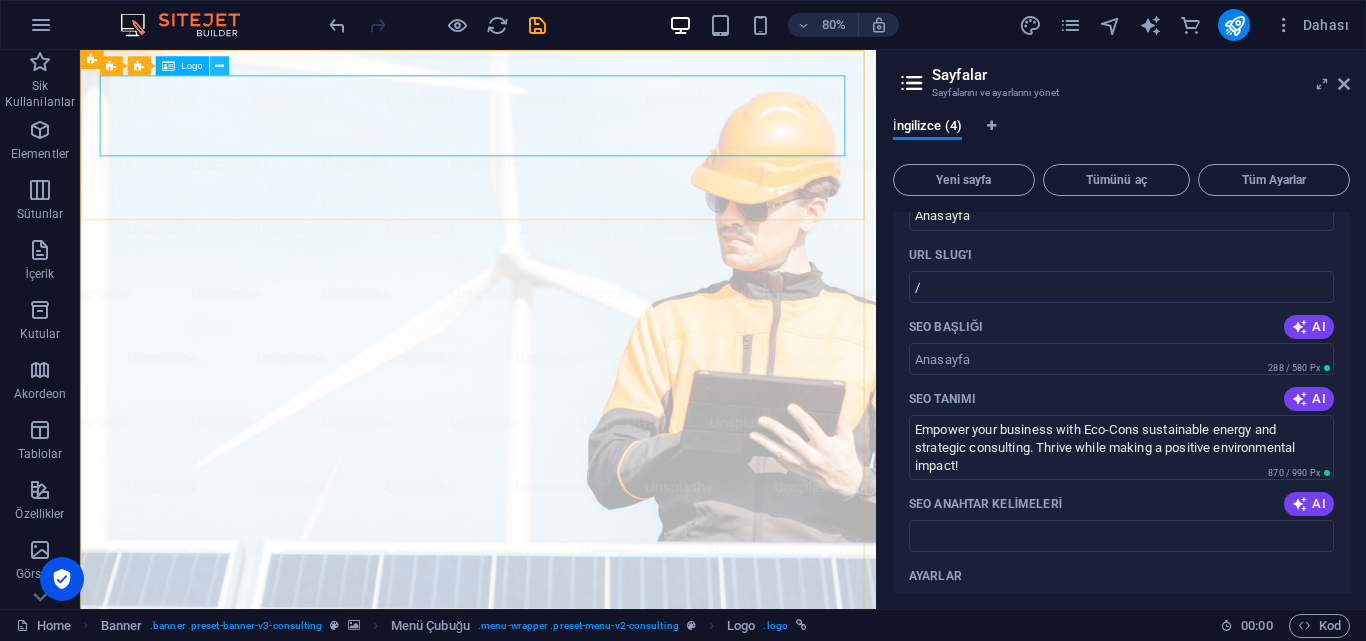 click at bounding box center [219, 66] 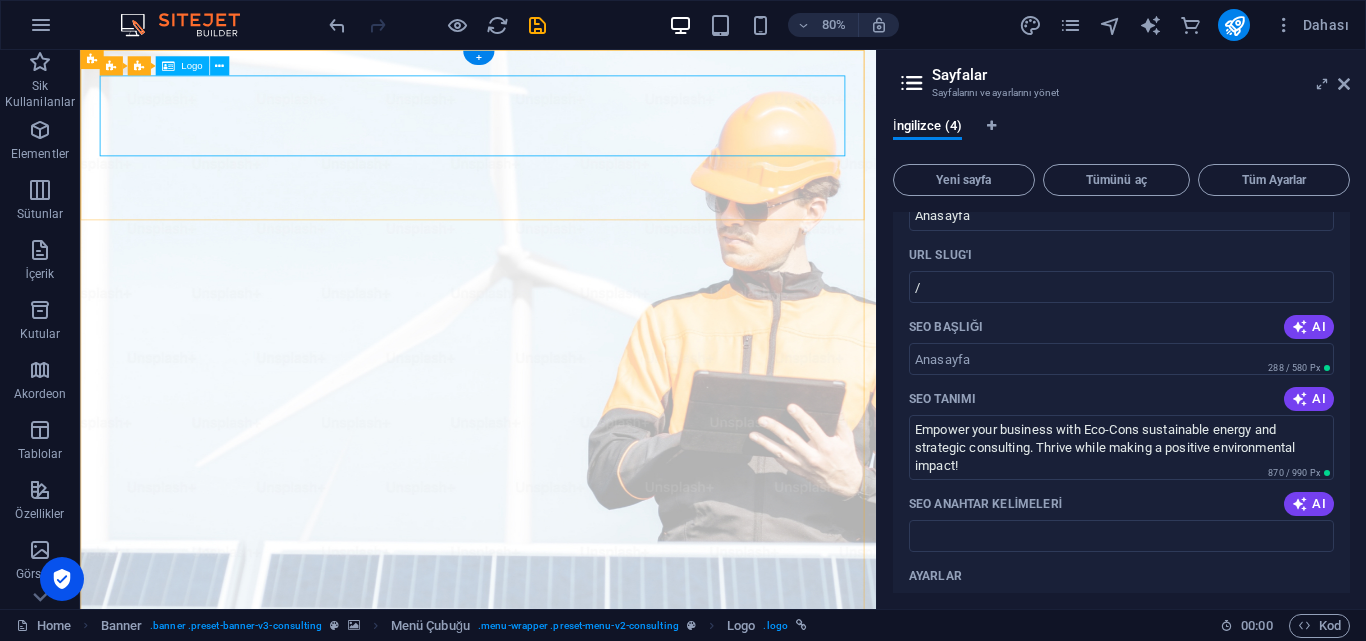 click on "Voyage Refrigeration Systems" at bounding box center [577, 1032] 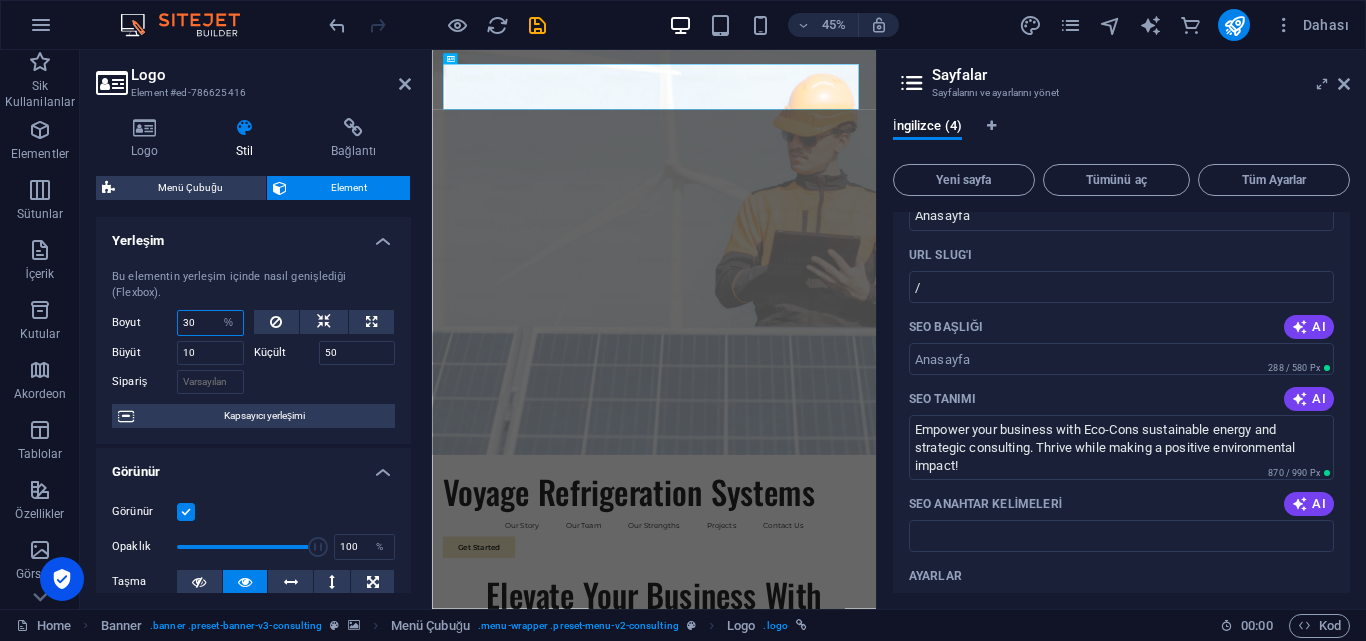 click on "30" at bounding box center [210, 323] 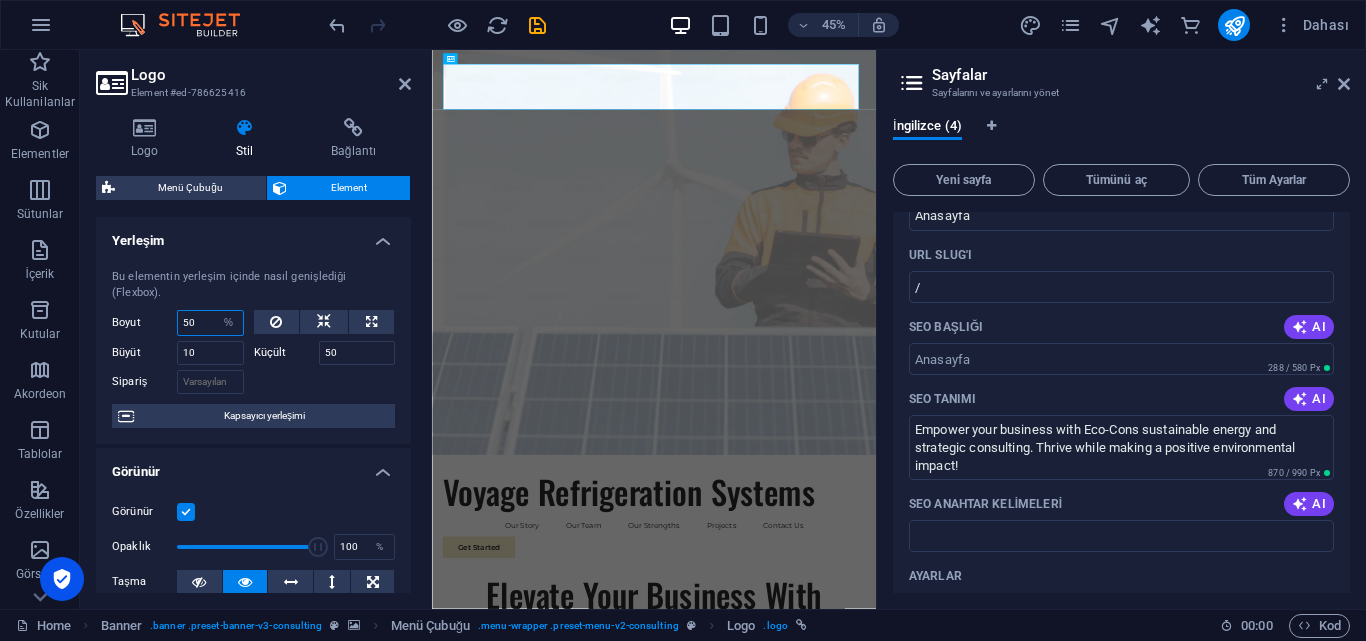 type on "50" 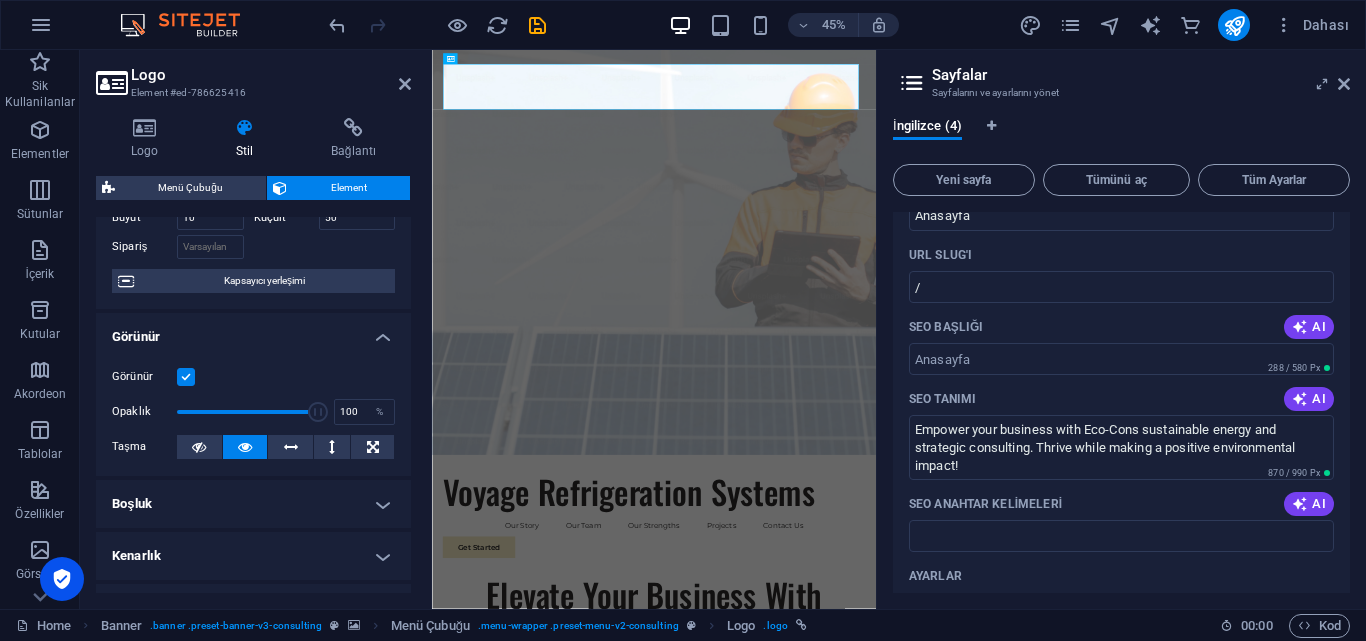 scroll, scrollTop: 200, scrollLeft: 0, axis: vertical 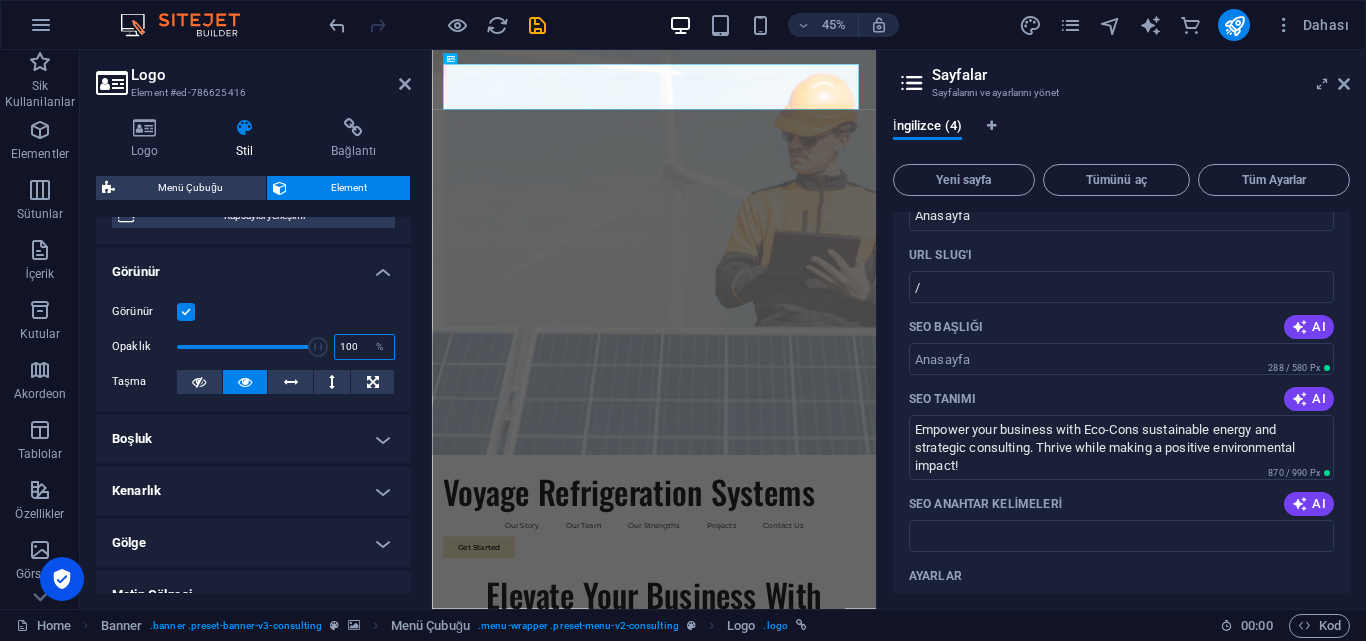 click on "100" at bounding box center [364, 347] 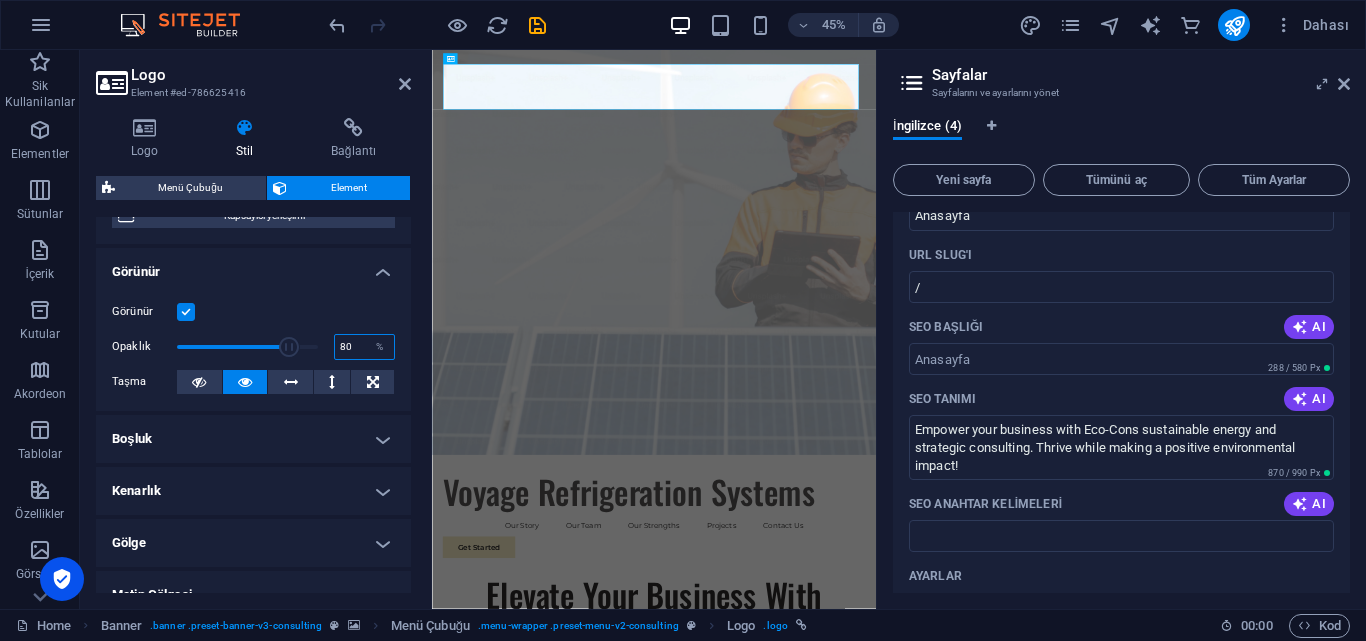 click on "80" at bounding box center (364, 347) 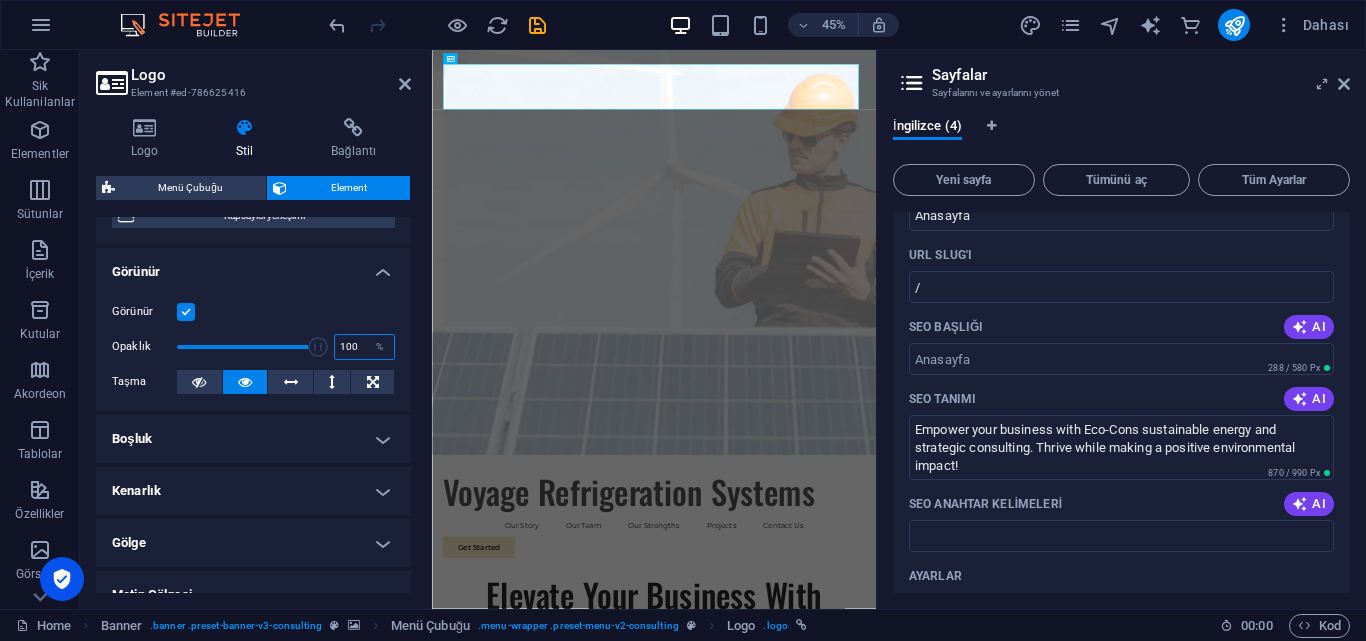 type on "100" 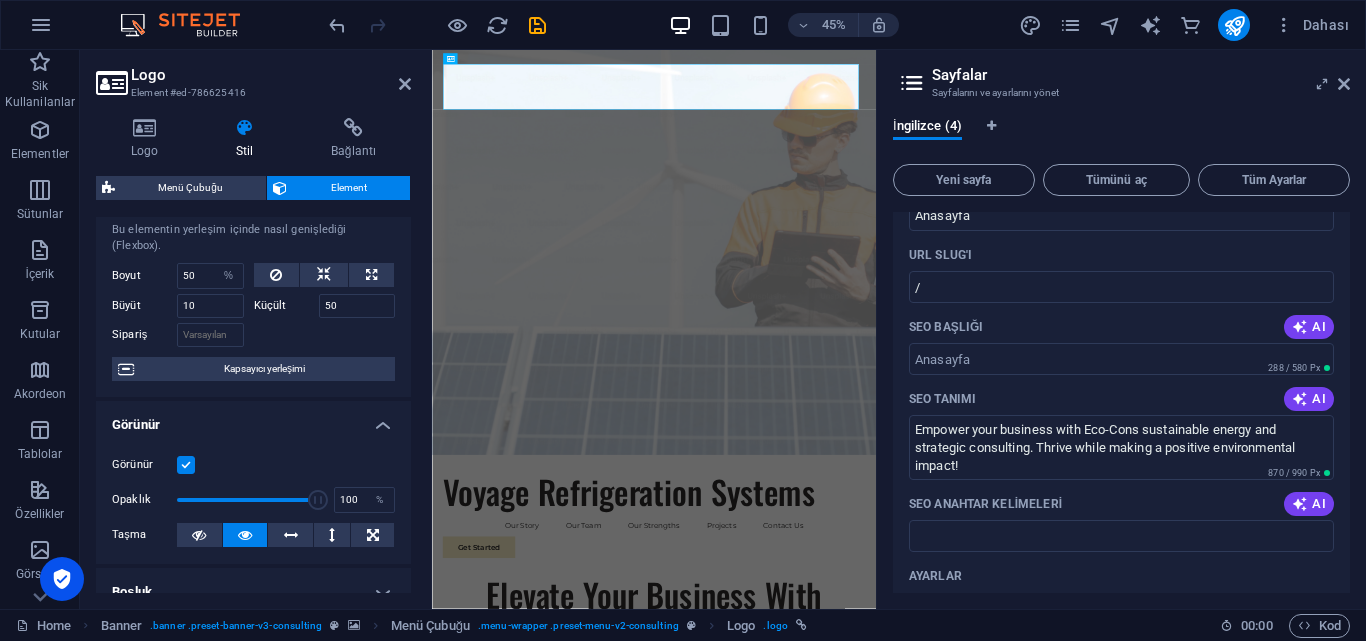 scroll, scrollTop: 0, scrollLeft: 0, axis: both 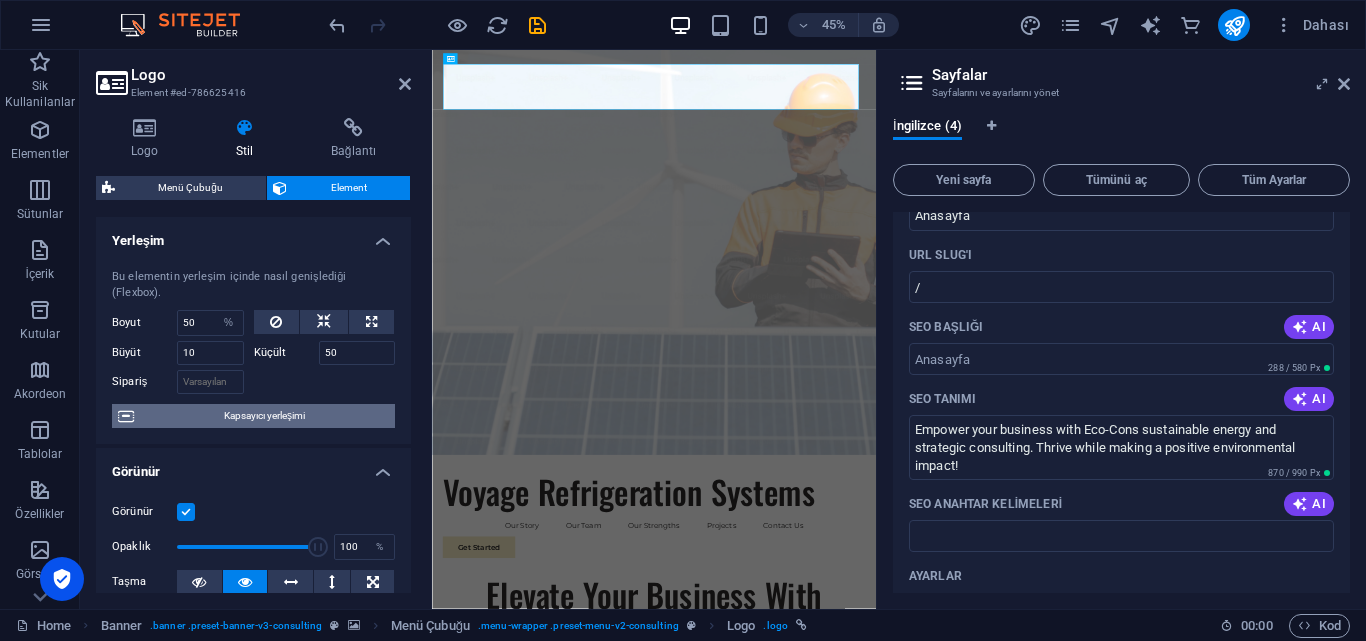 click on "Kapsayıcı yerleşimi" at bounding box center [264, 416] 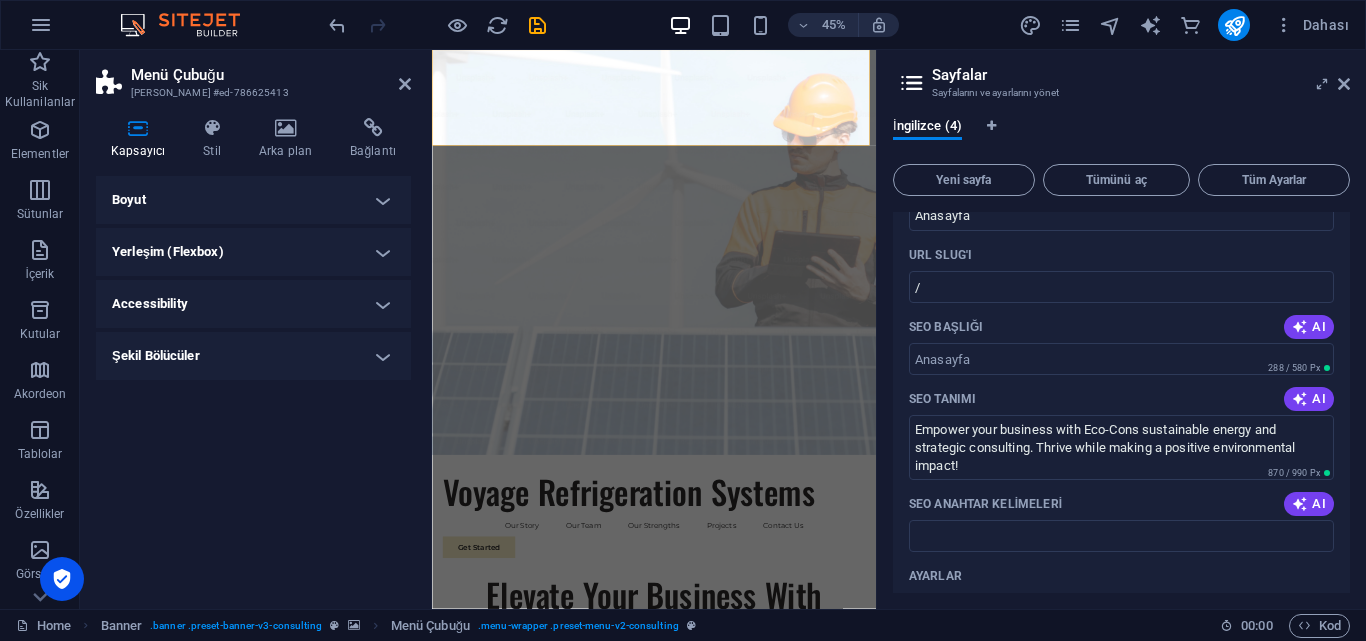 click on "Boyut" at bounding box center (253, 200) 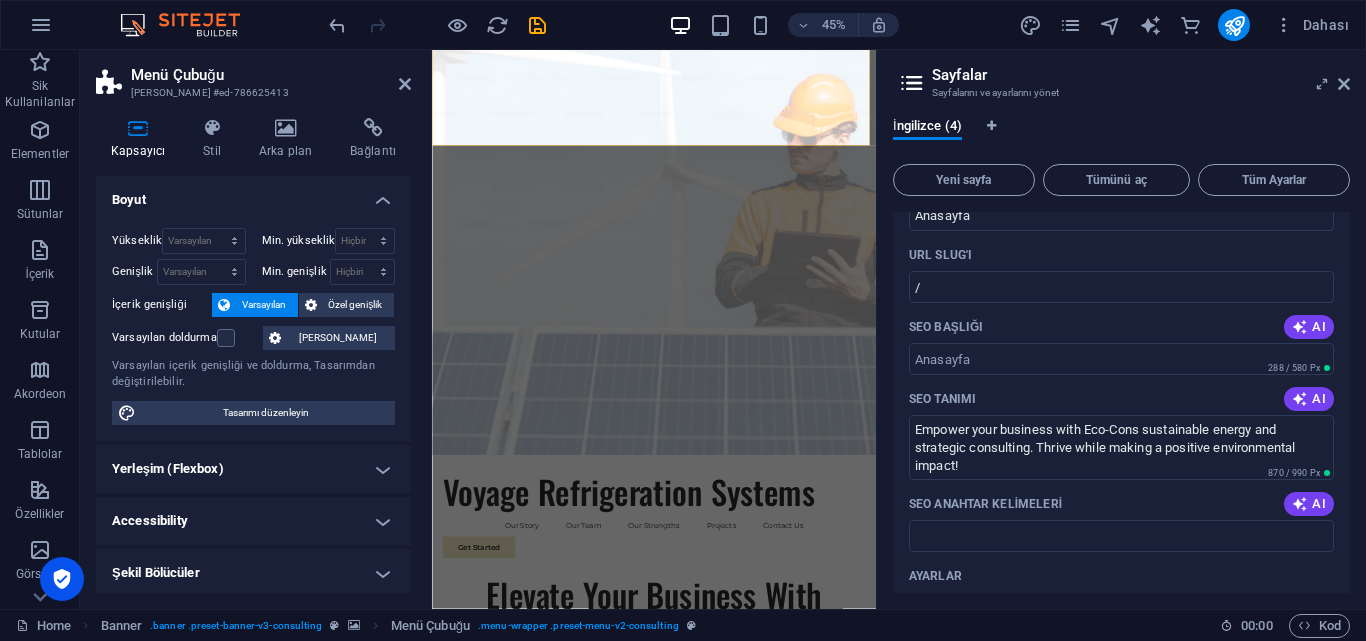 click on "Yerleşim (Flexbox)" at bounding box center (253, 469) 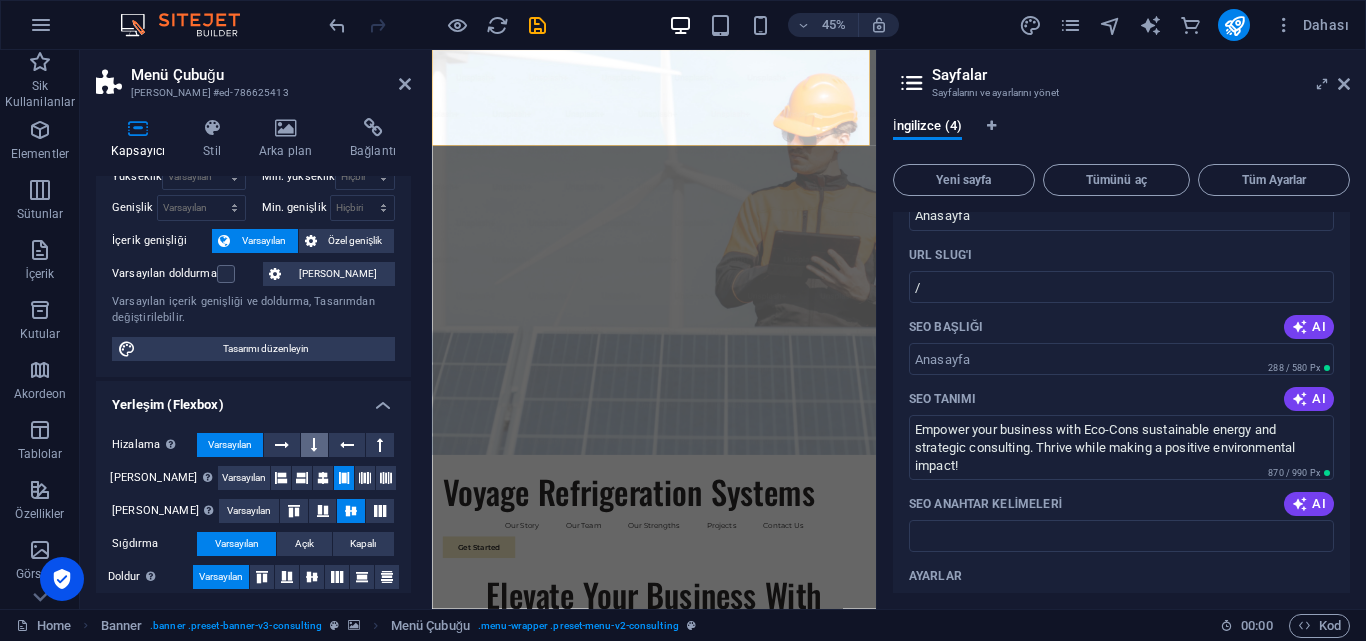 scroll, scrollTop: 100, scrollLeft: 0, axis: vertical 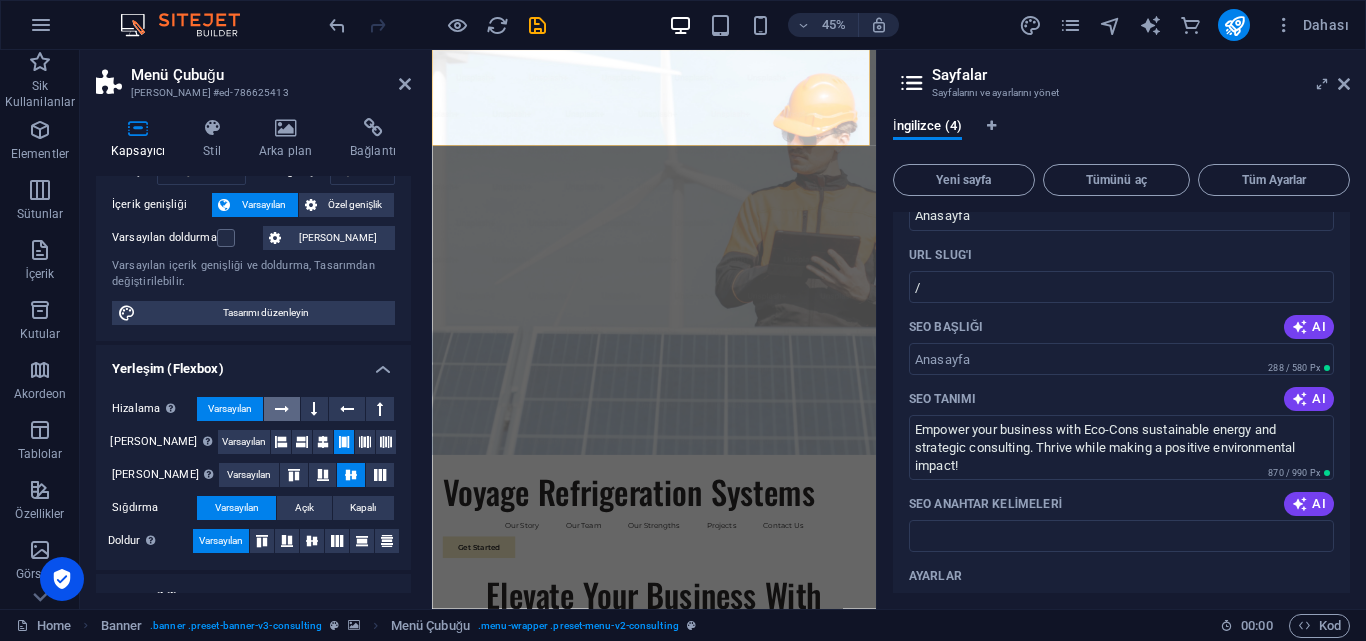 click at bounding box center (282, 409) 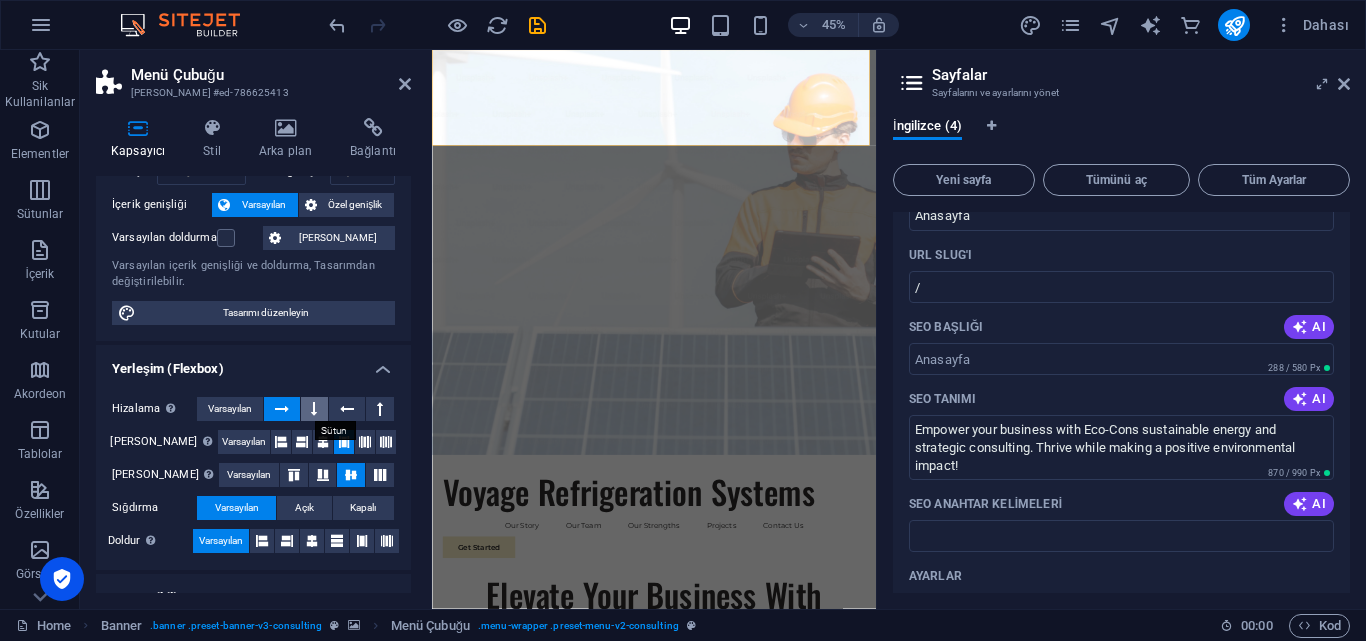 click at bounding box center (314, 409) 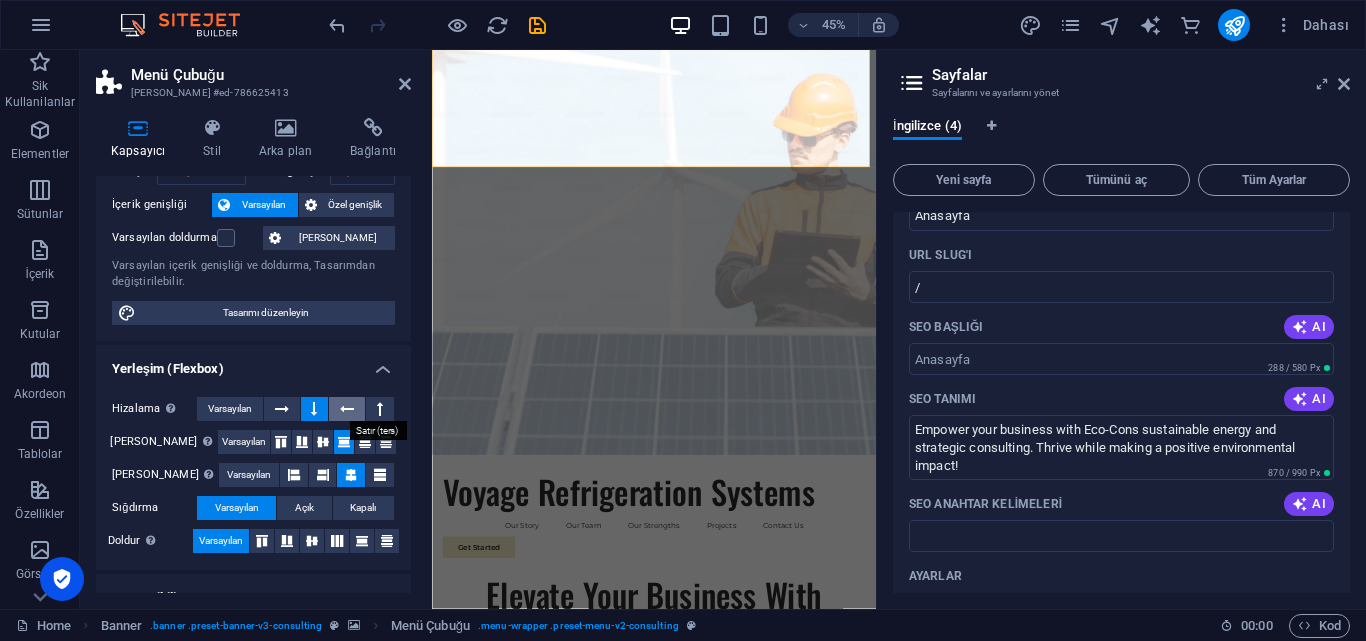 click at bounding box center [347, 409] 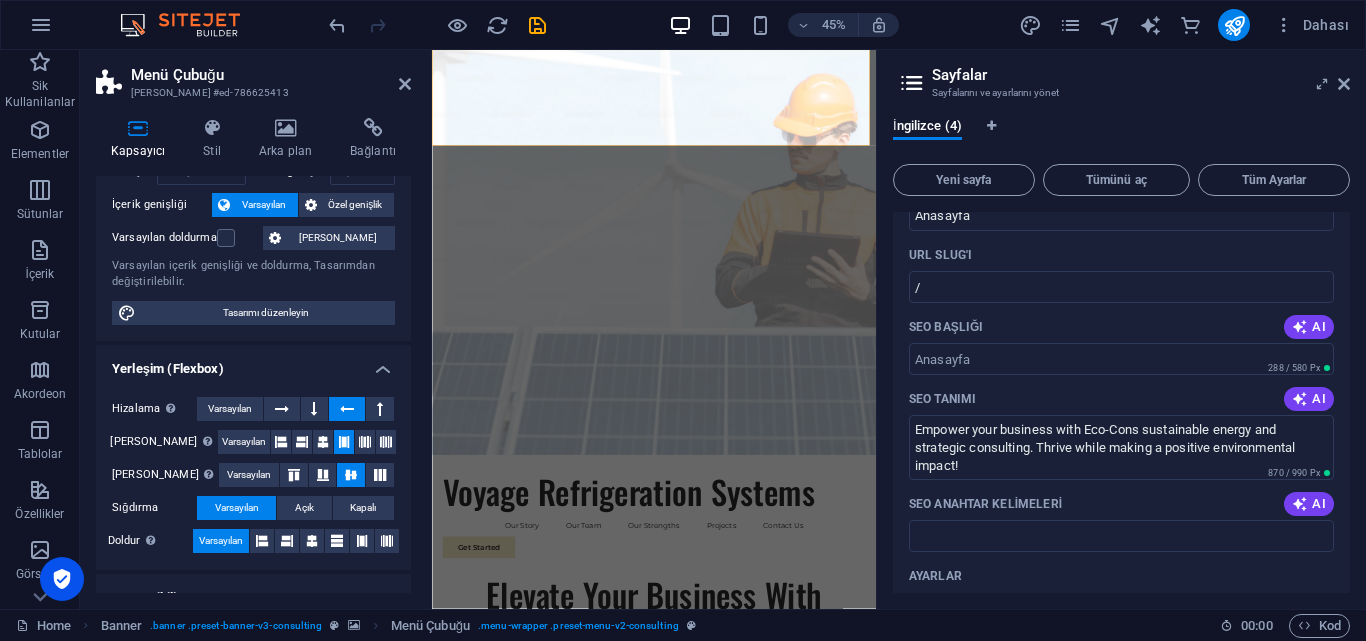 click on "[PERSON_NAME] yönü belirler. Varsayılan Ana eksen Elementlerin bu kapsayıcının içindeki ana eksen boyunca nasıl davranması gerektiğini belirle (içeriği doğrula). Varsayılan Yan eksen Kapsayıcının içindeki elementin dikey yönünü kontrol et (öğeleri hizala). Varsayılan Sığdırma Varsayılan Açık Kapalı Doldur Birkaç satır boyunca y ekseni üzerindeki elementlerin mesafelerini ve yönünü kontrol eder (içeriği hizala). Varsayılan" at bounding box center (253, 475) 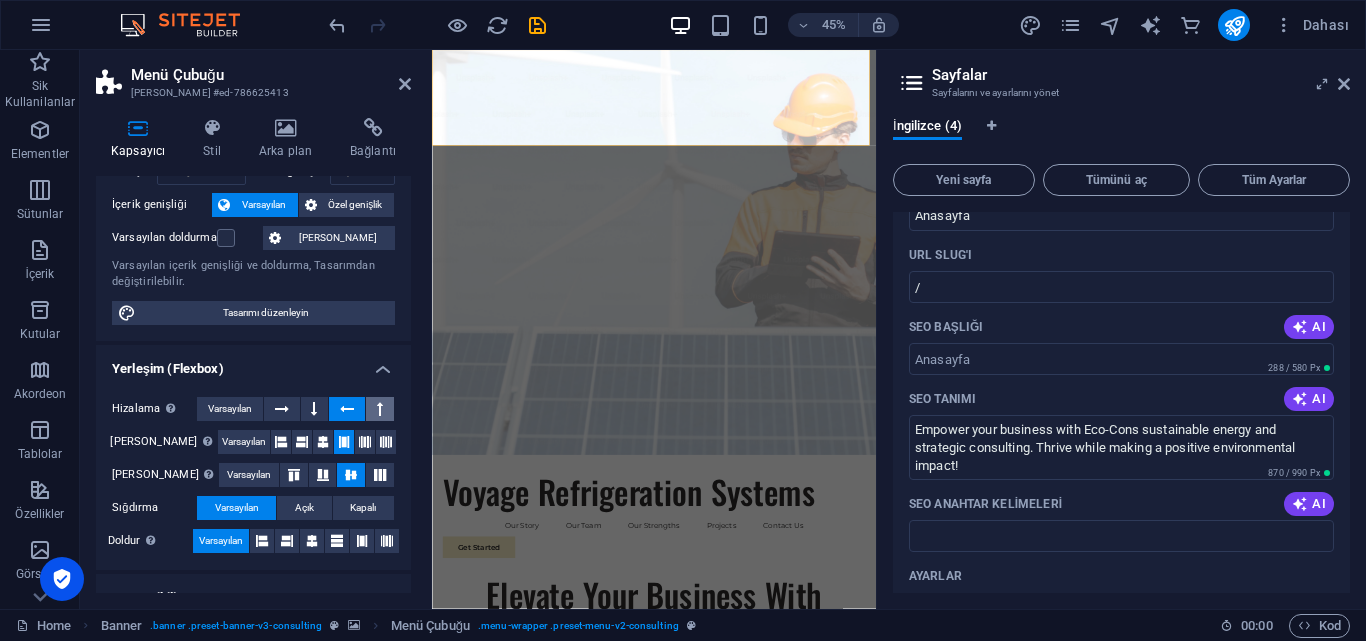 click at bounding box center [380, 409] 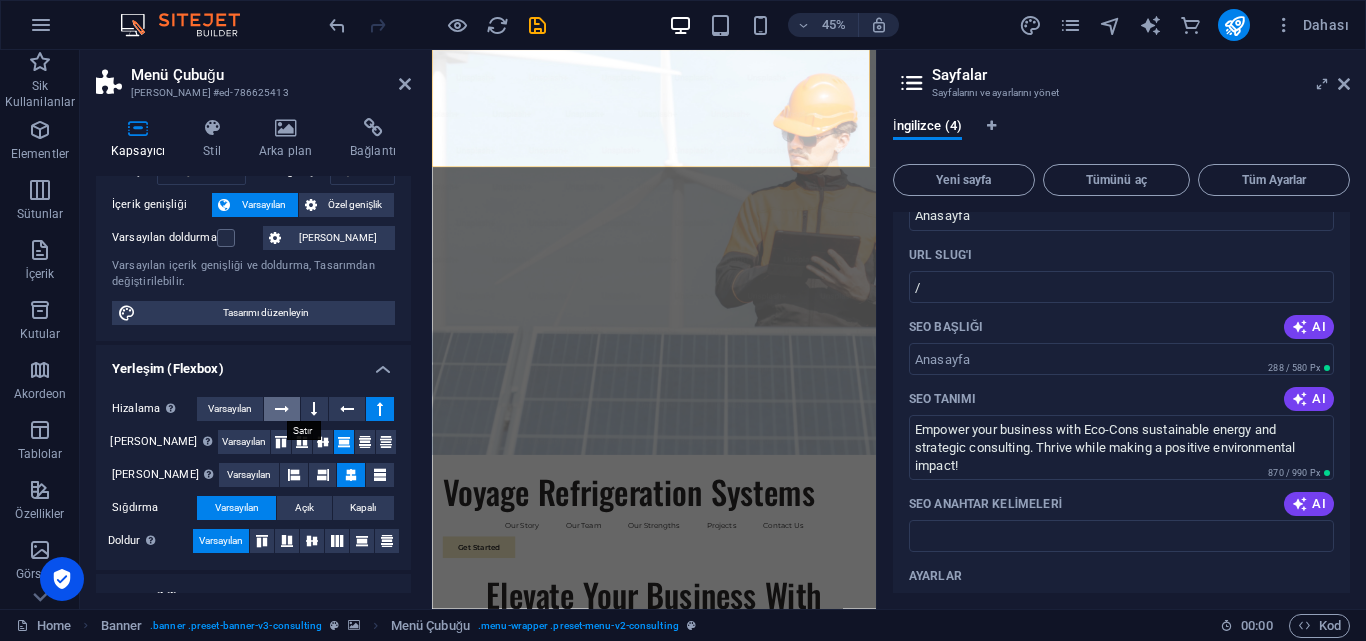 click at bounding box center (282, 409) 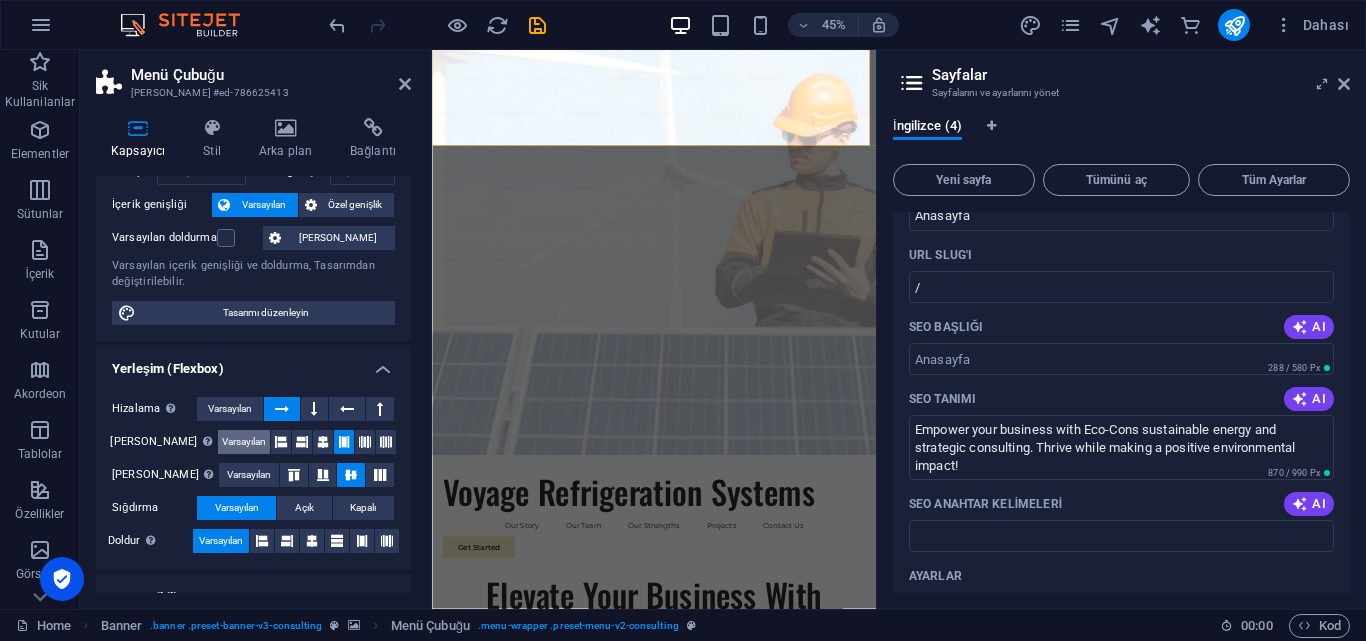 click on "Varsayılan" at bounding box center [244, 442] 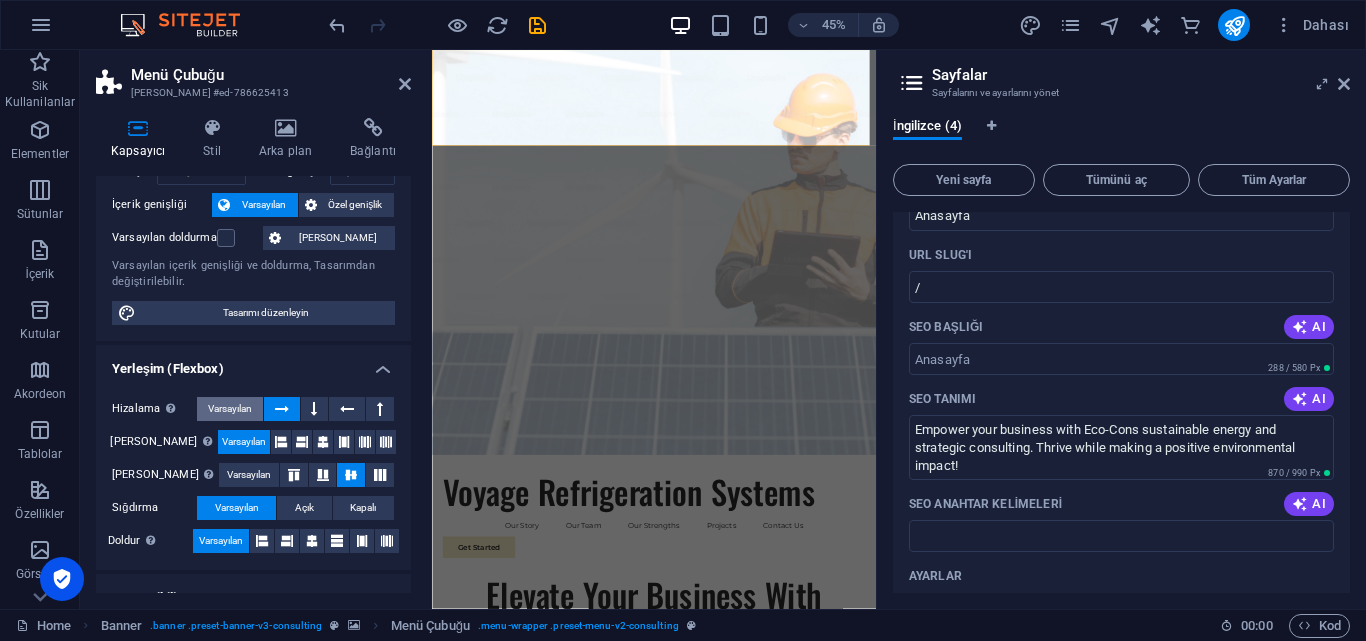 click on "Varsayılan" at bounding box center (230, 409) 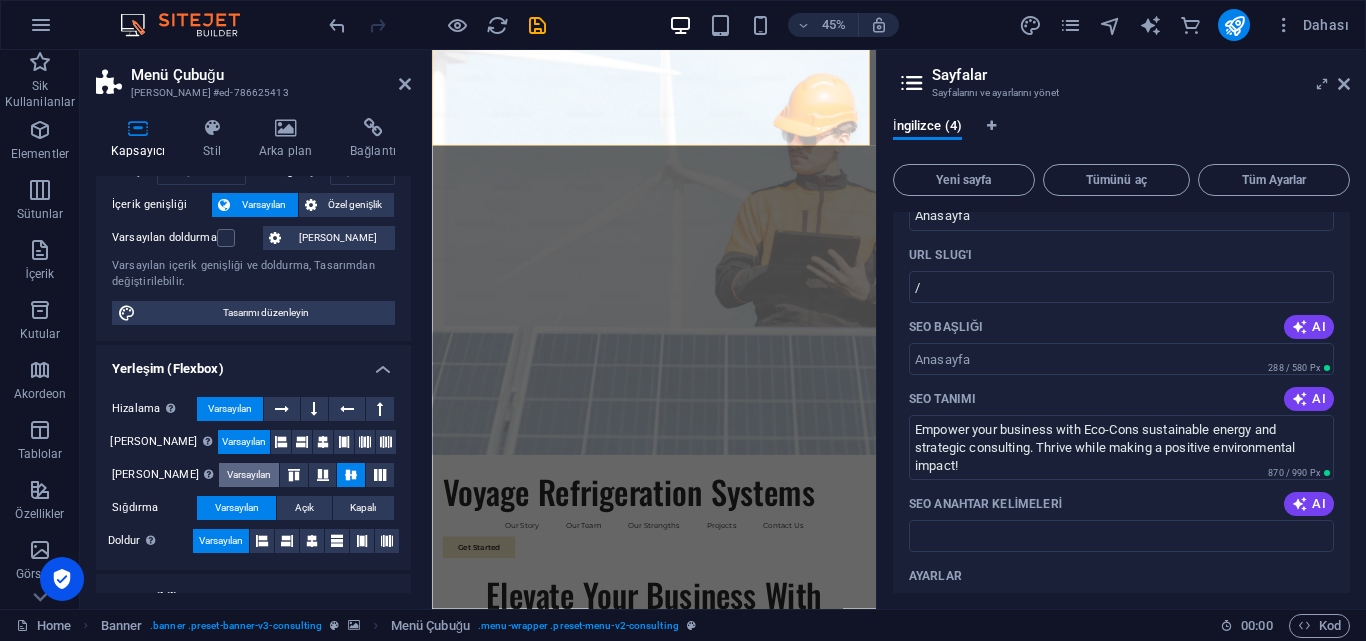 click on "Varsayılan" at bounding box center [249, 475] 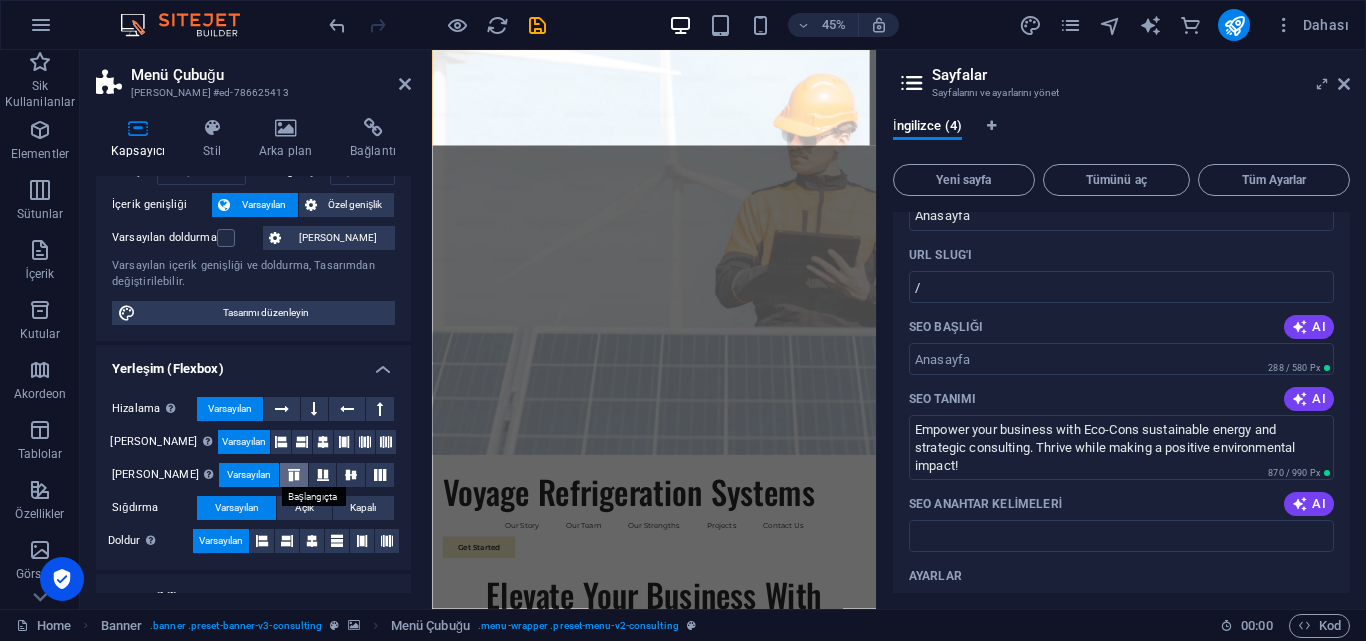 click at bounding box center (294, 475) 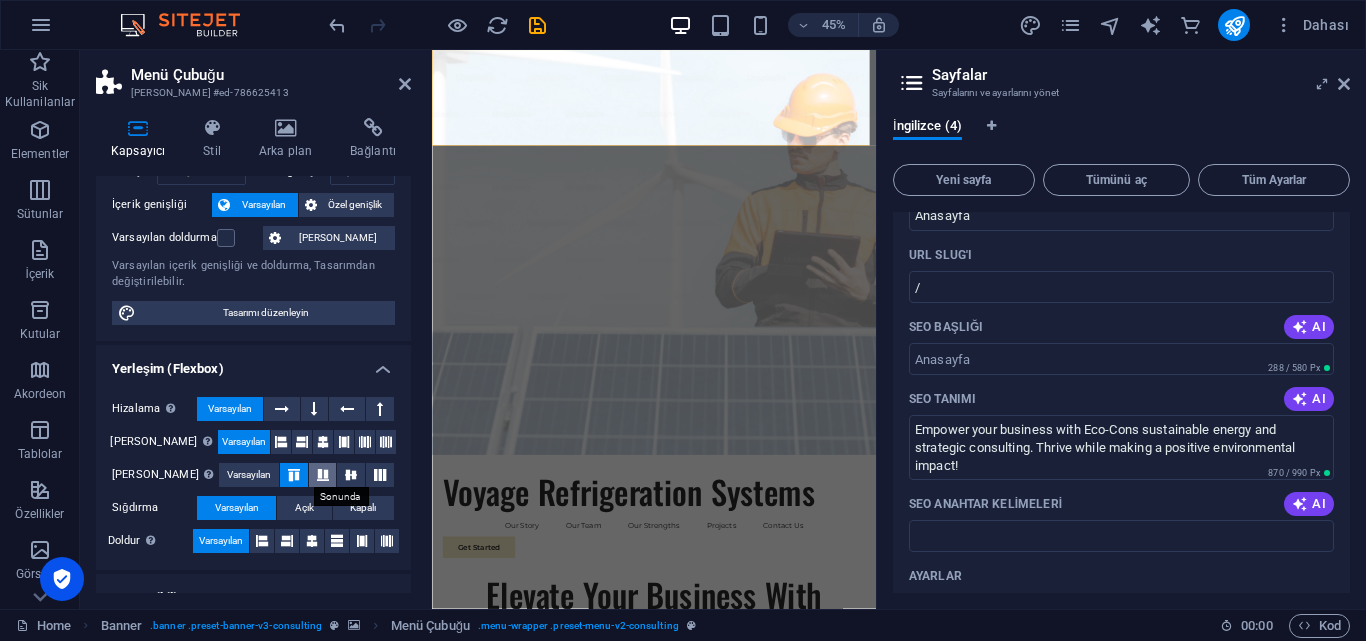 click at bounding box center [323, 475] 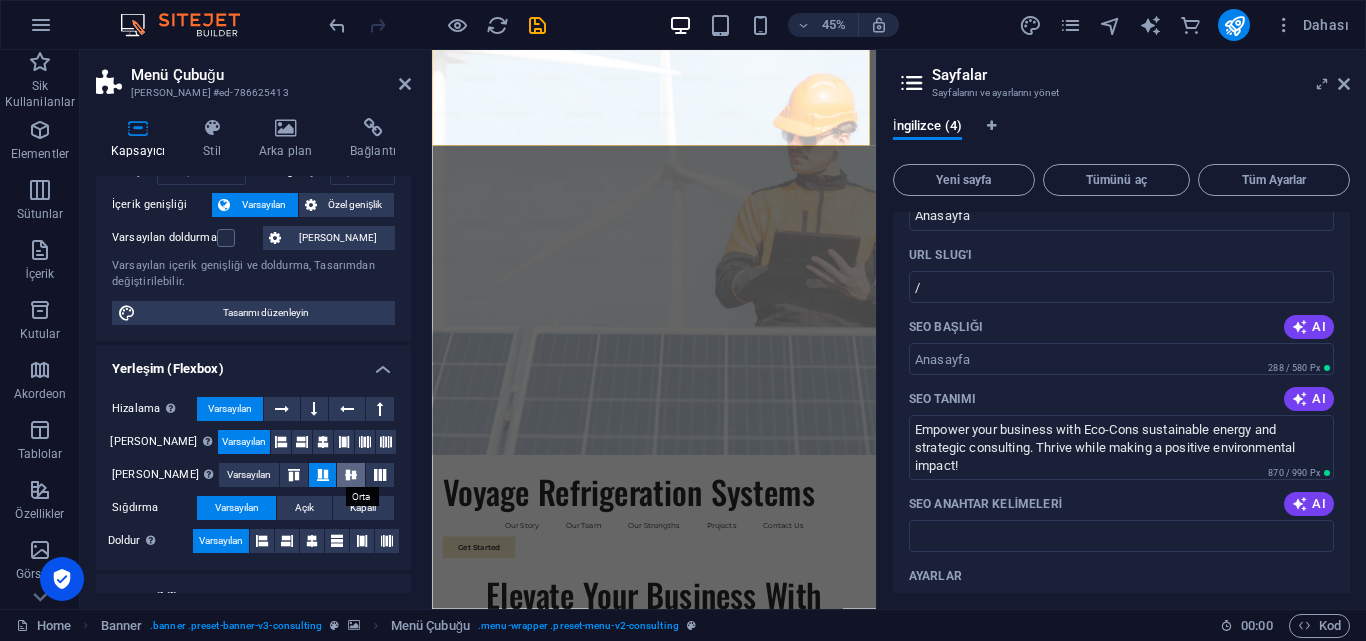 click at bounding box center (351, 475) 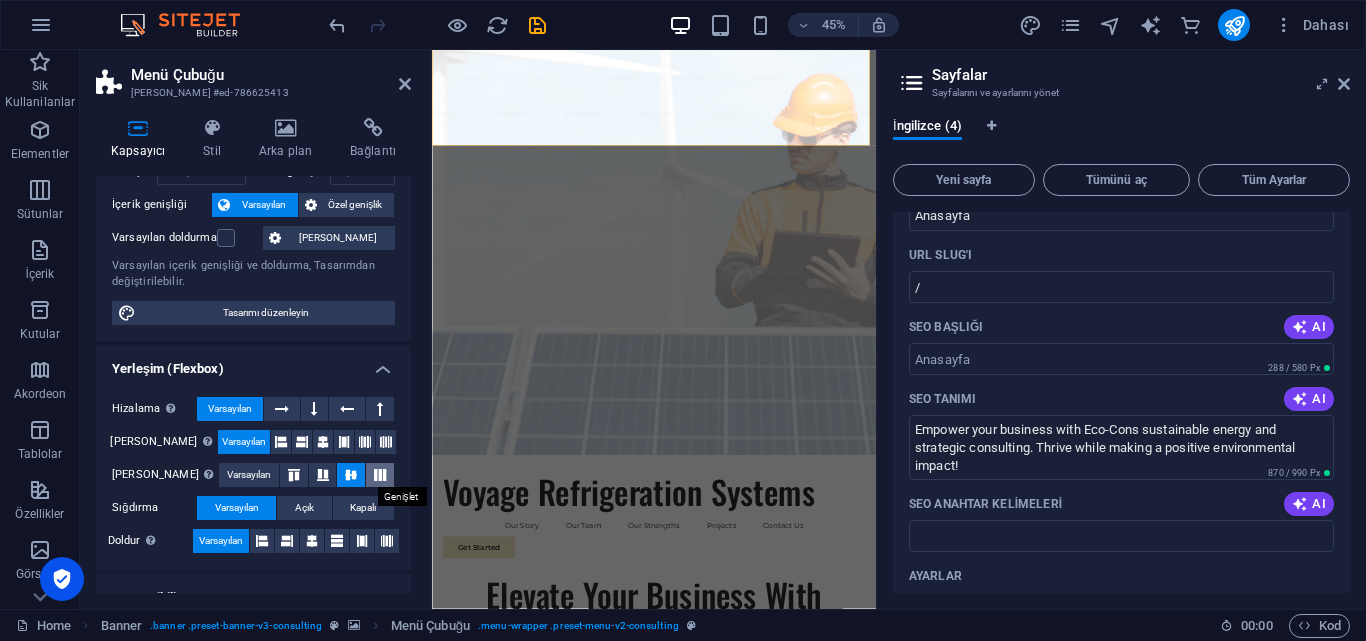 click at bounding box center [380, 475] 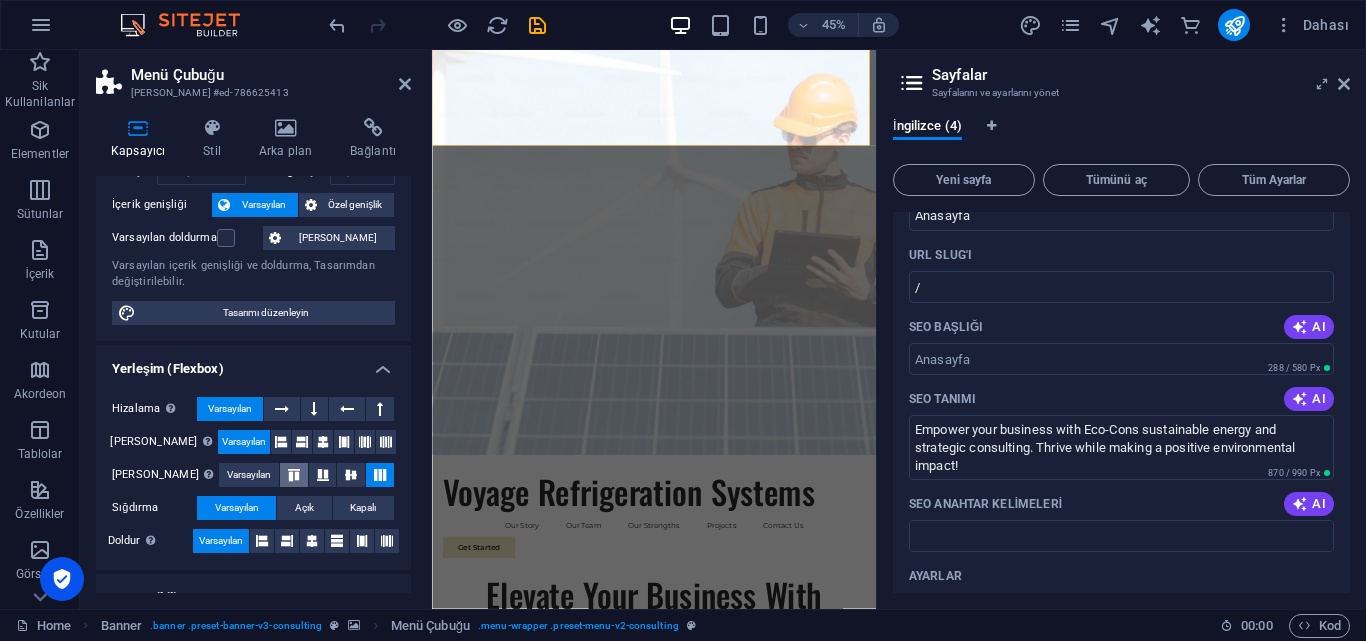click at bounding box center (294, 475) 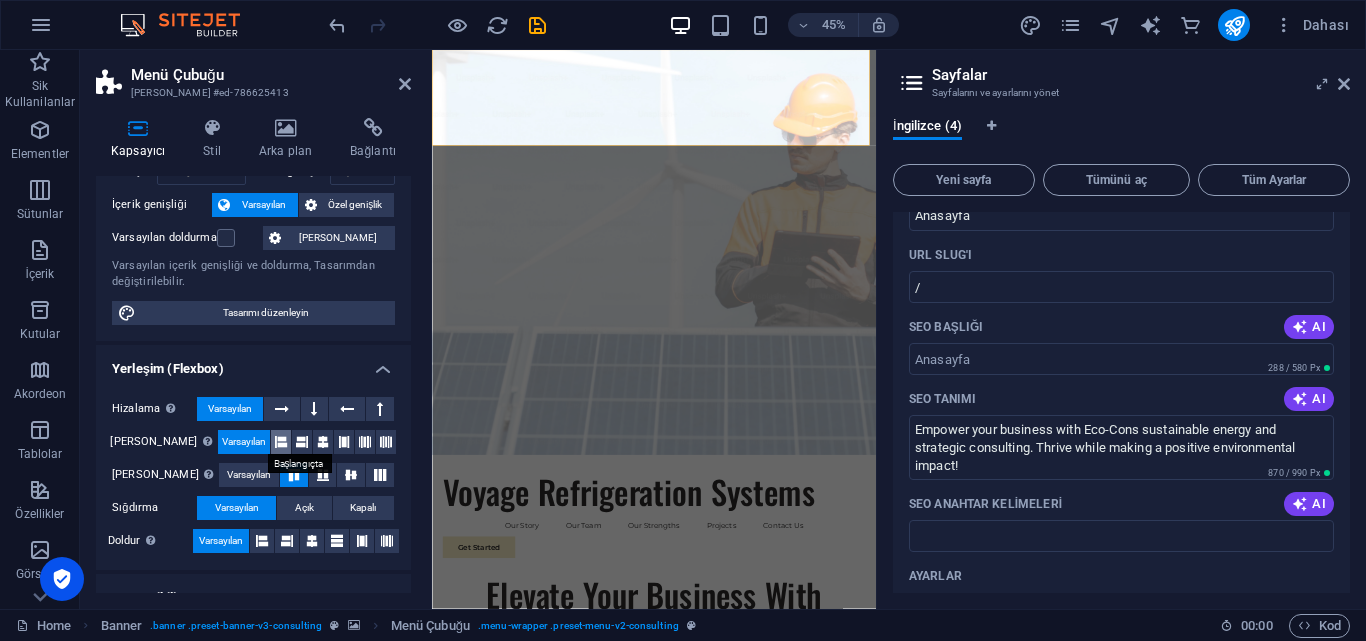 click at bounding box center (281, 442) 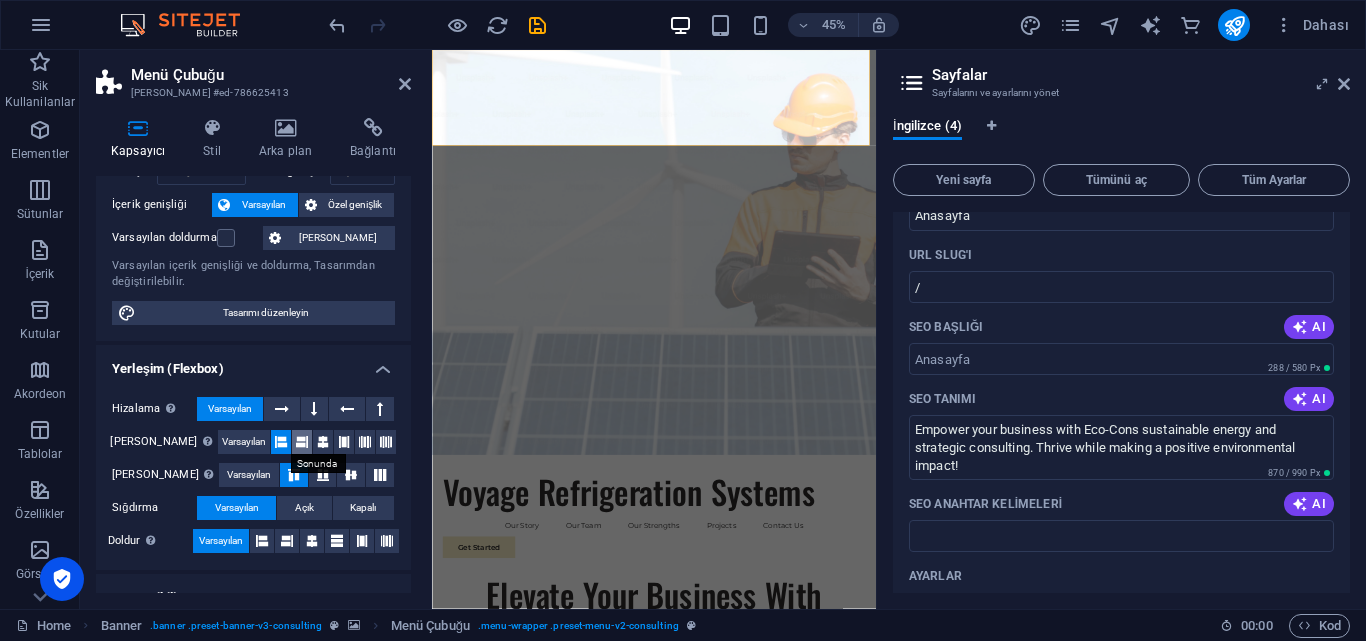 click at bounding box center (302, 442) 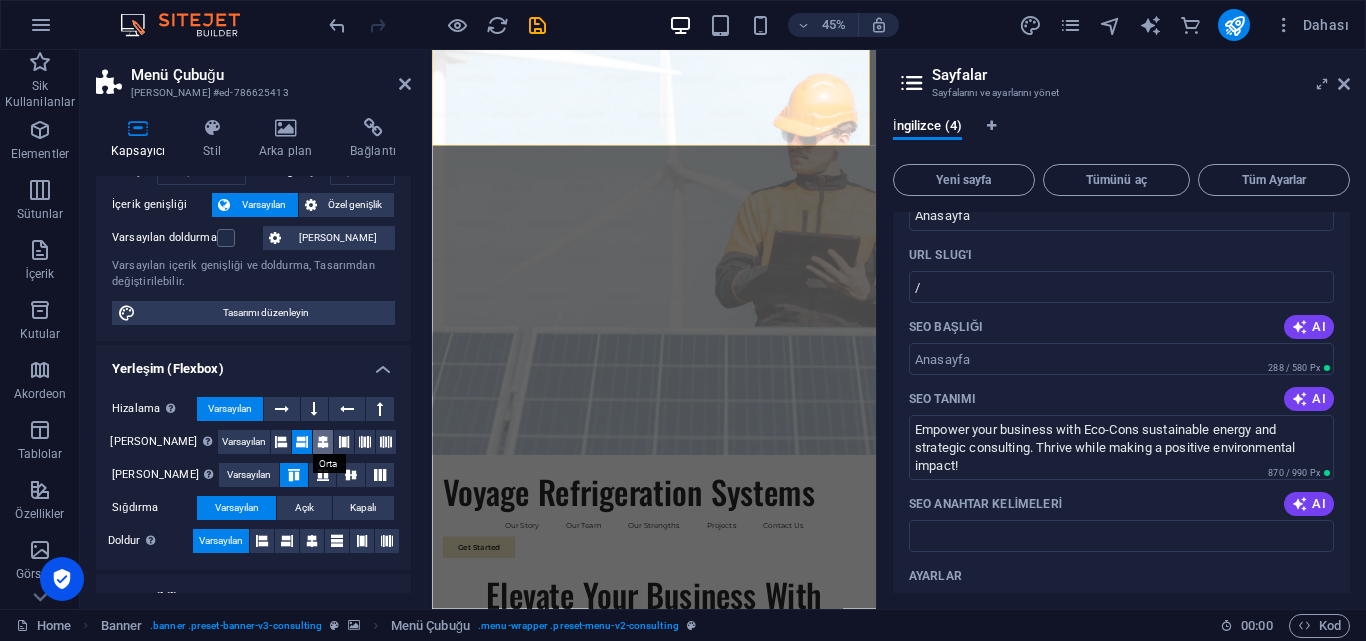 click at bounding box center [323, 442] 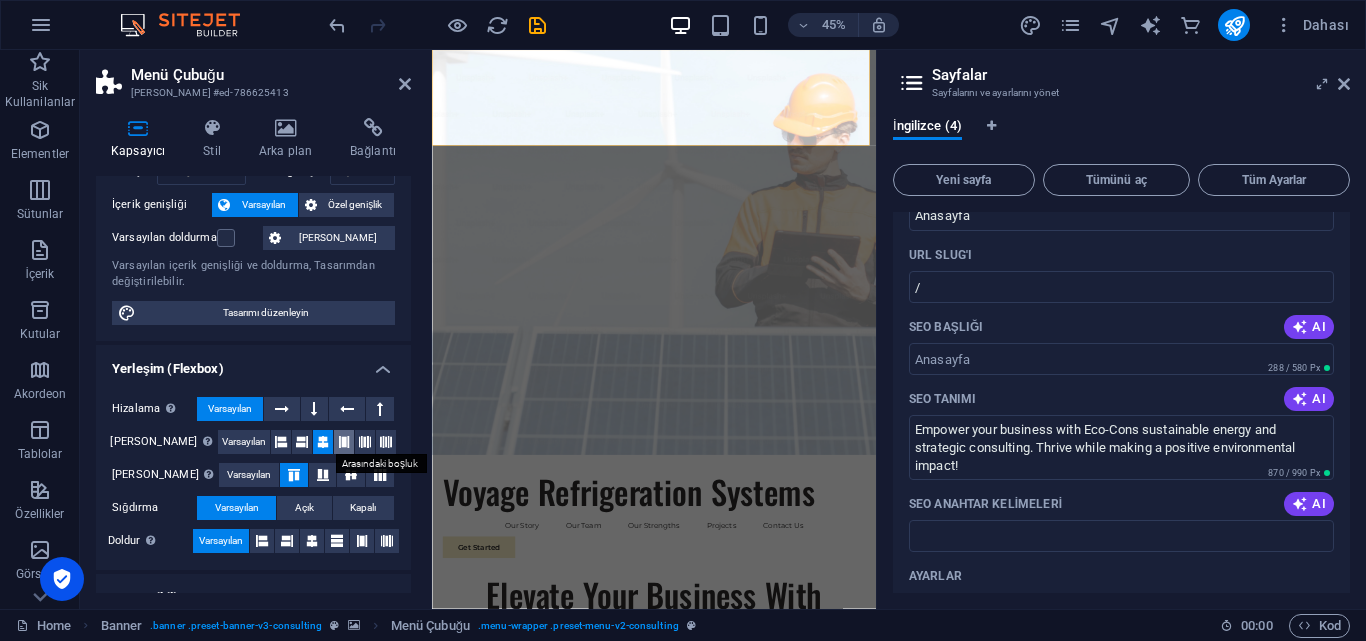 click at bounding box center (344, 442) 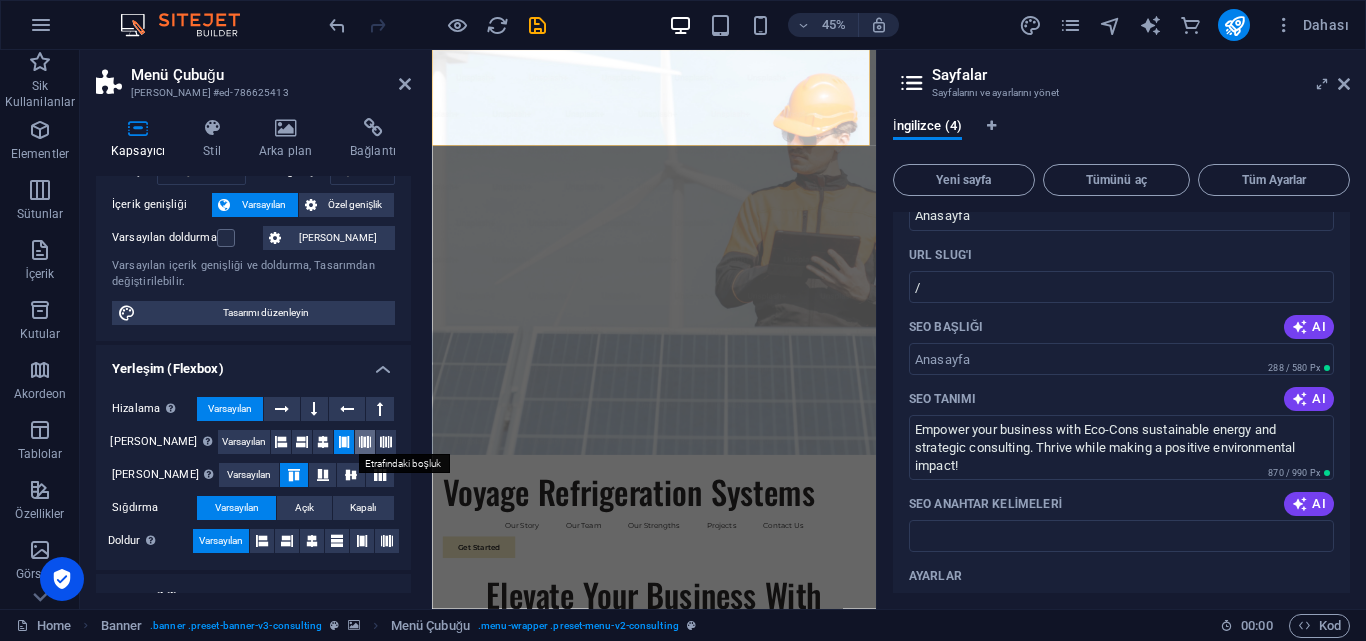 click at bounding box center (365, 442) 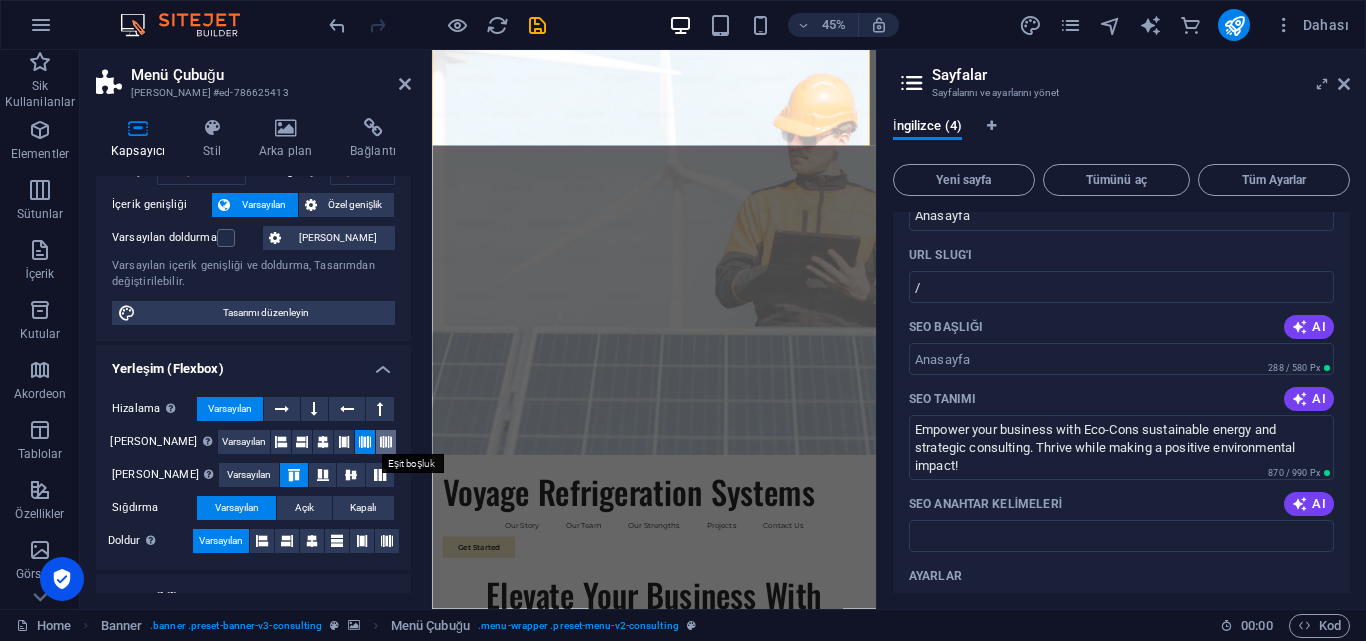 click at bounding box center [386, 442] 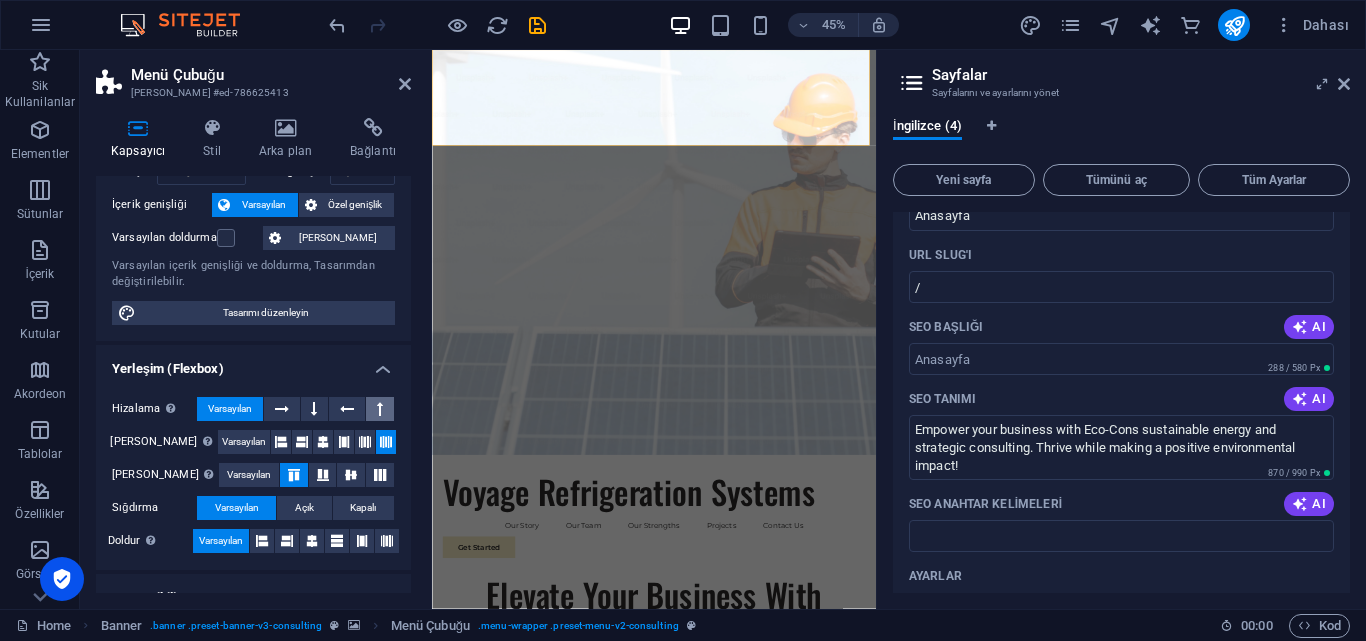 click at bounding box center [380, 409] 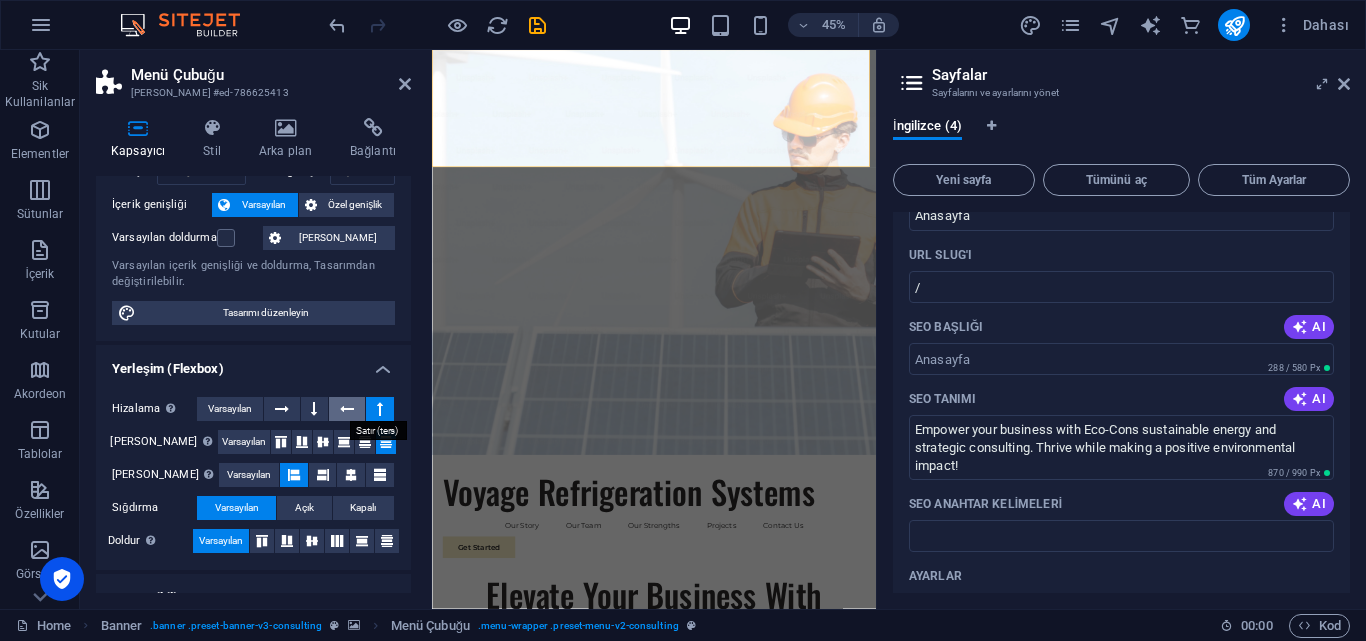 click at bounding box center [347, 409] 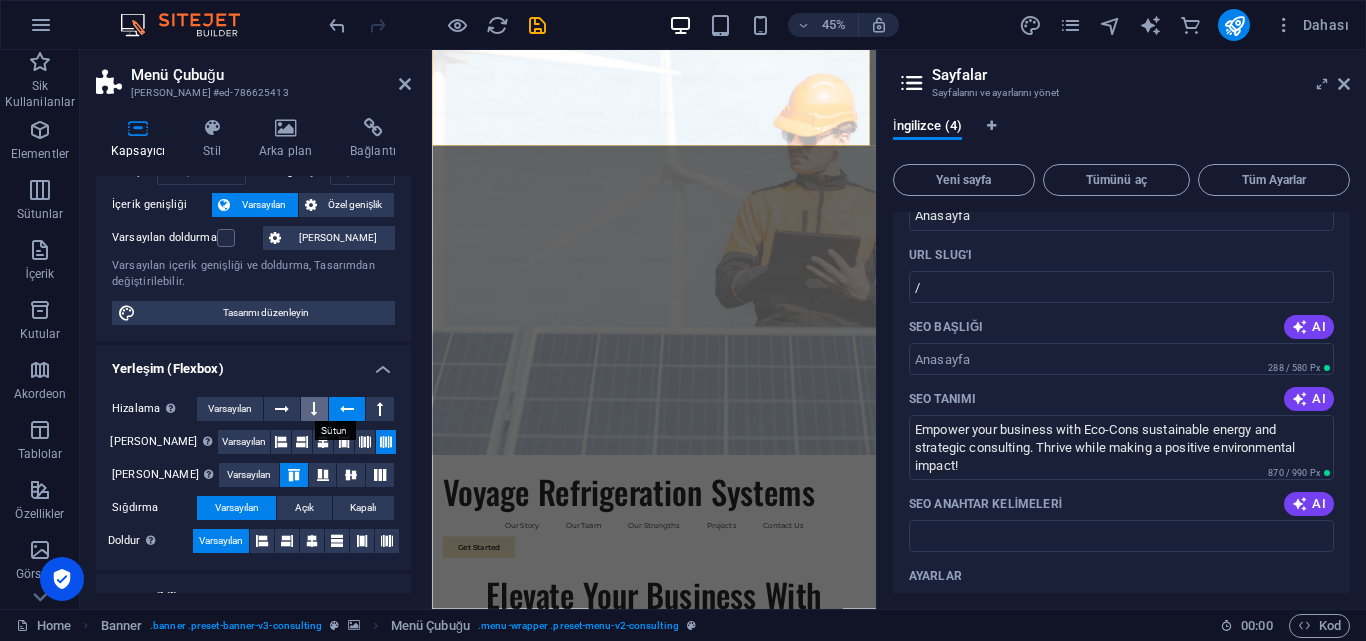 click at bounding box center [315, 409] 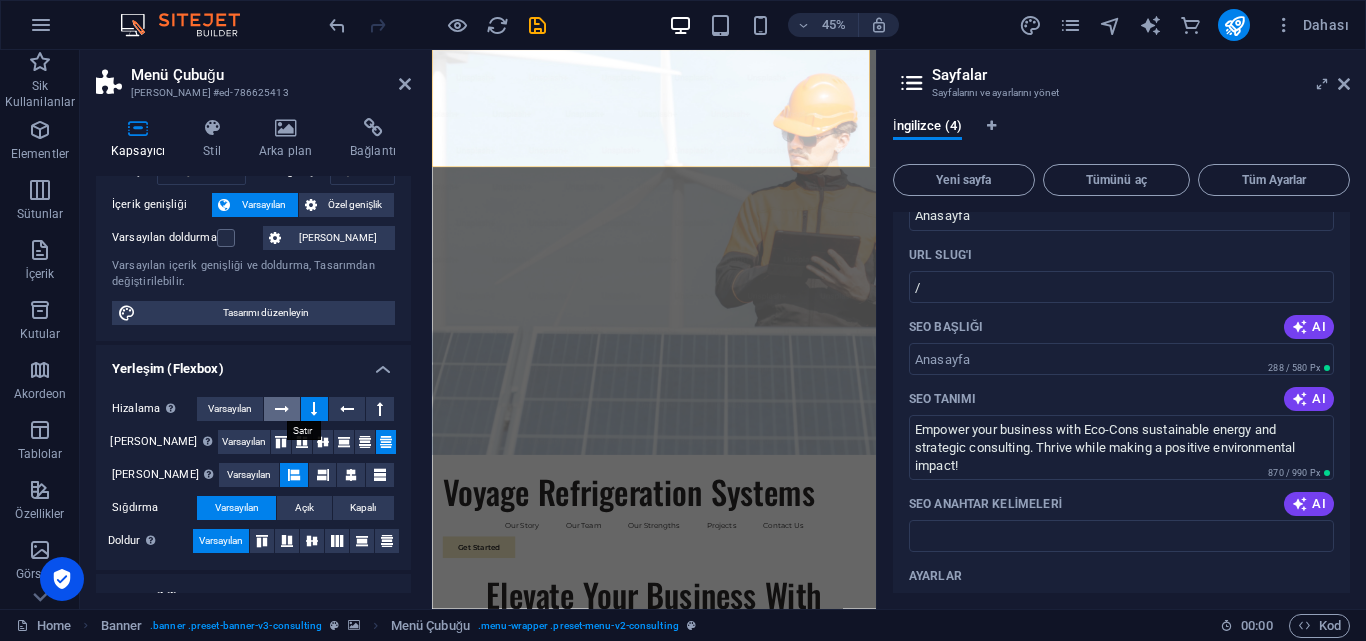 click at bounding box center [282, 409] 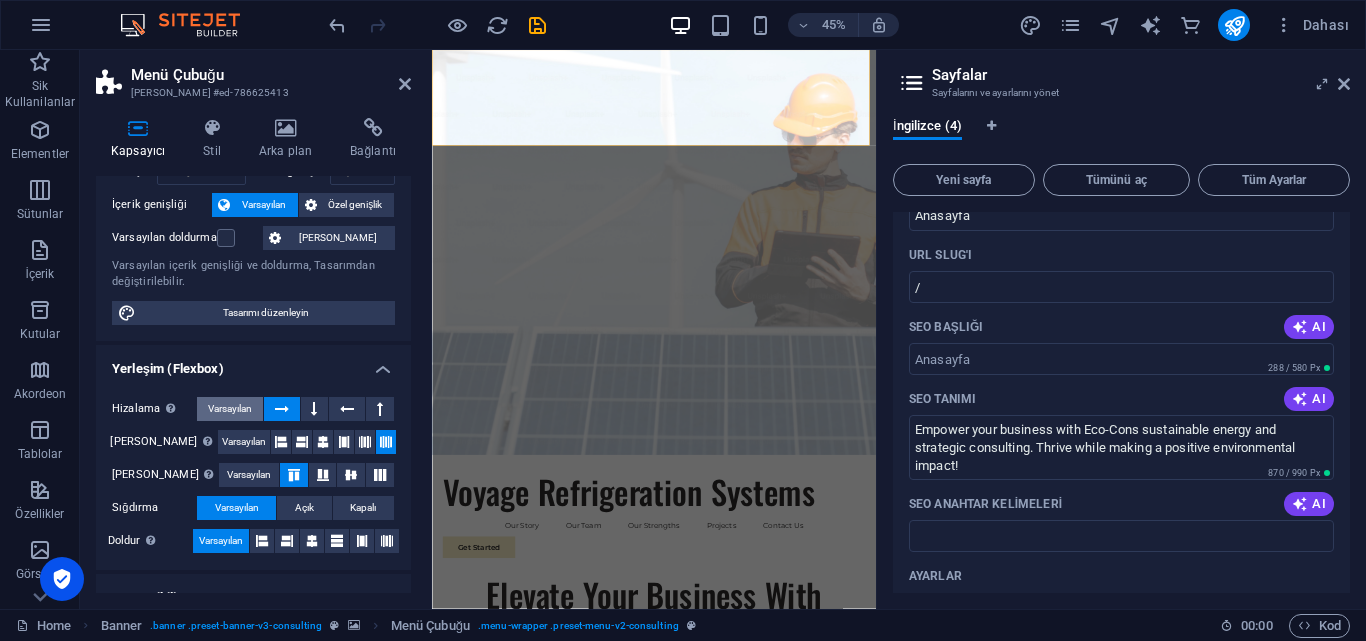 click on "Varsayılan" at bounding box center [230, 409] 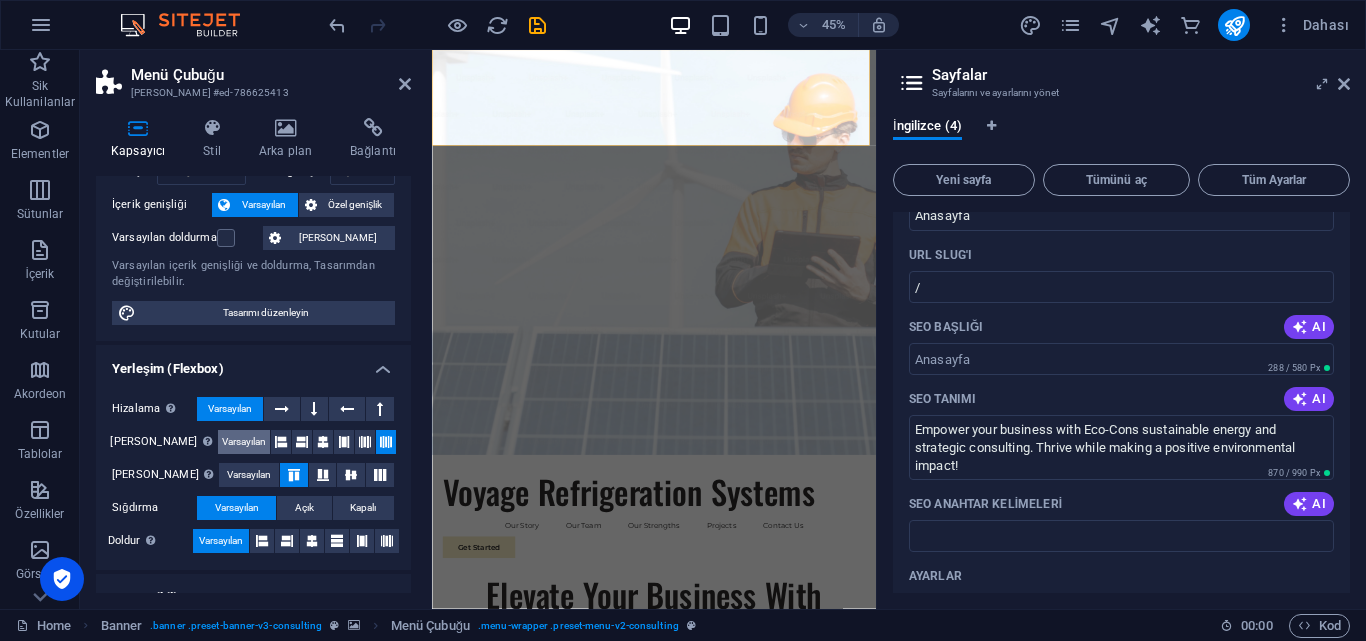 scroll, scrollTop: 181, scrollLeft: 0, axis: vertical 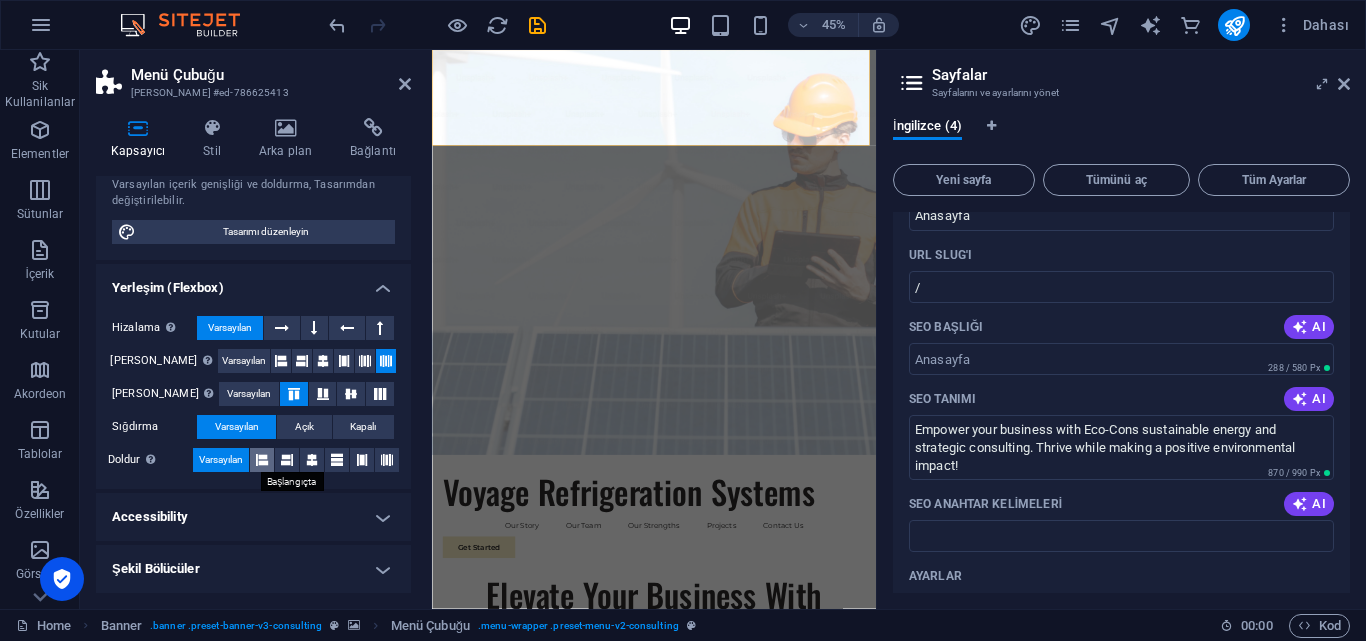 click at bounding box center [262, 460] 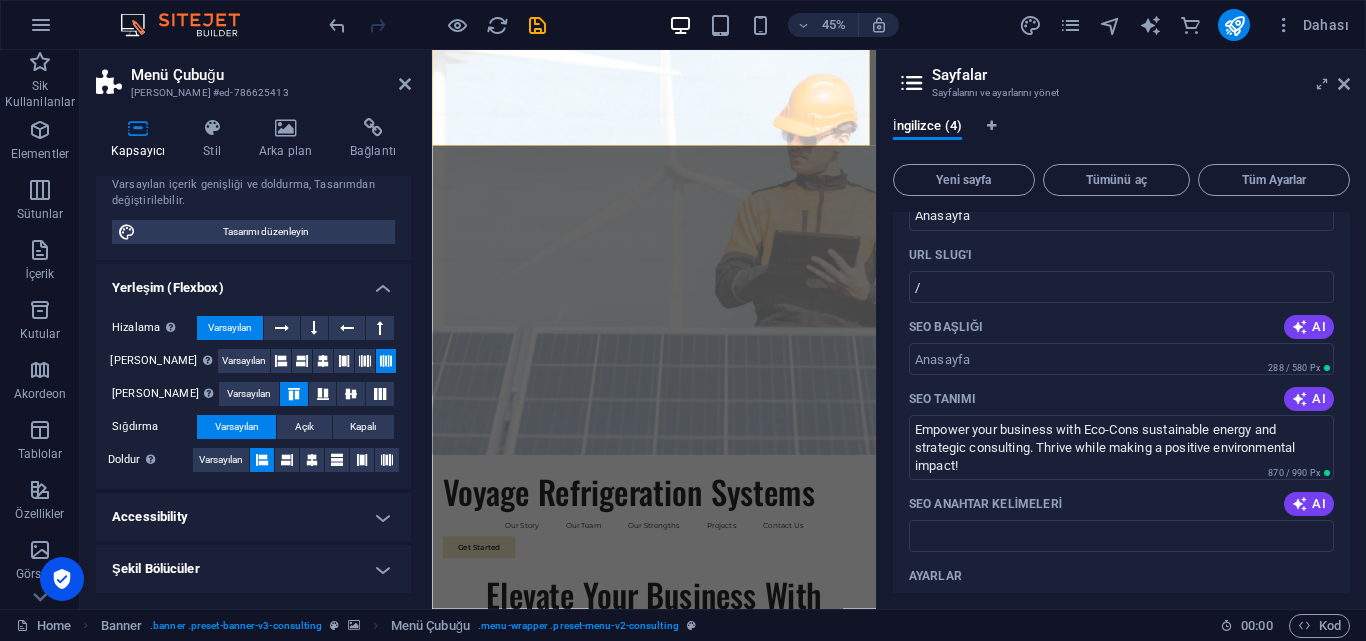 type 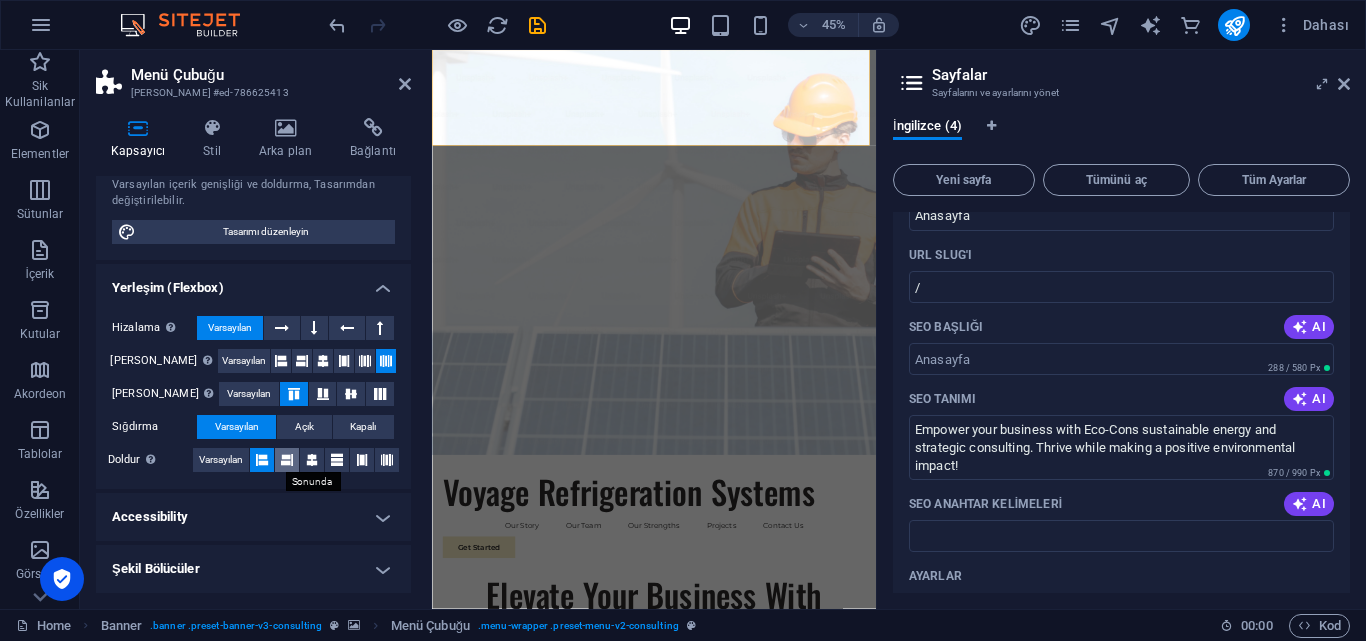 click at bounding box center (287, 460) 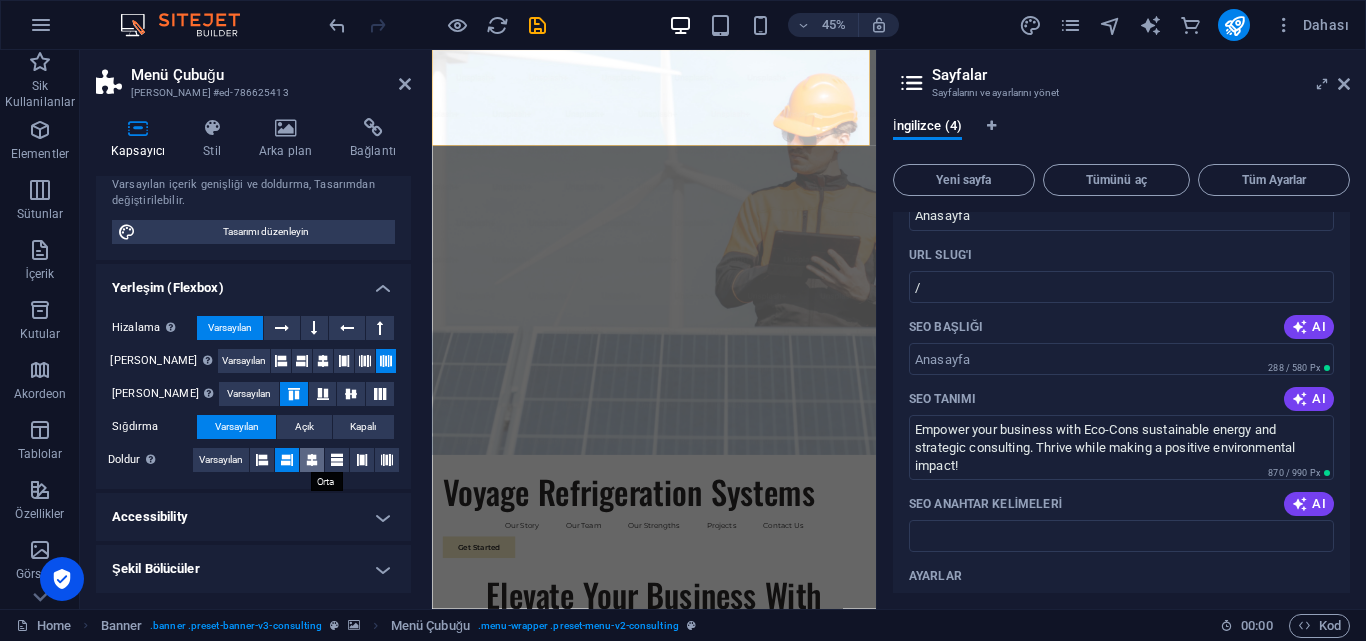 click at bounding box center (312, 460) 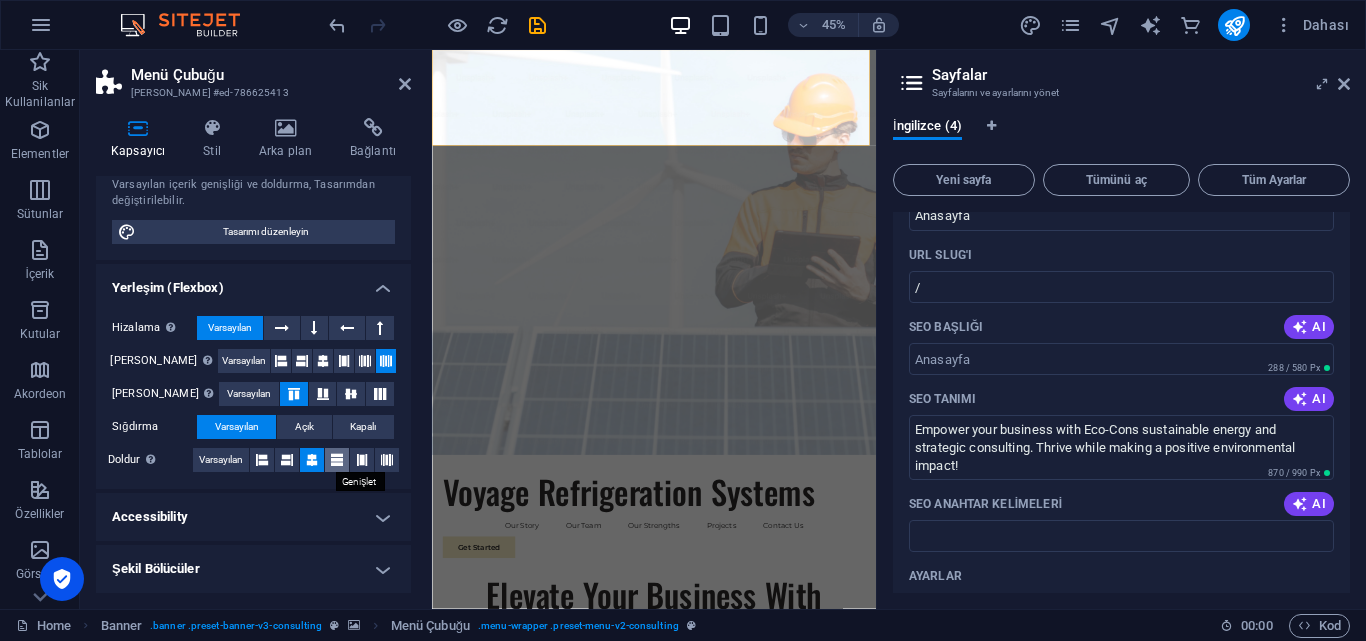 click at bounding box center [337, 460] 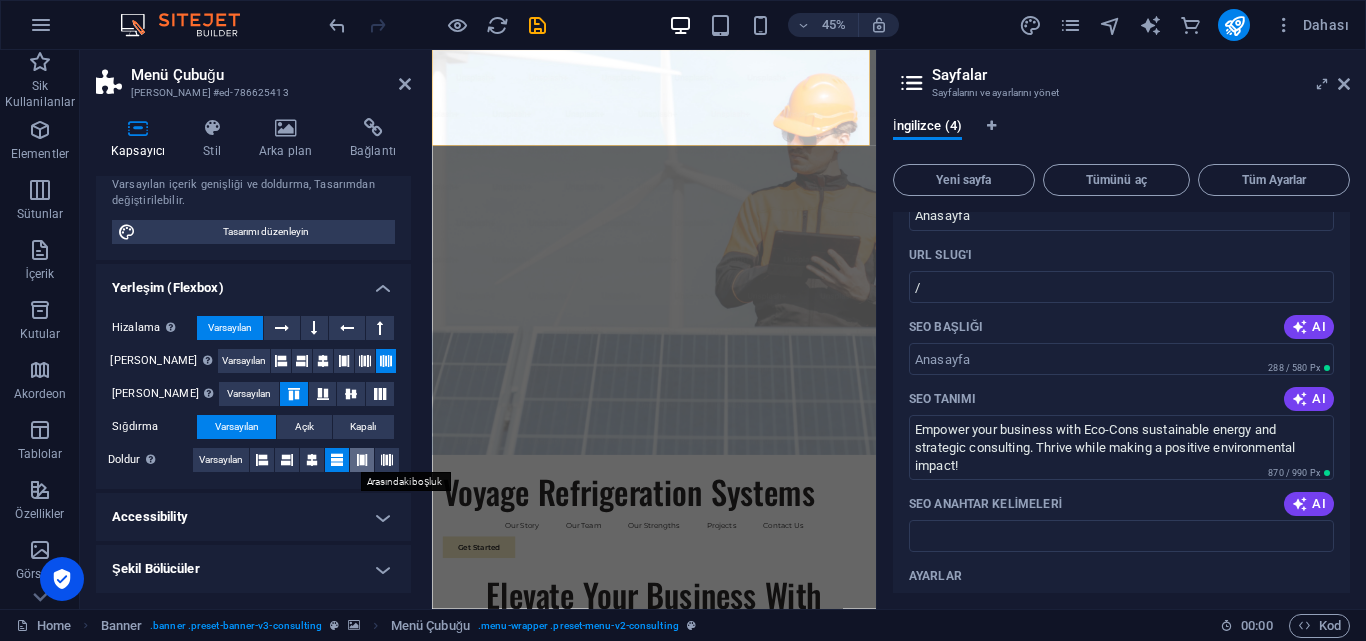 click at bounding box center [362, 460] 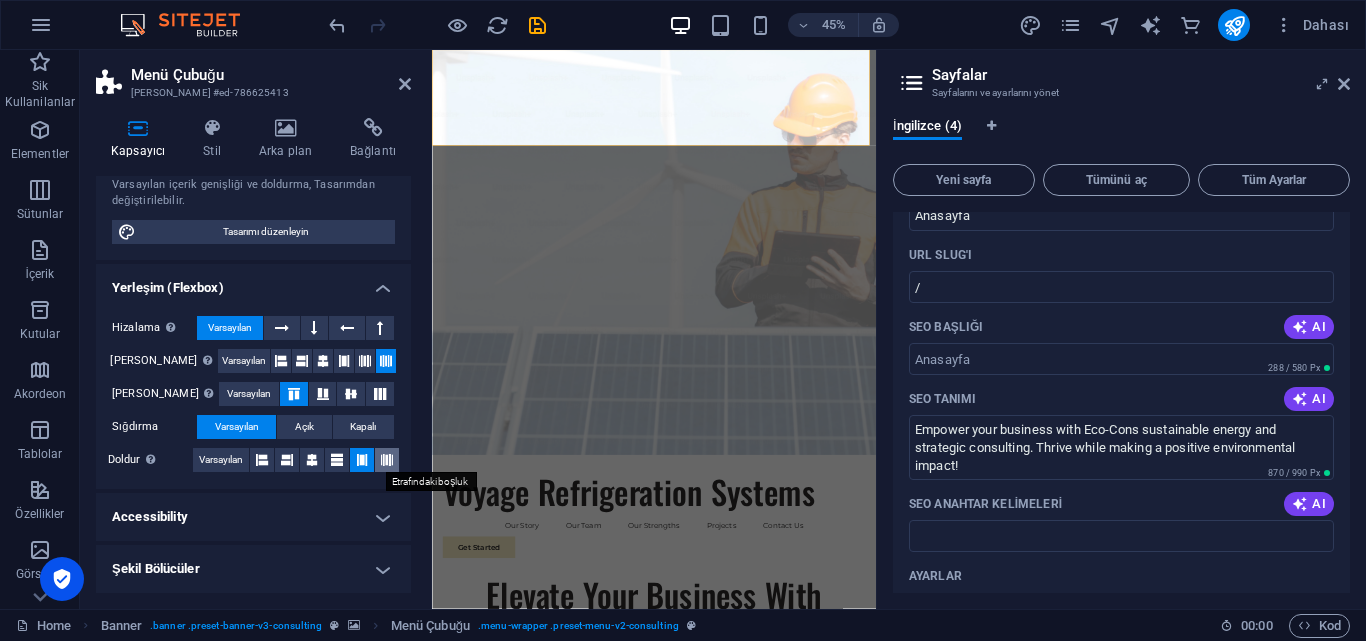 click at bounding box center (387, 460) 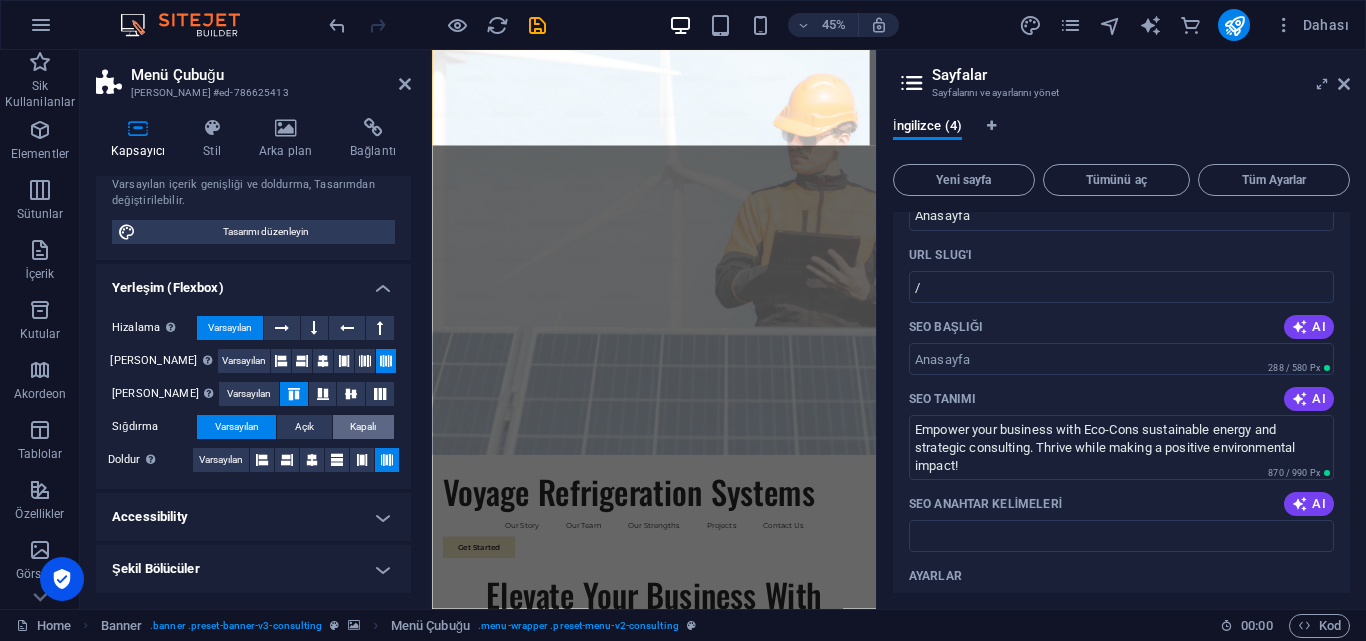 click on "Kapalı" at bounding box center (363, 427) 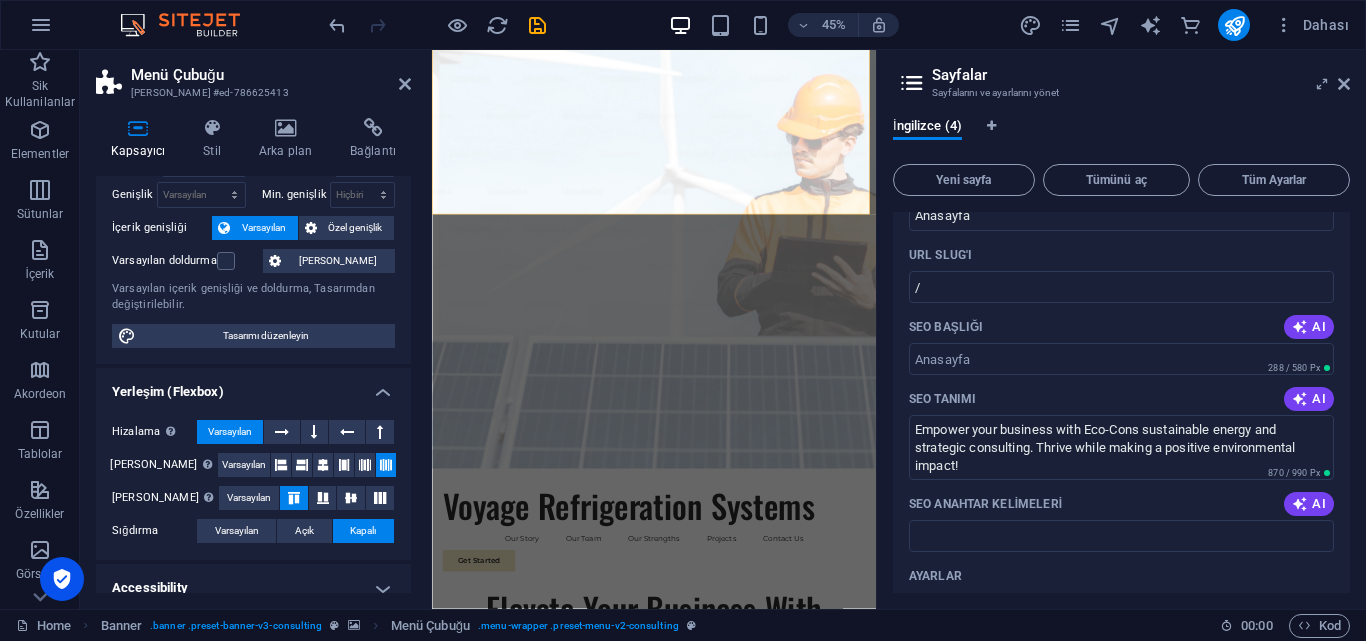 scroll, scrollTop: 0, scrollLeft: 0, axis: both 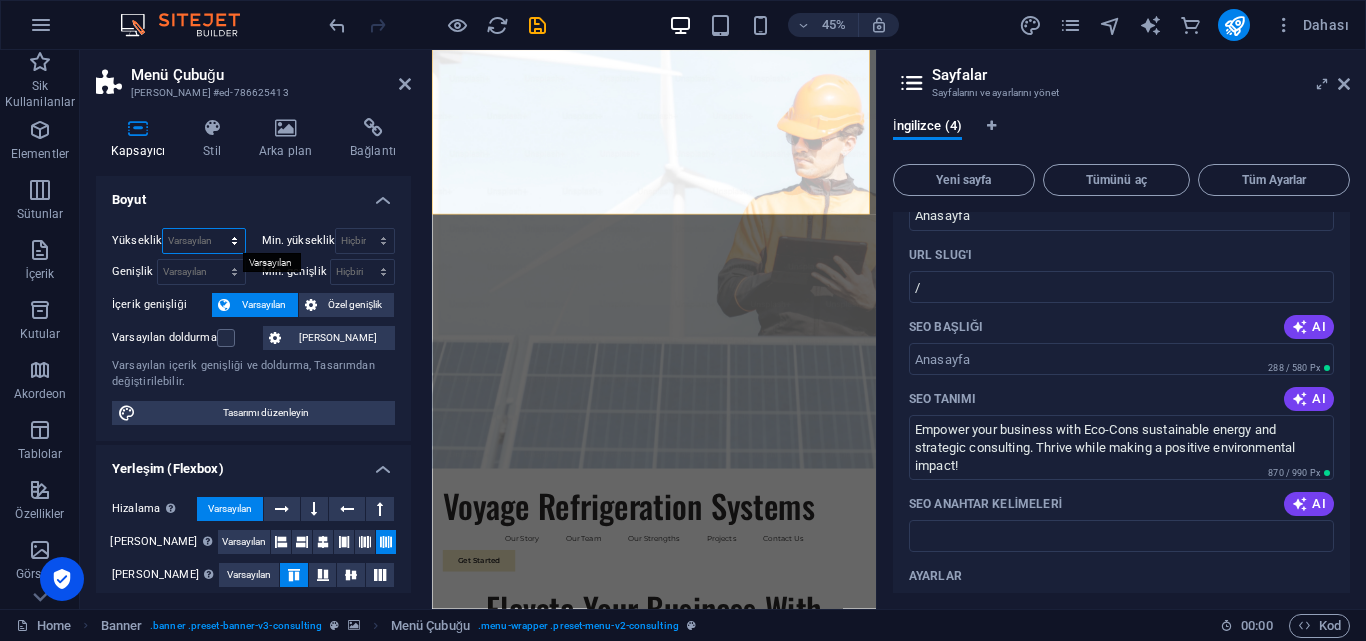 click on "Varsayılan px rem % vh vw" at bounding box center [203, 241] 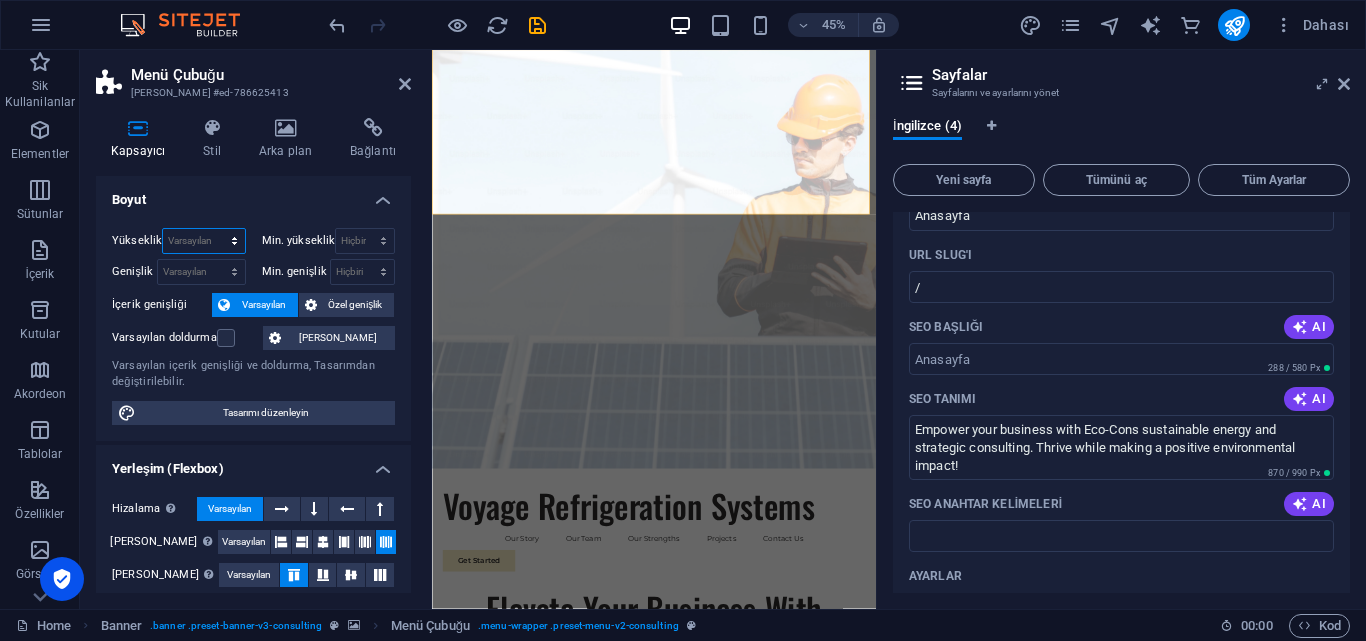 select on "px" 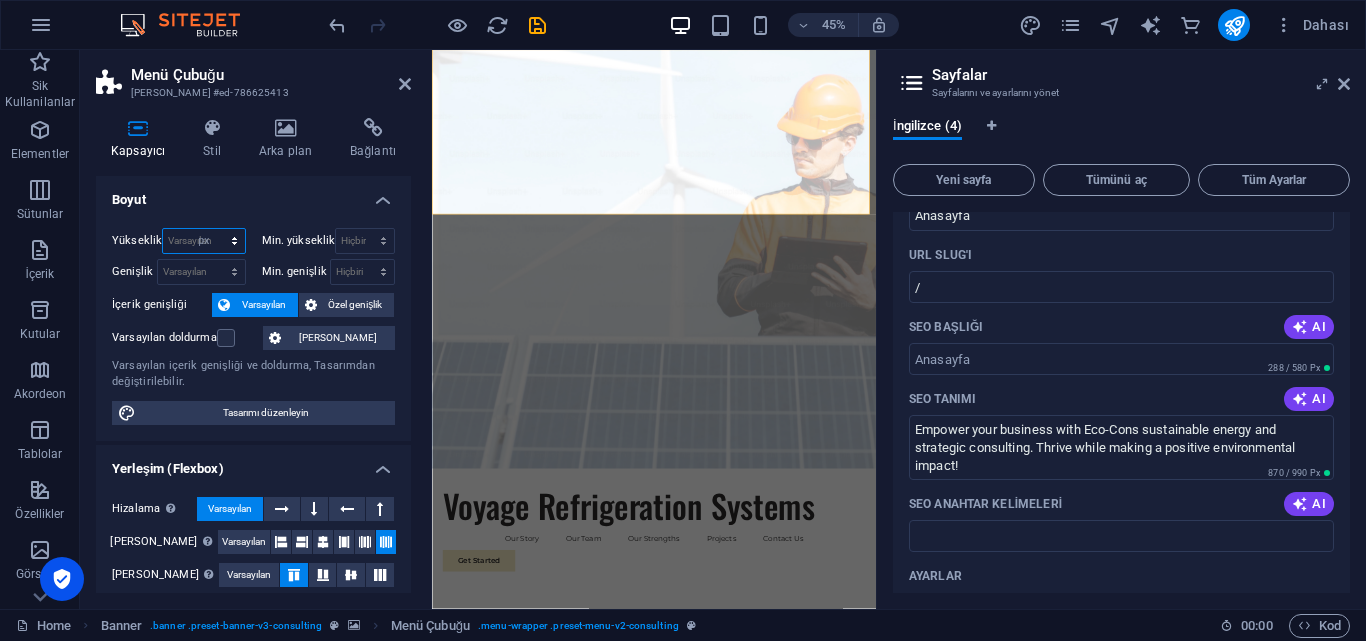 click on "Varsayılan px rem % vh vw" at bounding box center [203, 241] 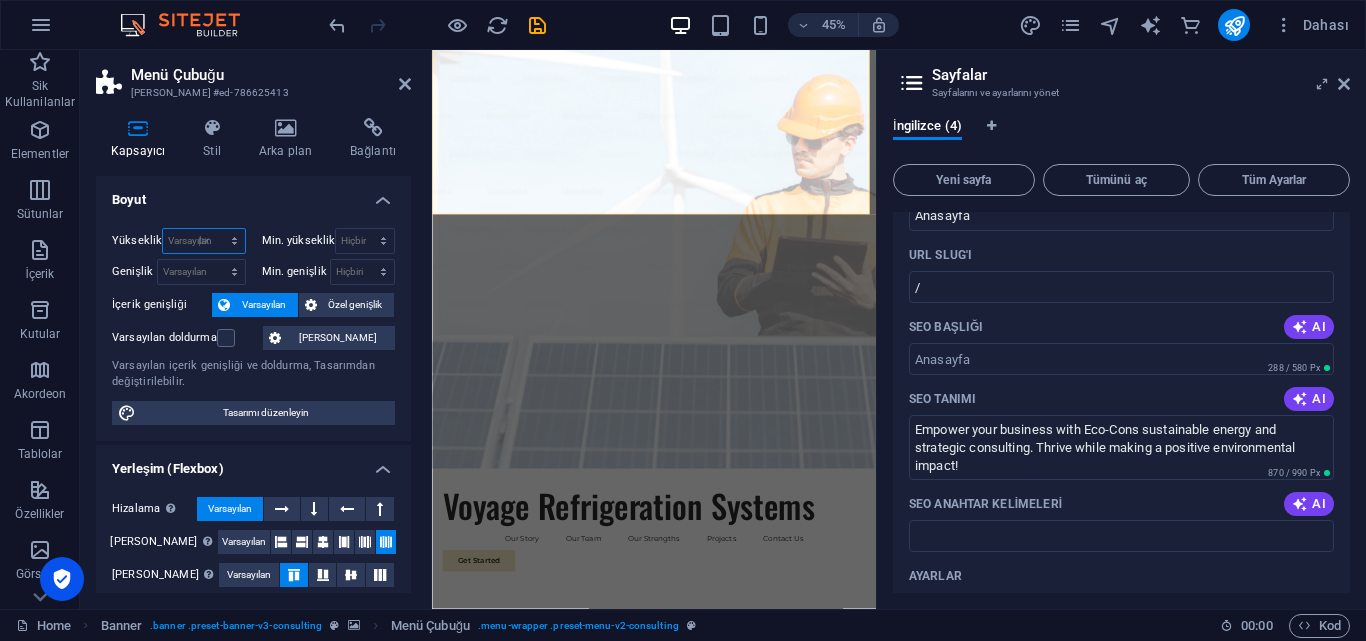 type on "366" 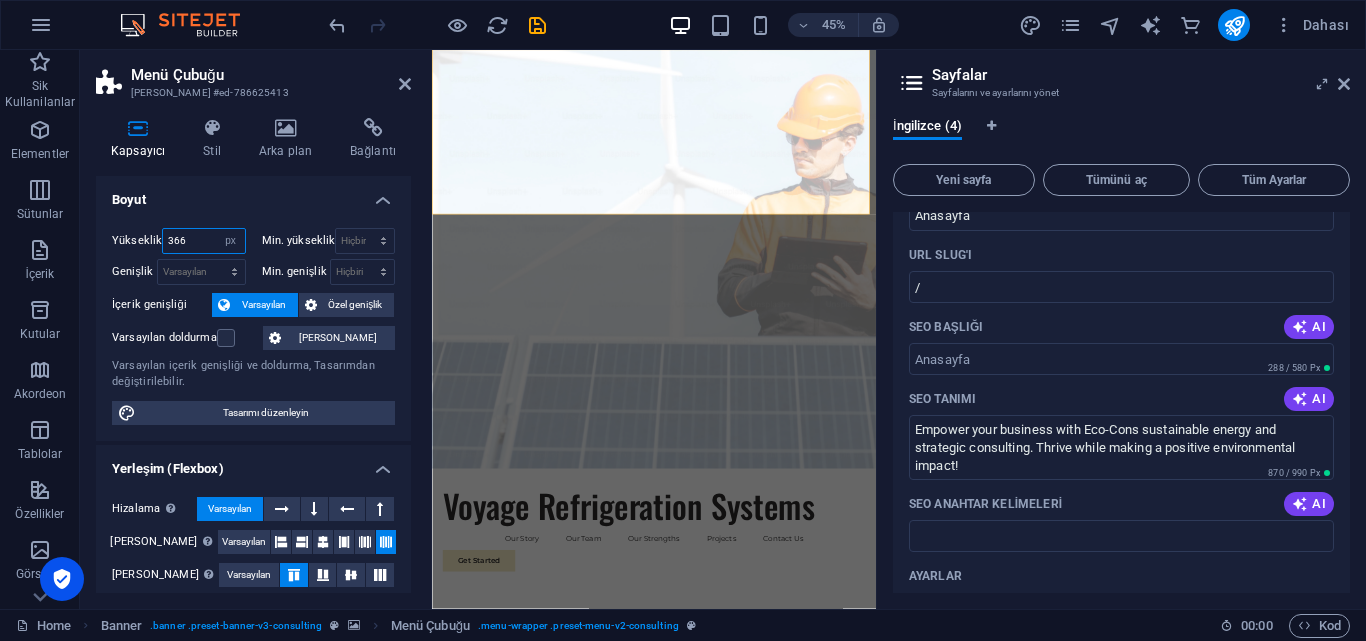 click on "366" at bounding box center (203, 241) 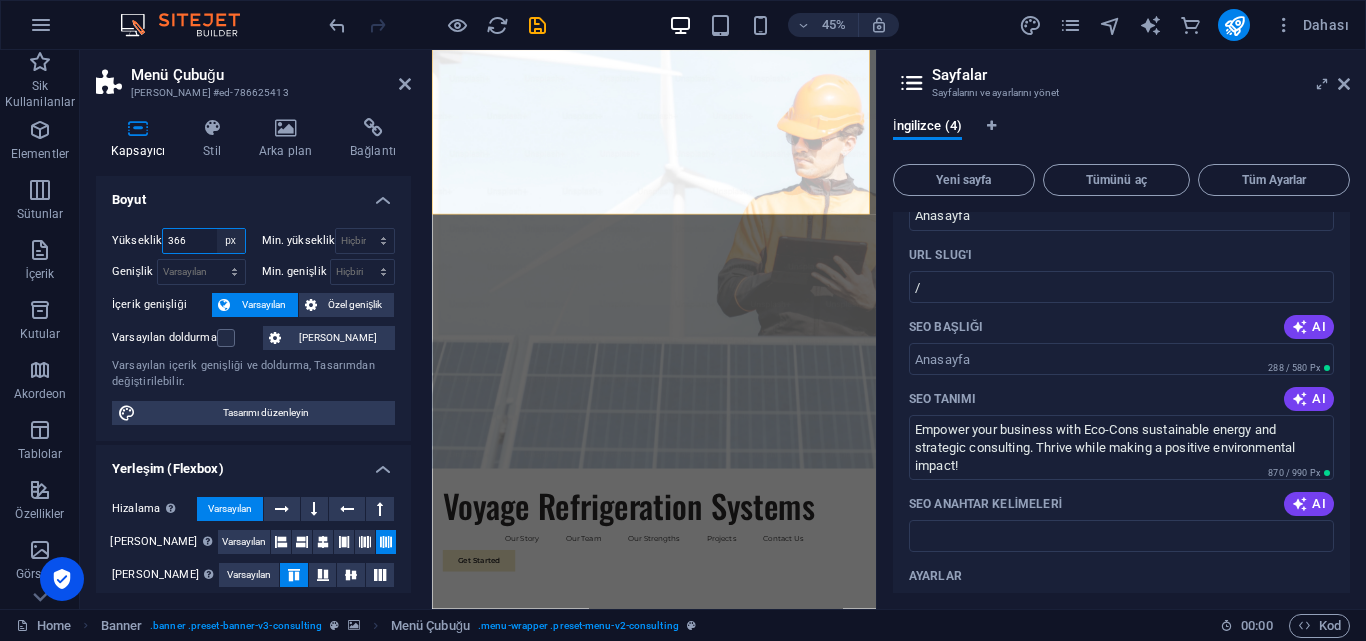 click on "Varsayılan px rem % vh vw" at bounding box center (231, 241) 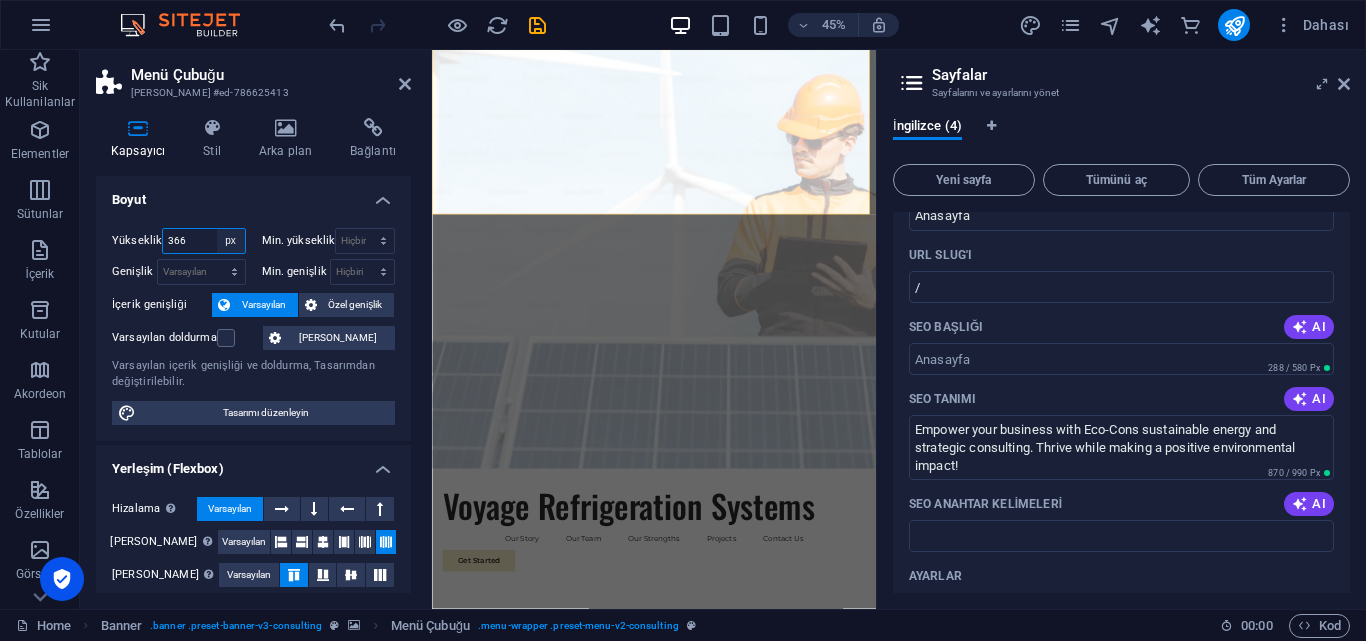 select on "default" 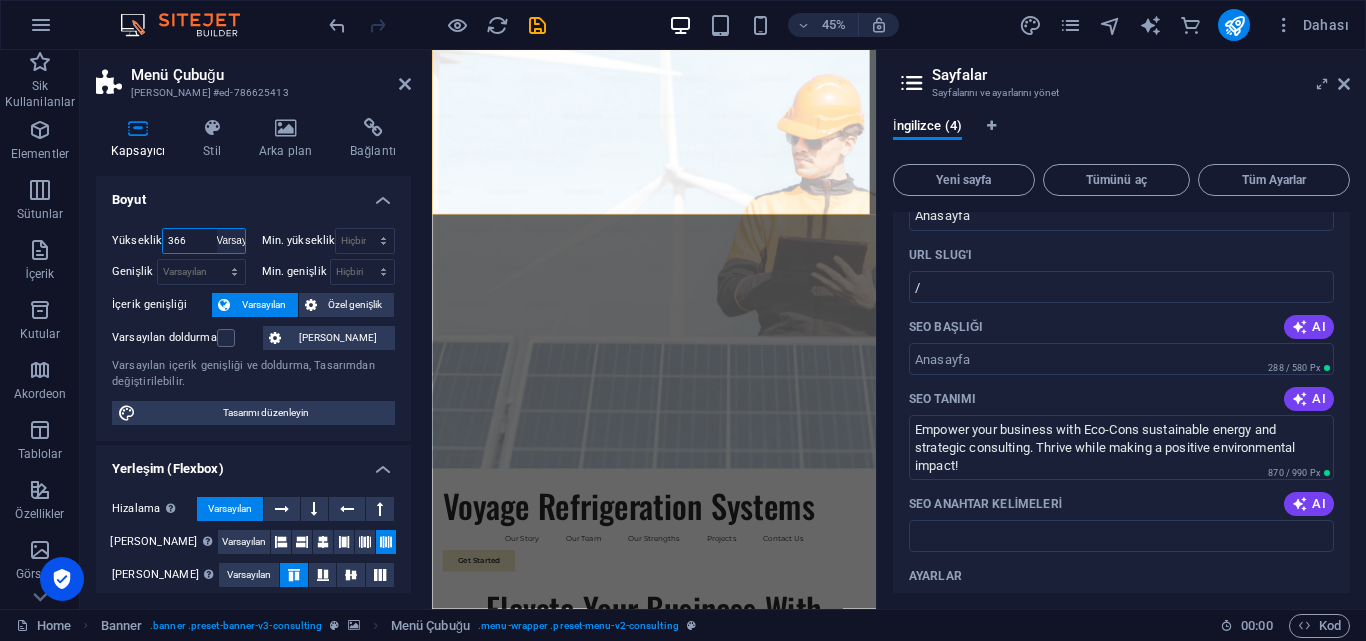 click on "Varsayılan px rem % vh vw" at bounding box center [231, 241] 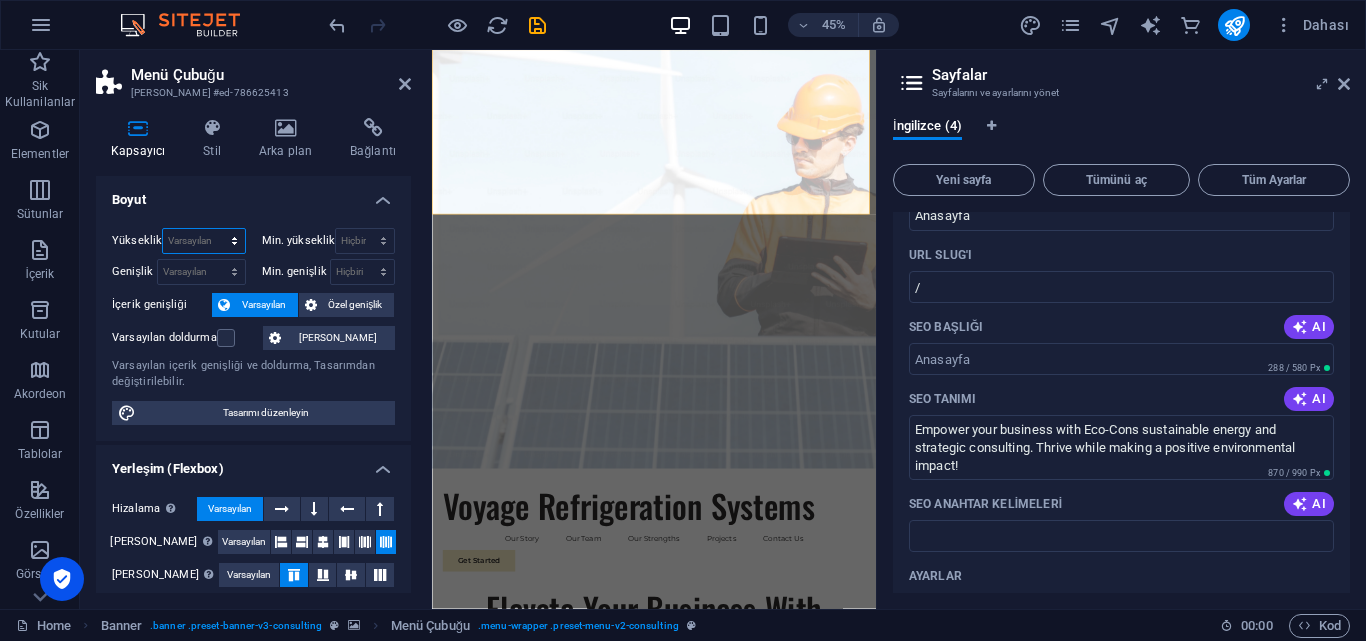 click on "Varsayılan px rem % vh vw" at bounding box center (203, 241) 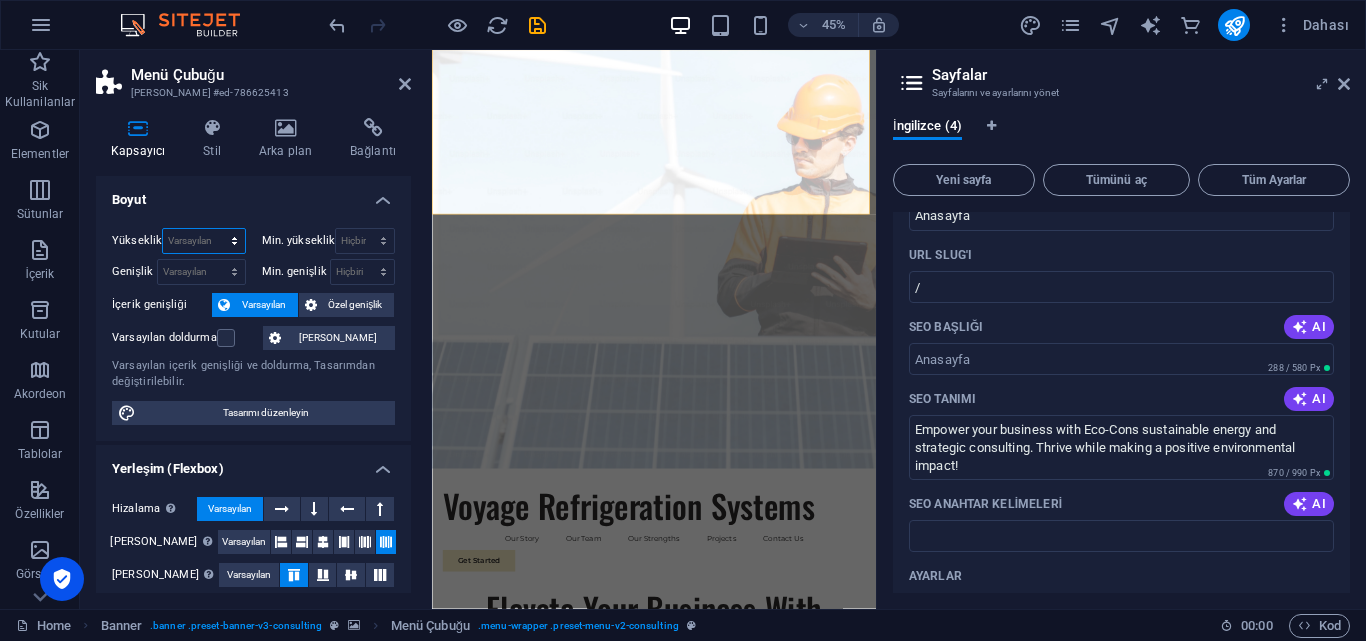 click on "Varsayılan px rem % vh vw" at bounding box center (203, 241) 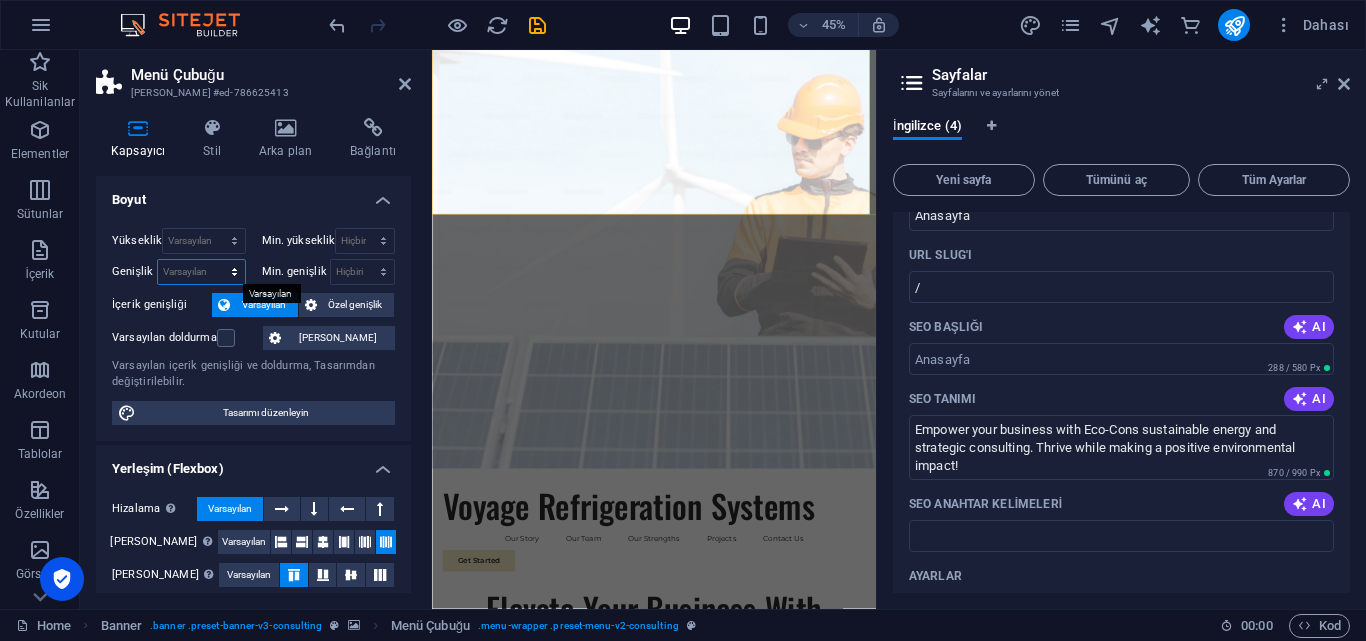click on "Varsayılan px rem % em vh vw" at bounding box center [201, 272] 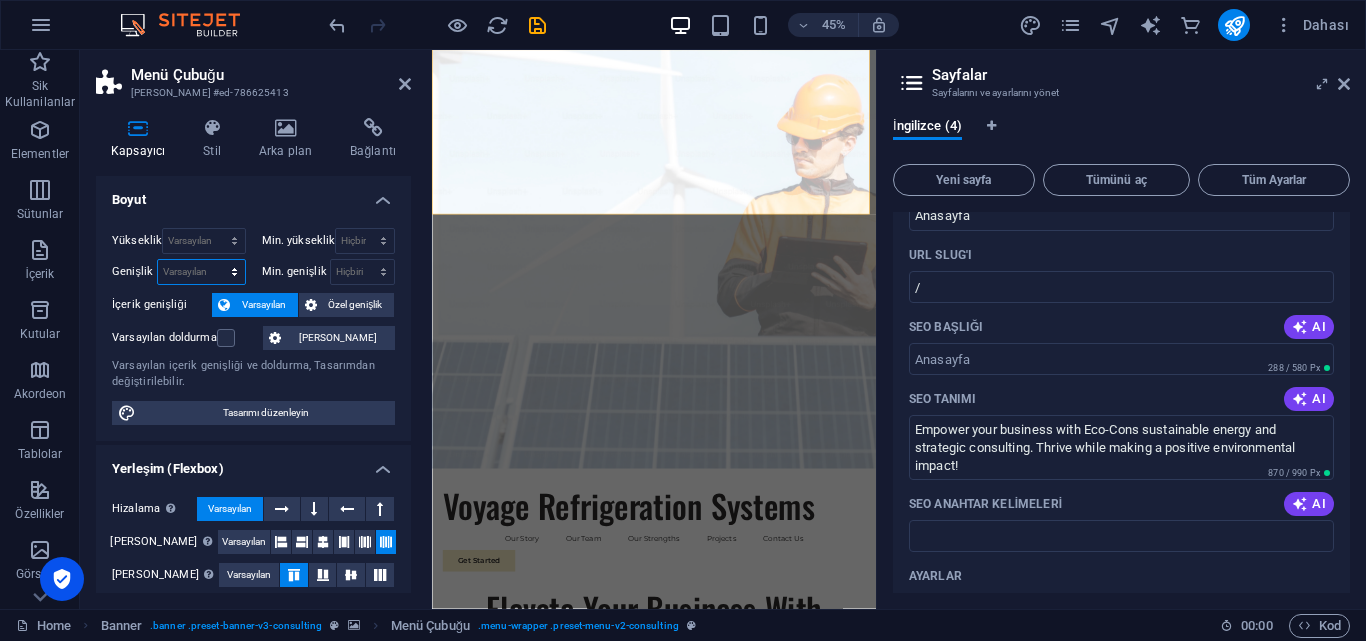 select on "px" 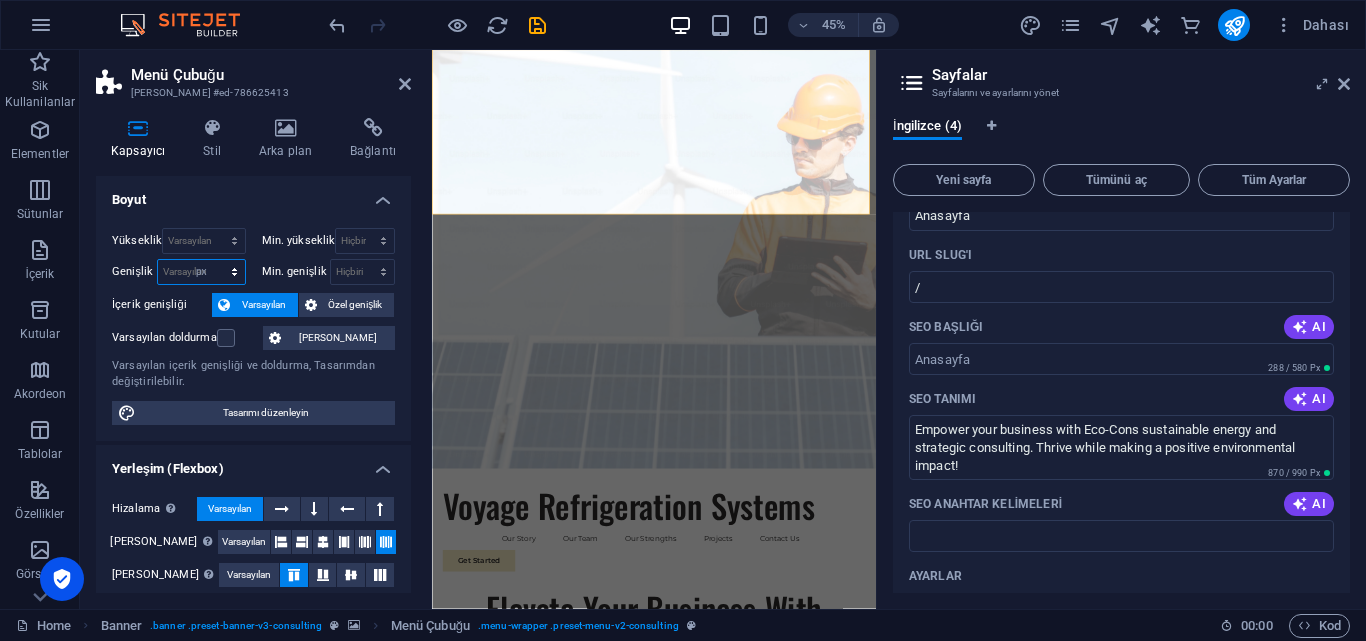 click on "Varsayılan px rem % em vh vw" at bounding box center (201, 272) 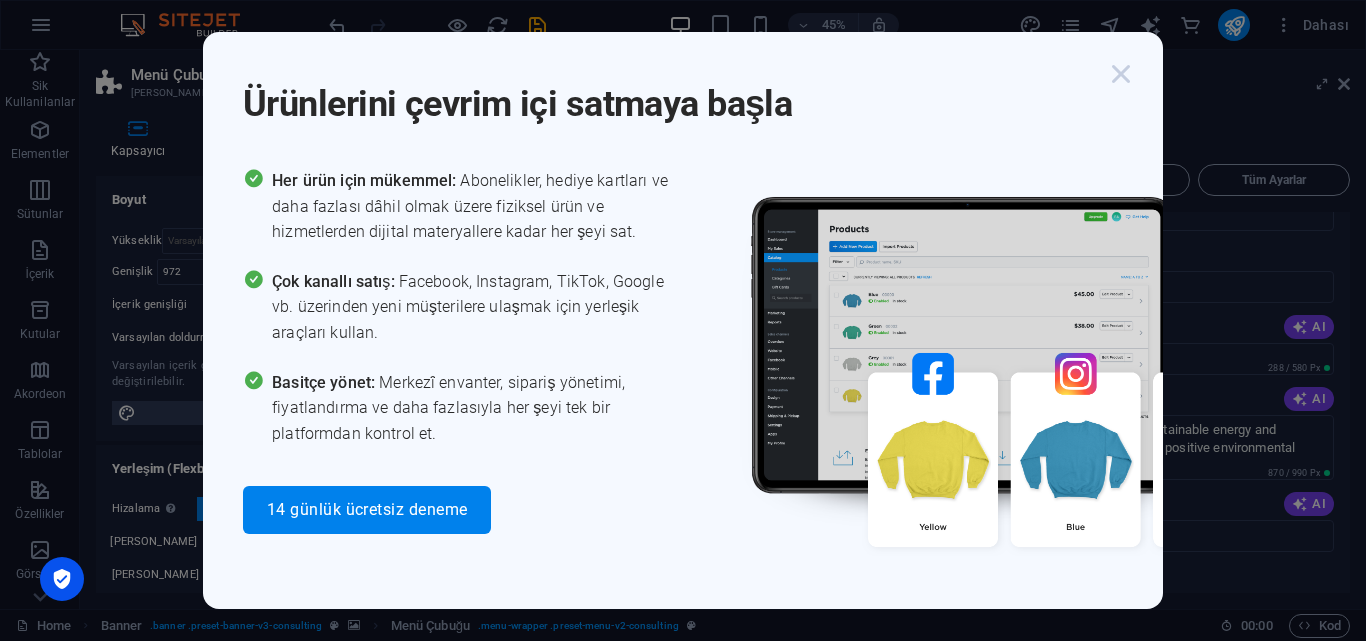 click at bounding box center [1121, 74] 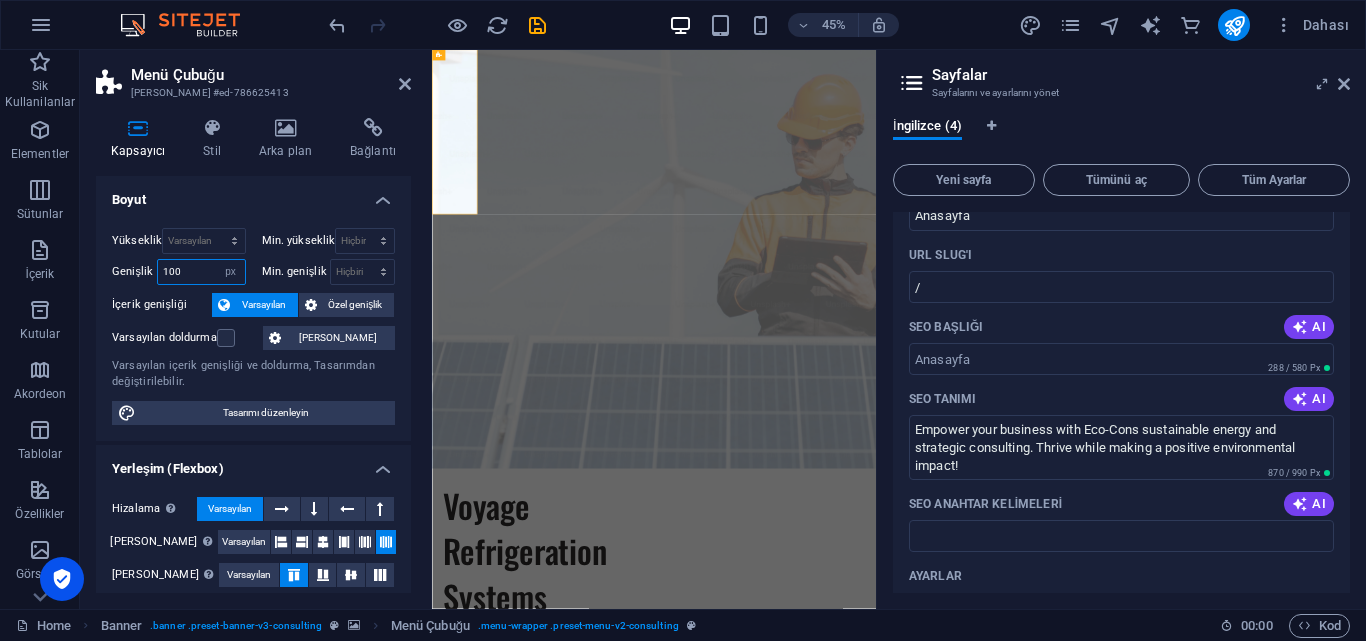 click on "100" at bounding box center (201, 272) 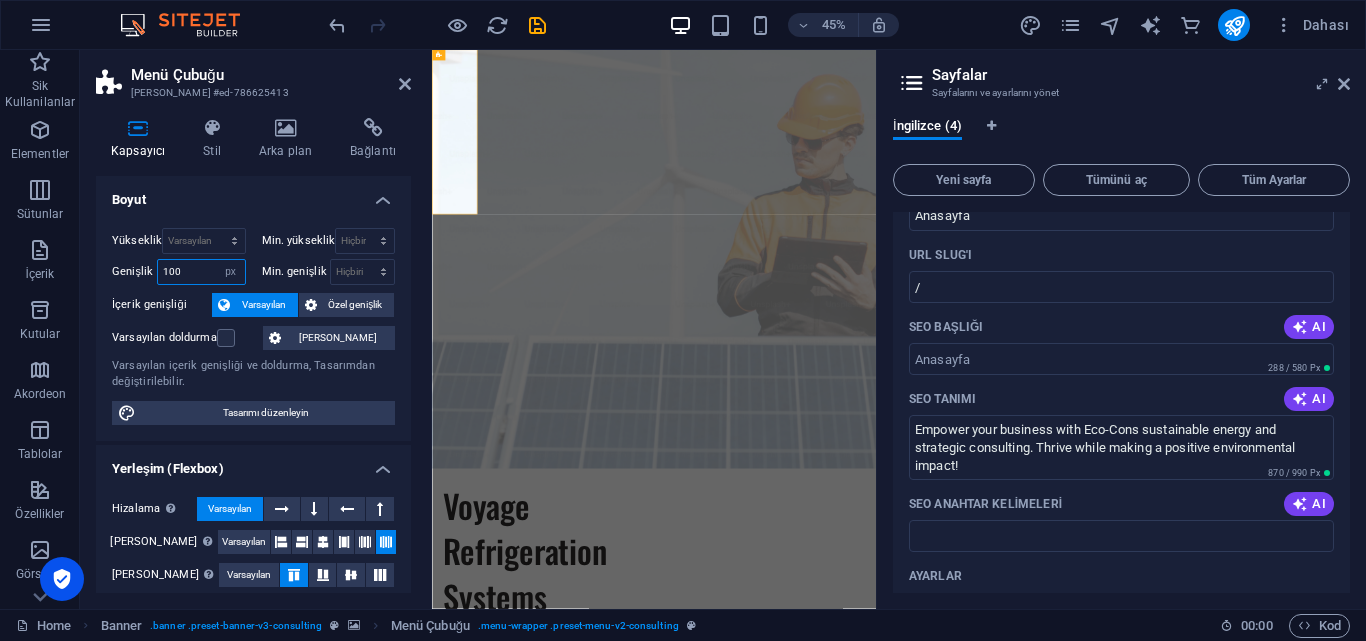 click on "100" at bounding box center [201, 272] 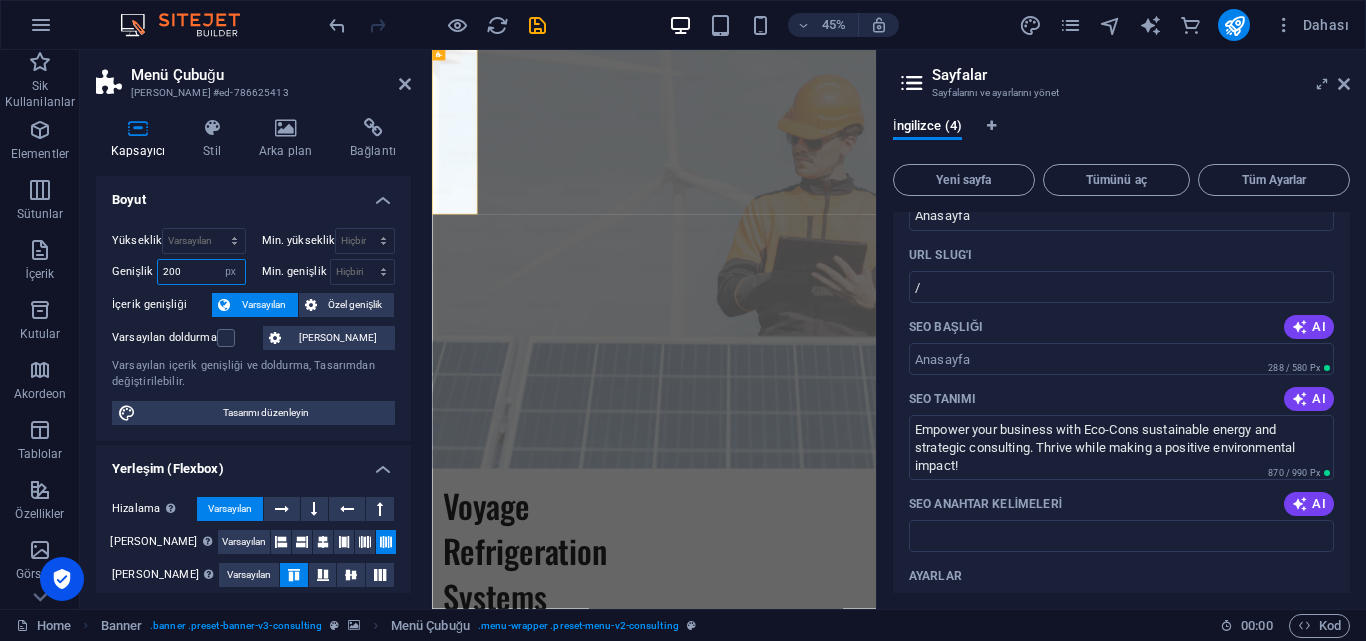 type on "200" 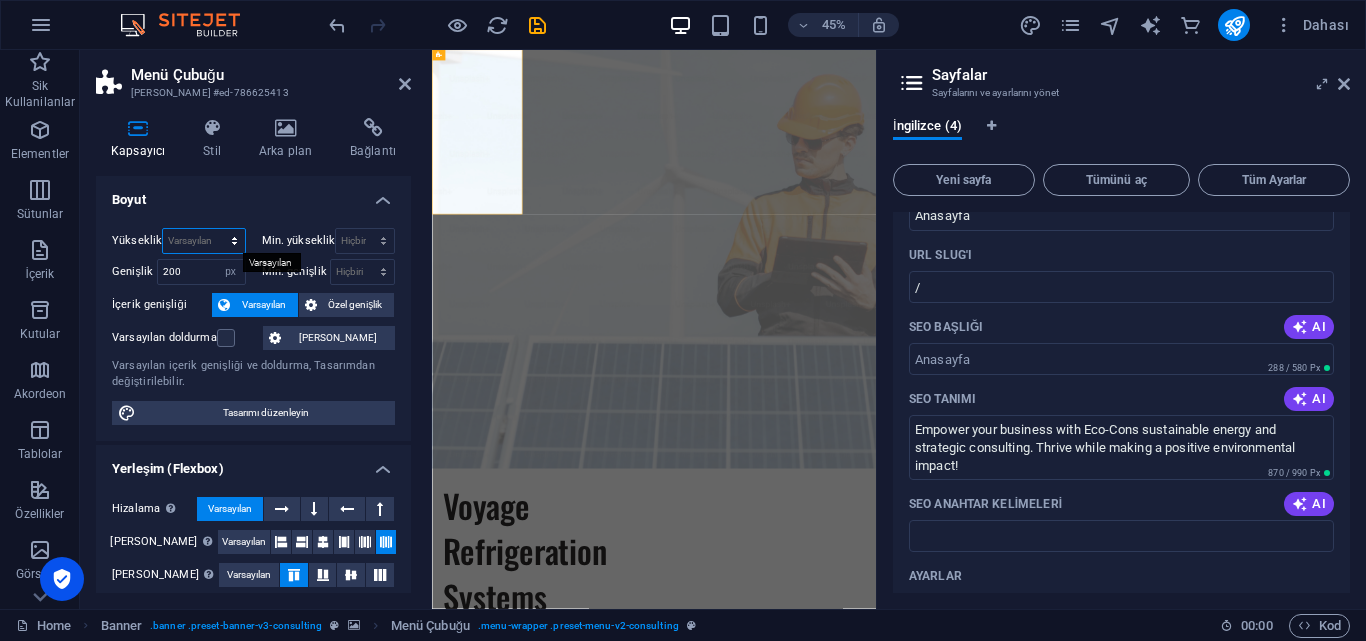 click on "Varsayılan px rem % vh vw" at bounding box center (203, 241) 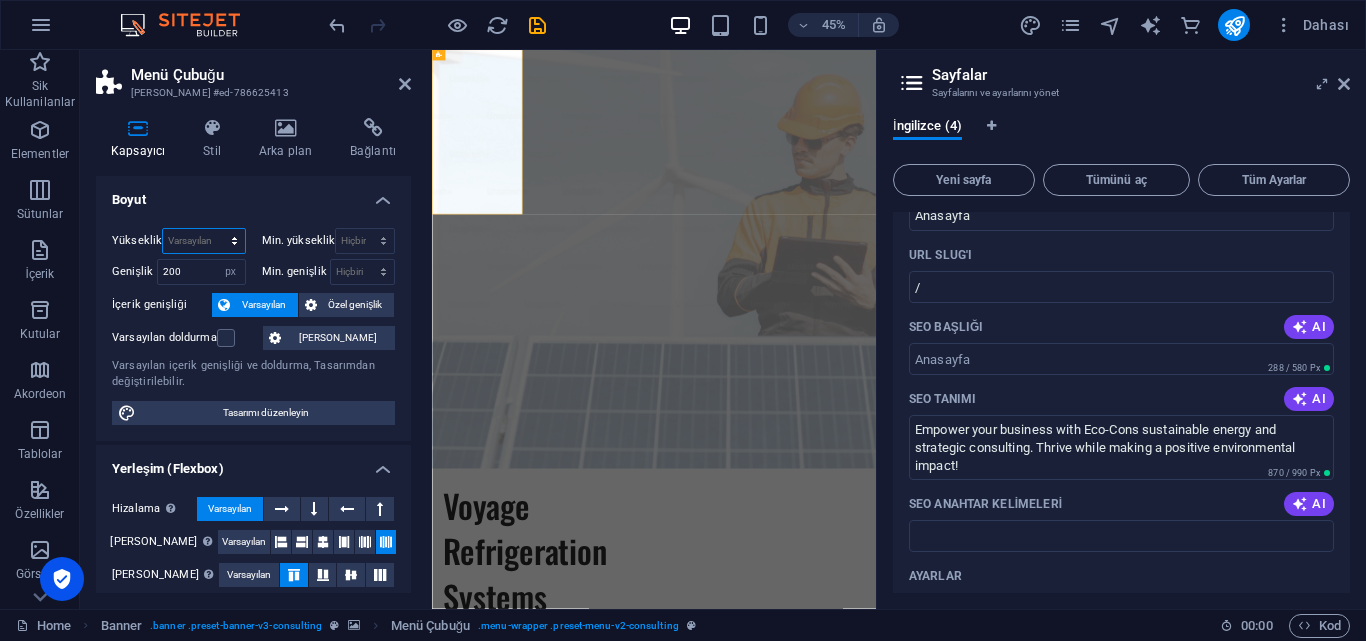 click on "Varsayılan px rem % vh vw" at bounding box center (203, 241) 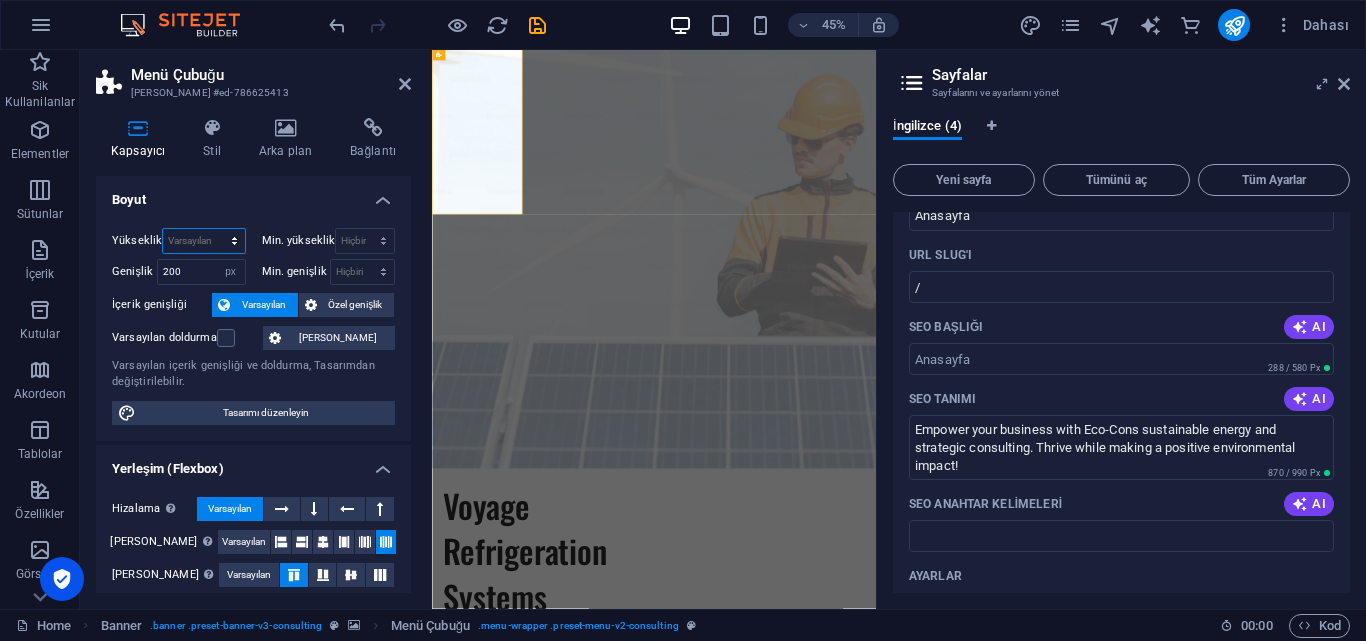 click on "Varsayılan px rem % vh vw" at bounding box center (203, 241) 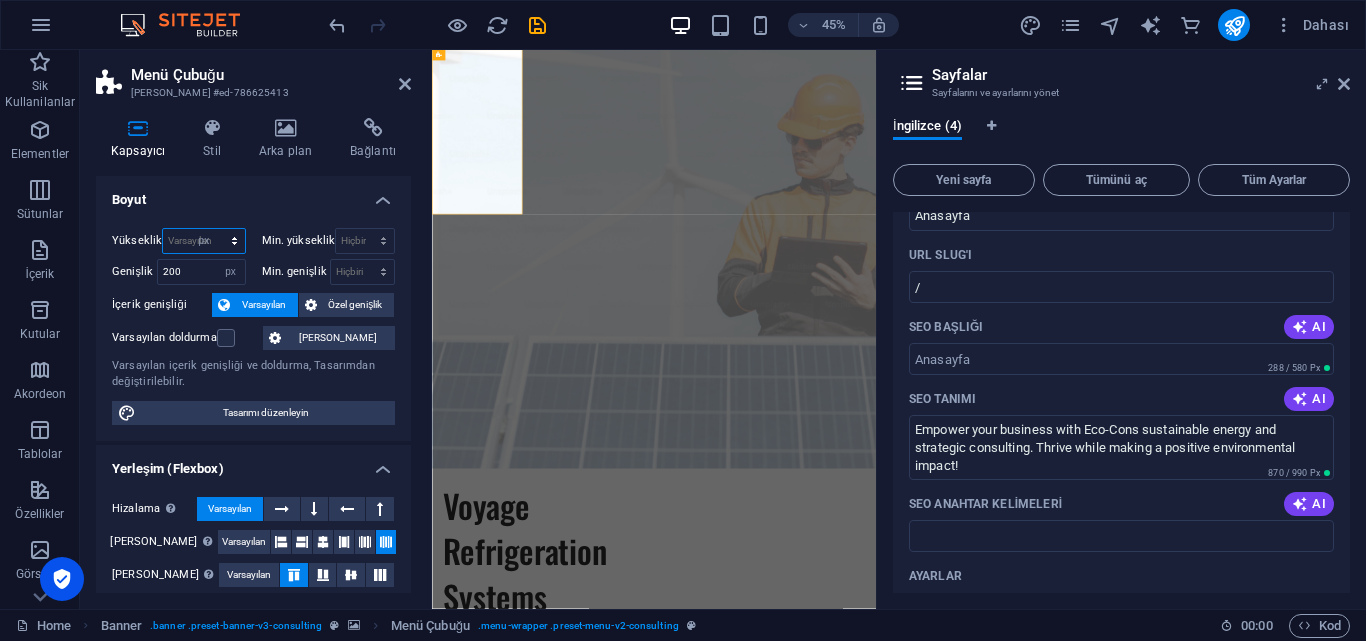 click on "Varsayılan px rem % vh vw" at bounding box center [203, 241] 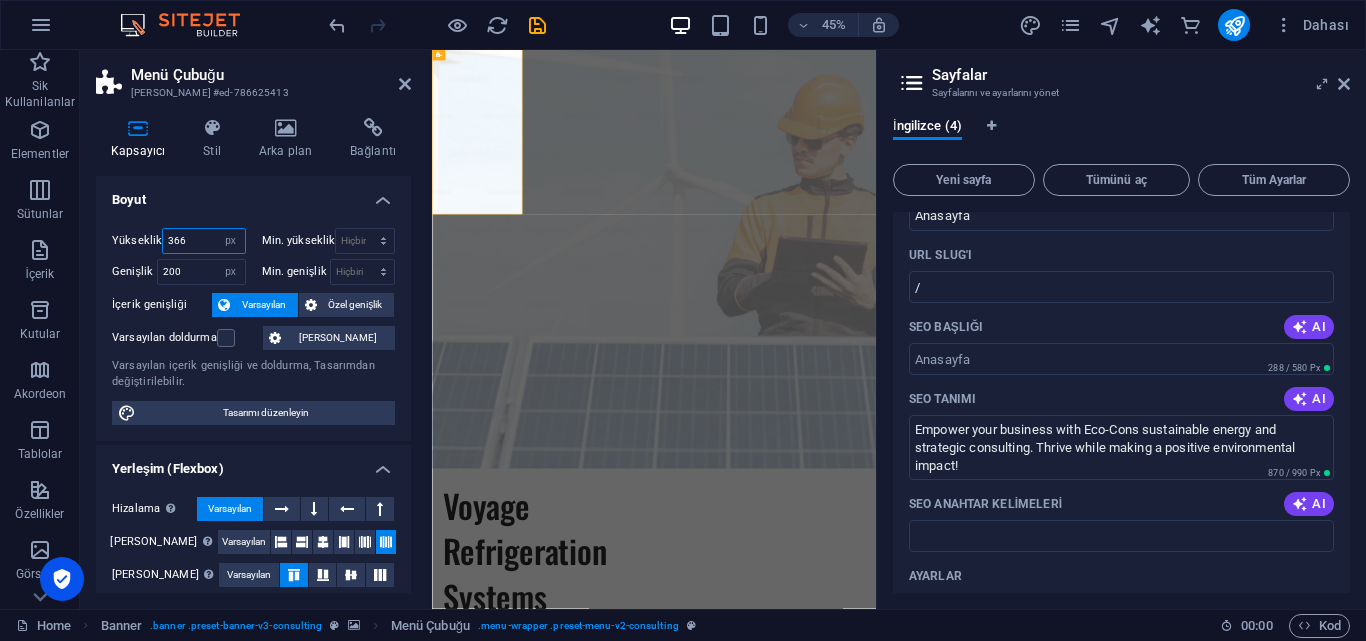click on "366" at bounding box center [203, 241] 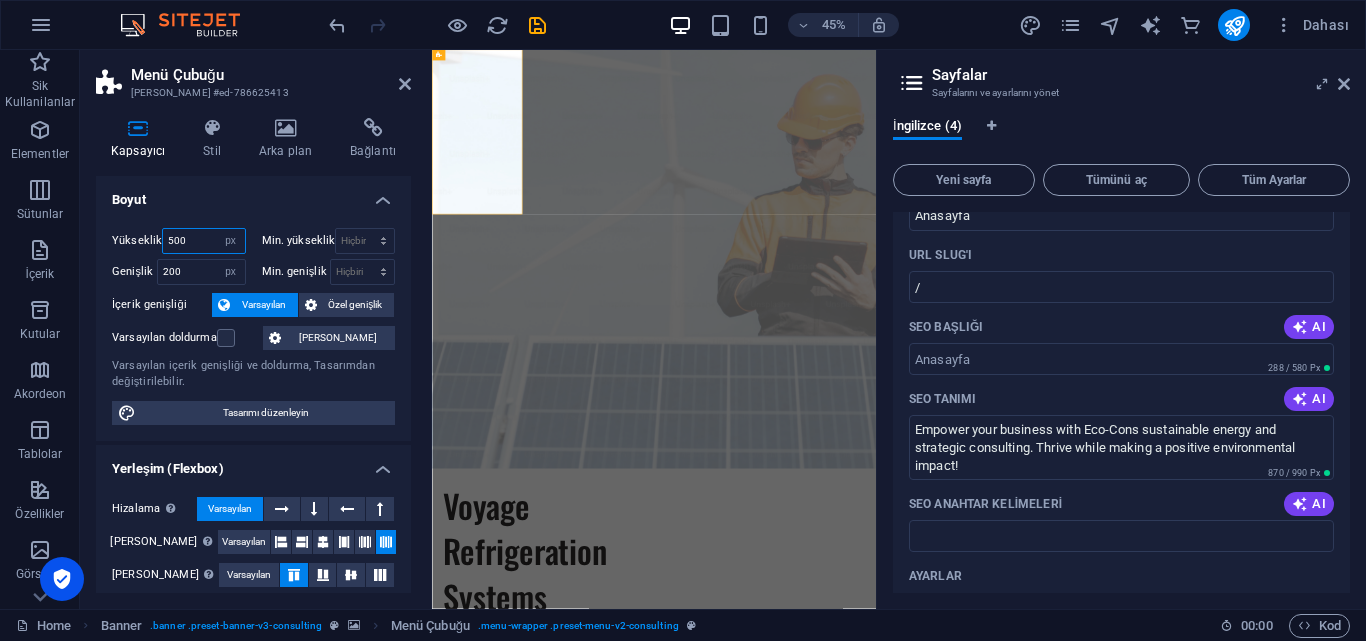click on "500" at bounding box center (203, 241) 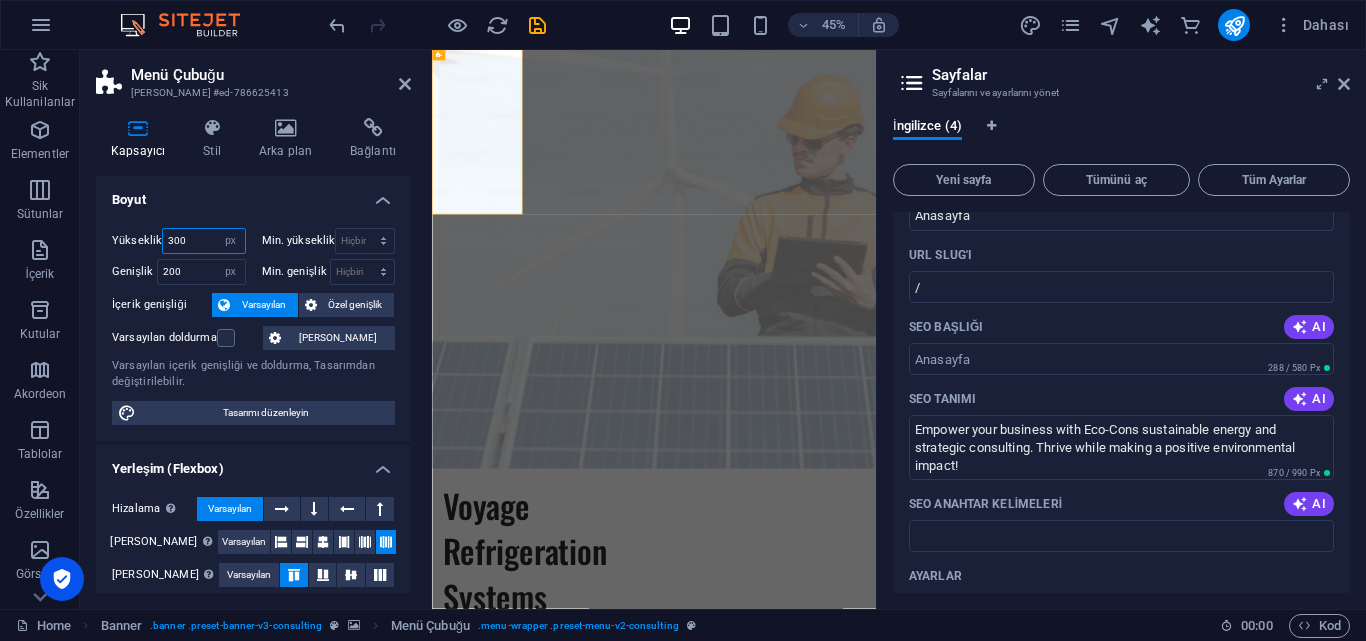 click on "300" at bounding box center [203, 241] 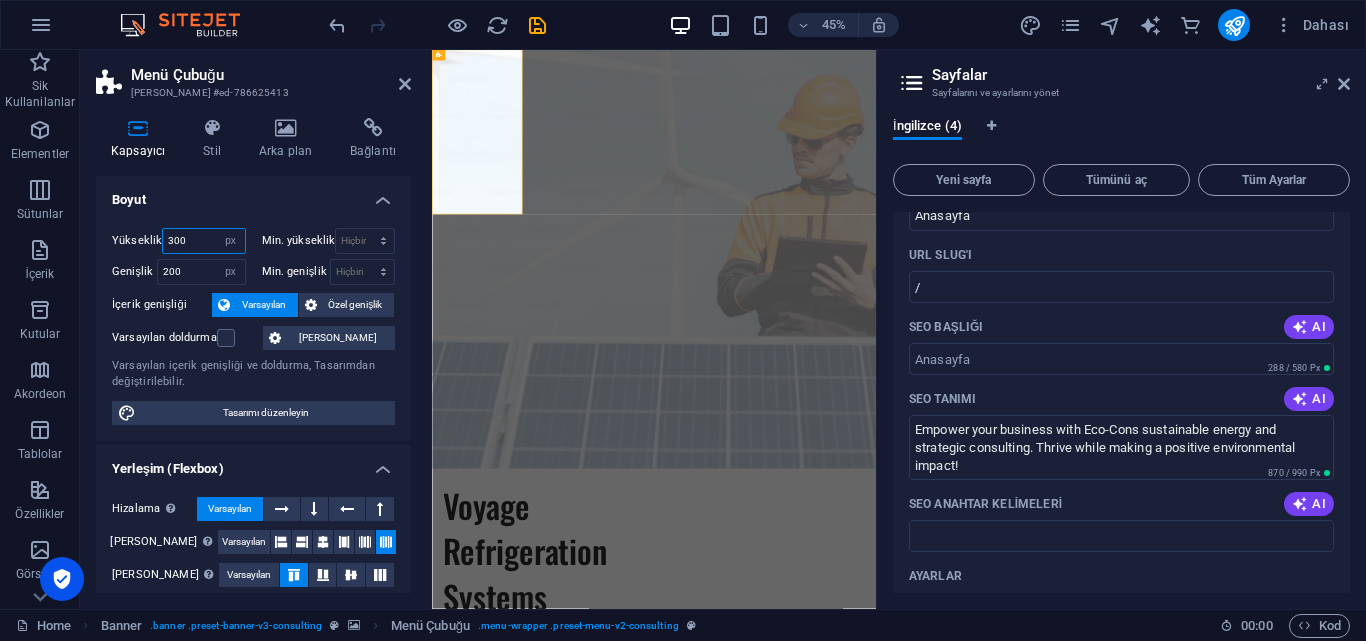 click on "300" at bounding box center (203, 241) 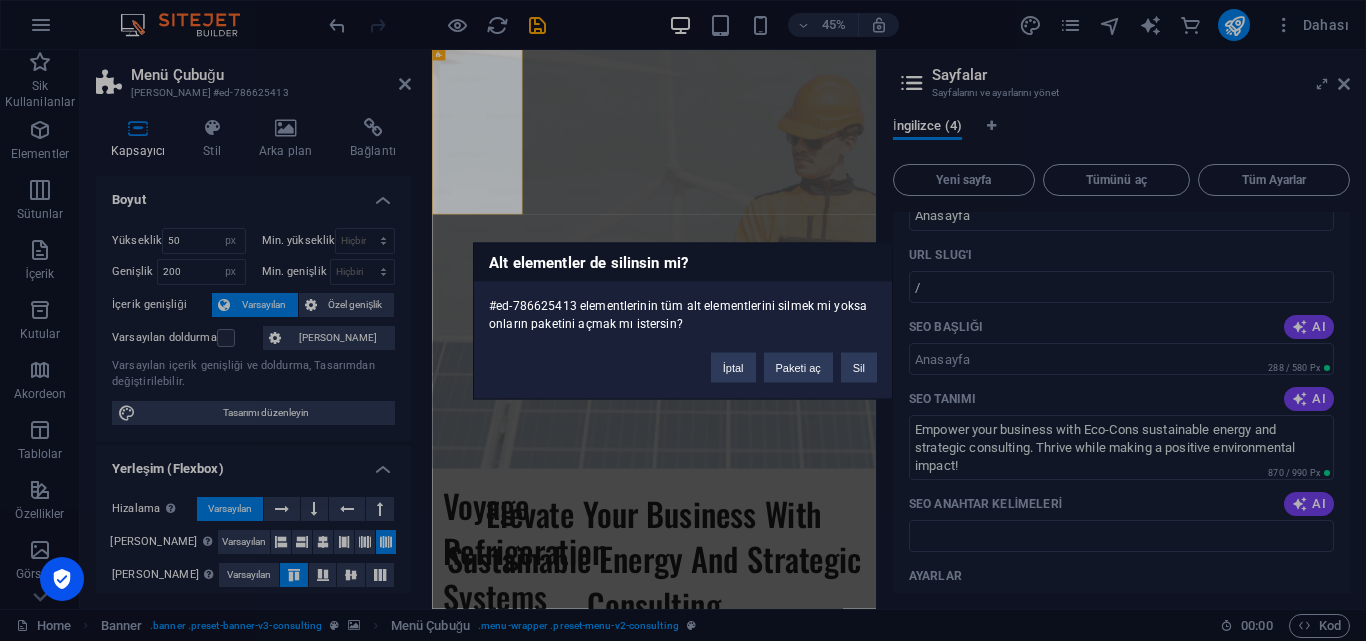 drag, startPoint x: 575, startPoint y: 270, endPoint x: 557, endPoint y: 276, distance: 18.973665 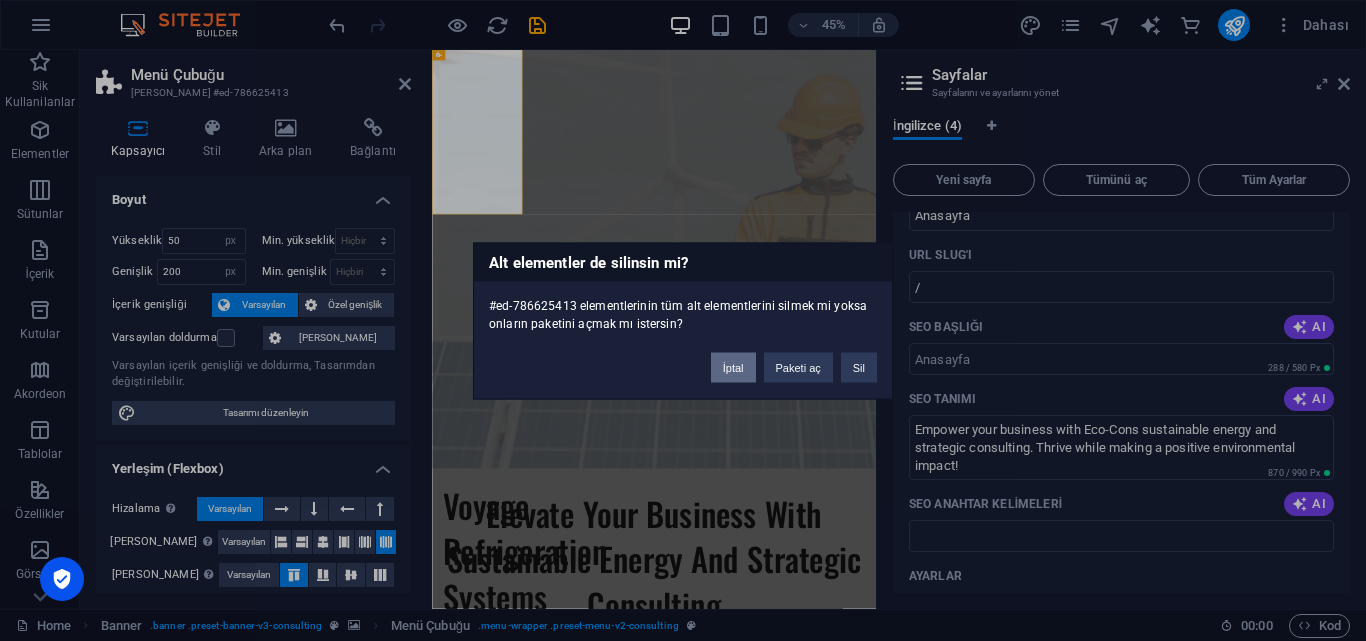 click on "İptal" at bounding box center (733, 367) 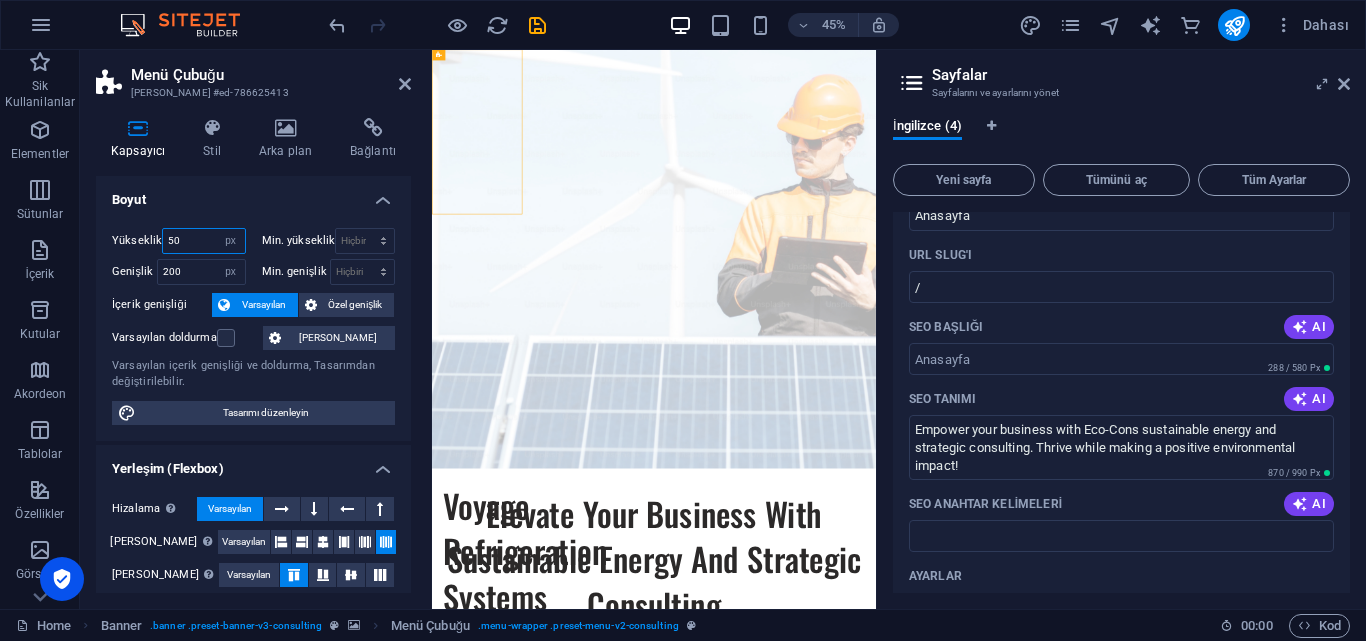 click on "50" at bounding box center [203, 241] 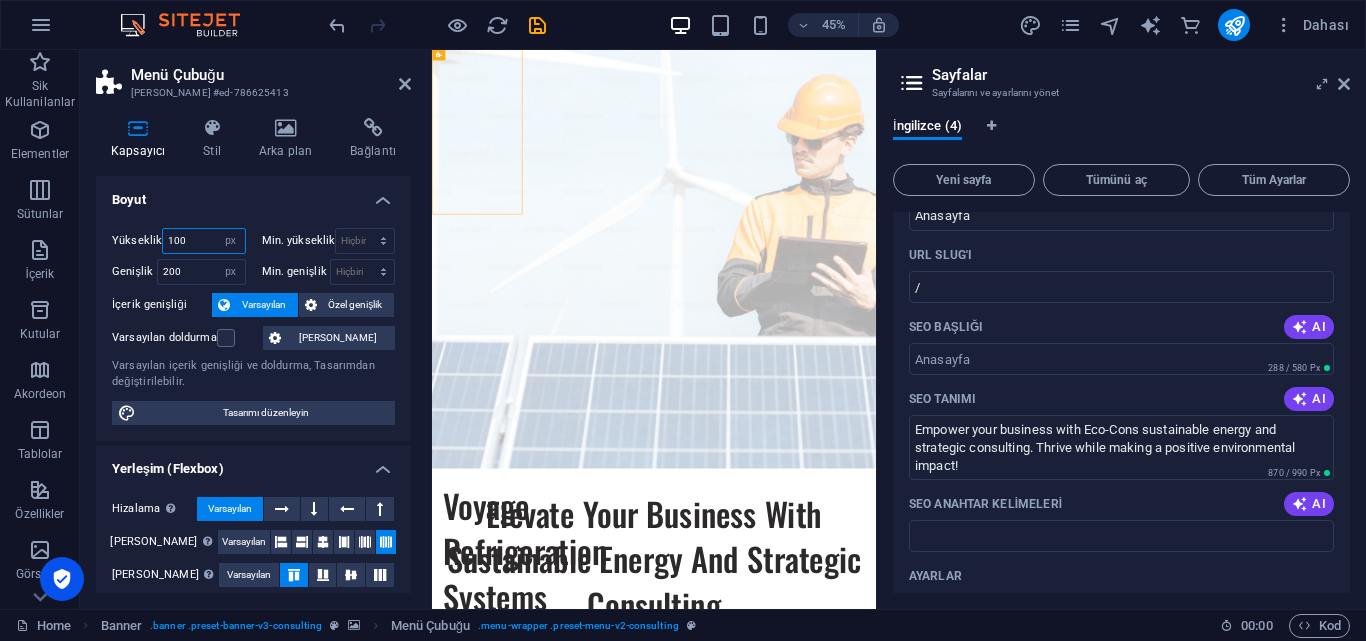 type on "100" 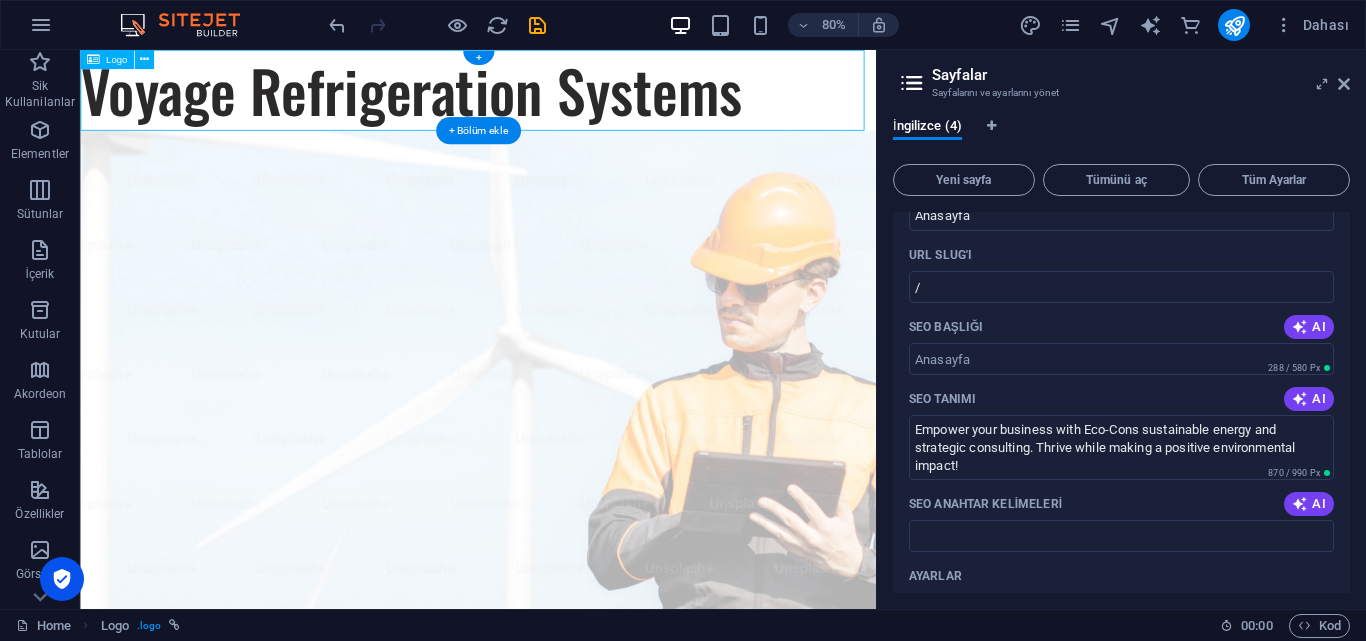 click on "Voyage Refrigeration Systems" at bounding box center (577, 100) 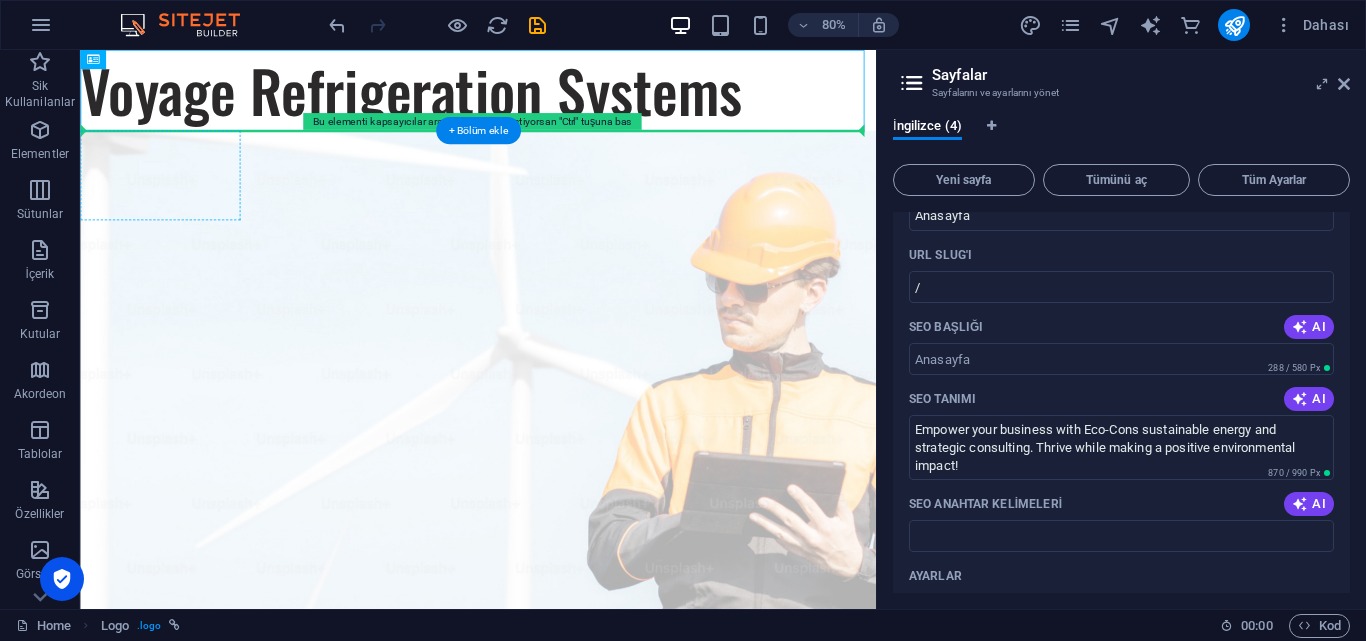 drag, startPoint x: 375, startPoint y: 103, endPoint x: 122, endPoint y: 212, distance: 275.48138 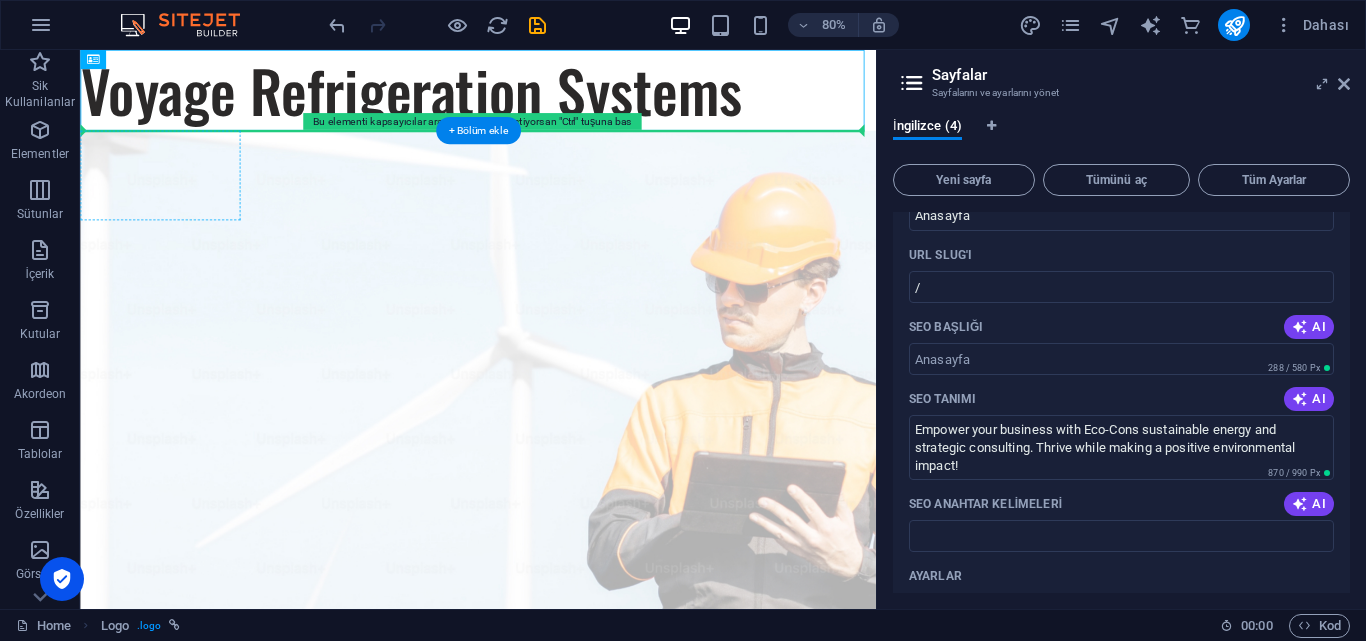 drag, startPoint x: 502, startPoint y: 110, endPoint x: 165, endPoint y: 206, distance: 350.40692 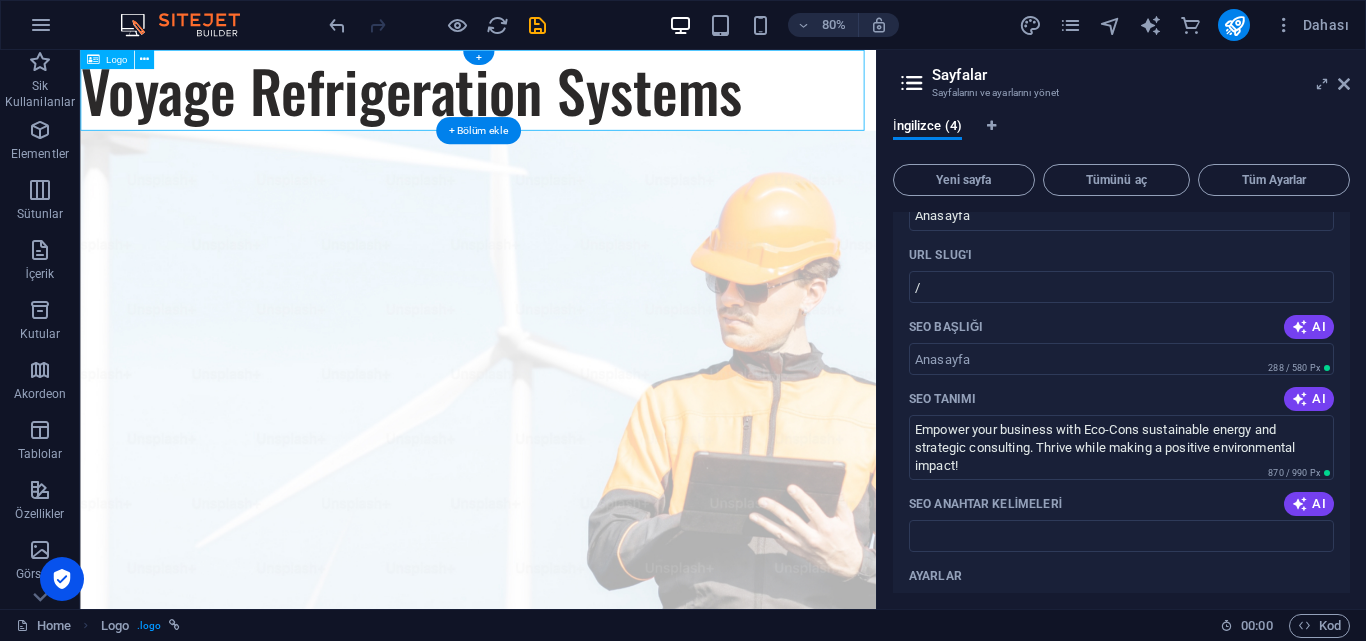 click on "Voyage Refrigeration Systems" at bounding box center (577, 100) 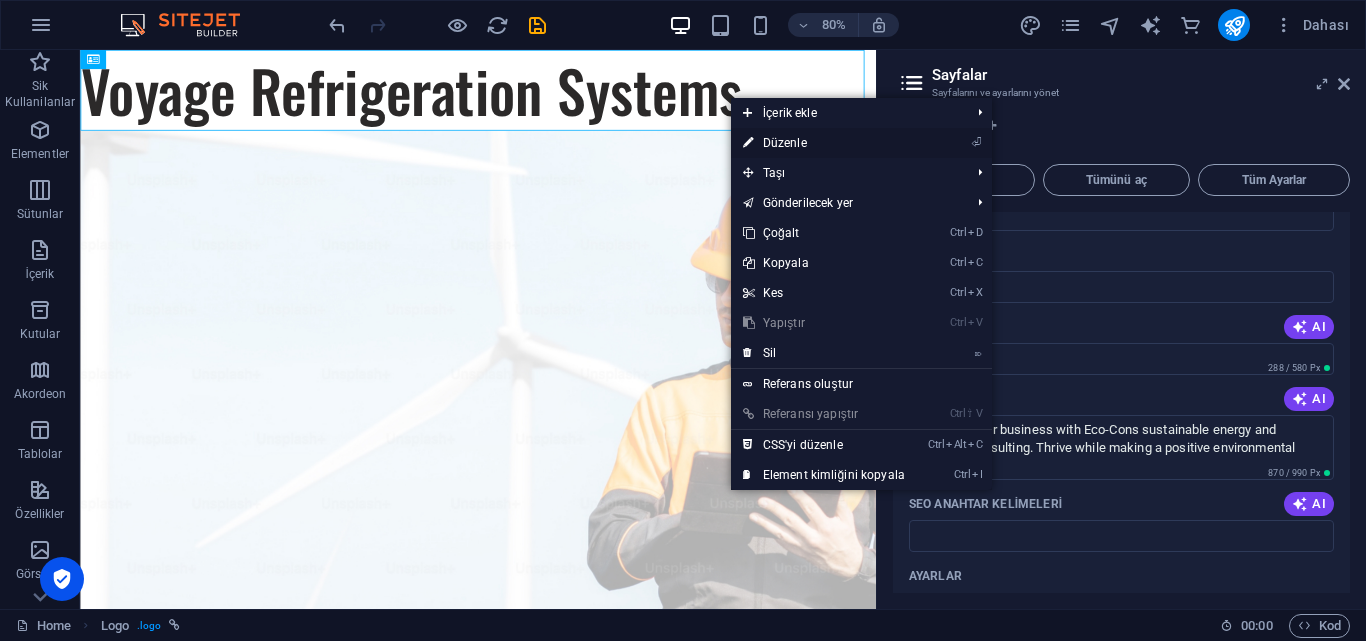 click on "⏎  Düzenle" at bounding box center [824, 143] 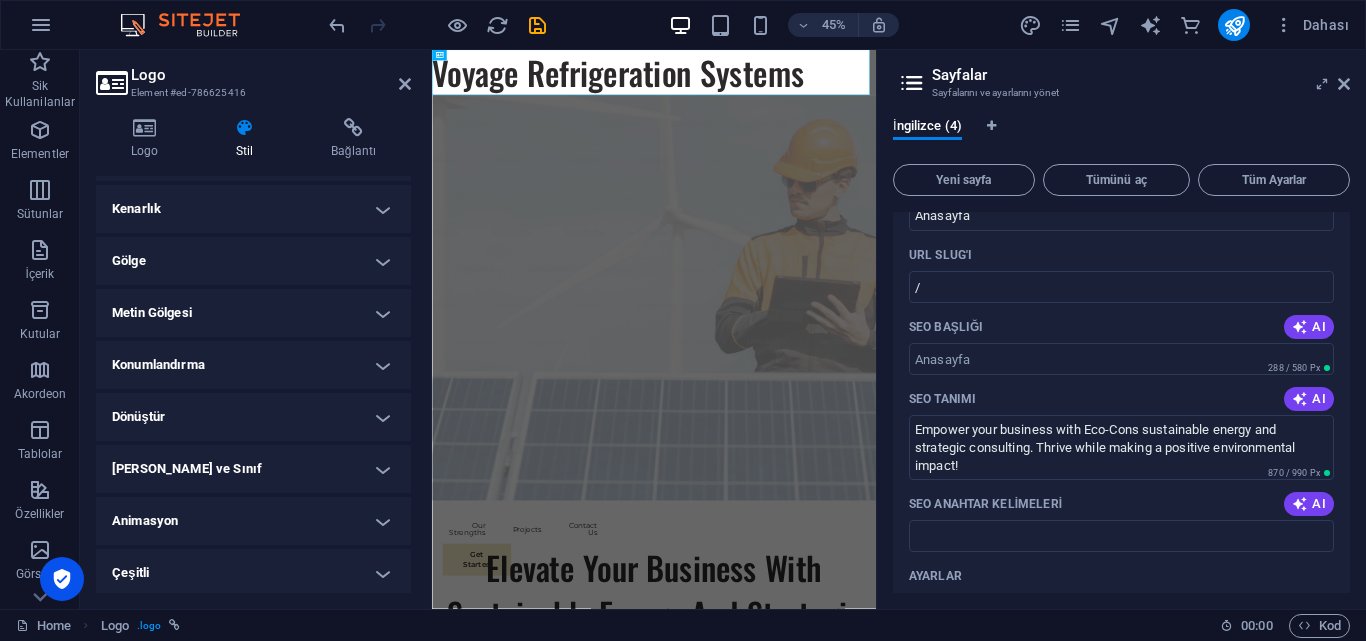 scroll, scrollTop: 218, scrollLeft: 0, axis: vertical 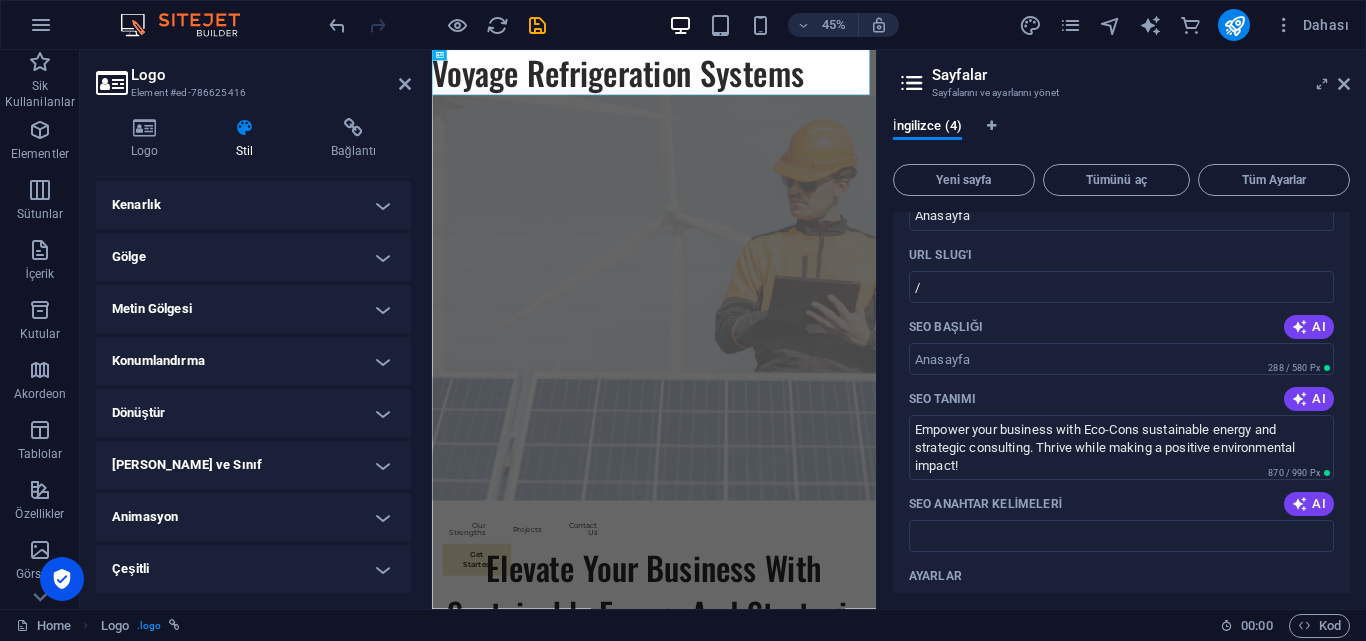 click on "Çeşitli" at bounding box center (253, 569) 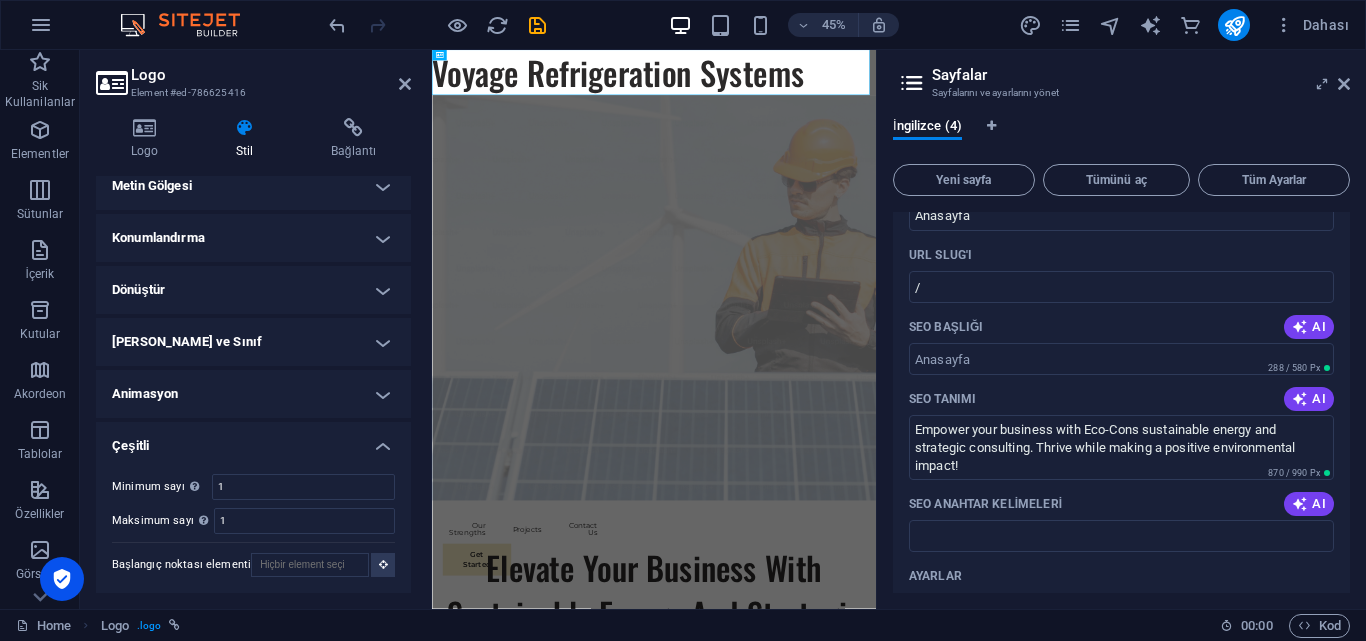 scroll, scrollTop: 342, scrollLeft: 0, axis: vertical 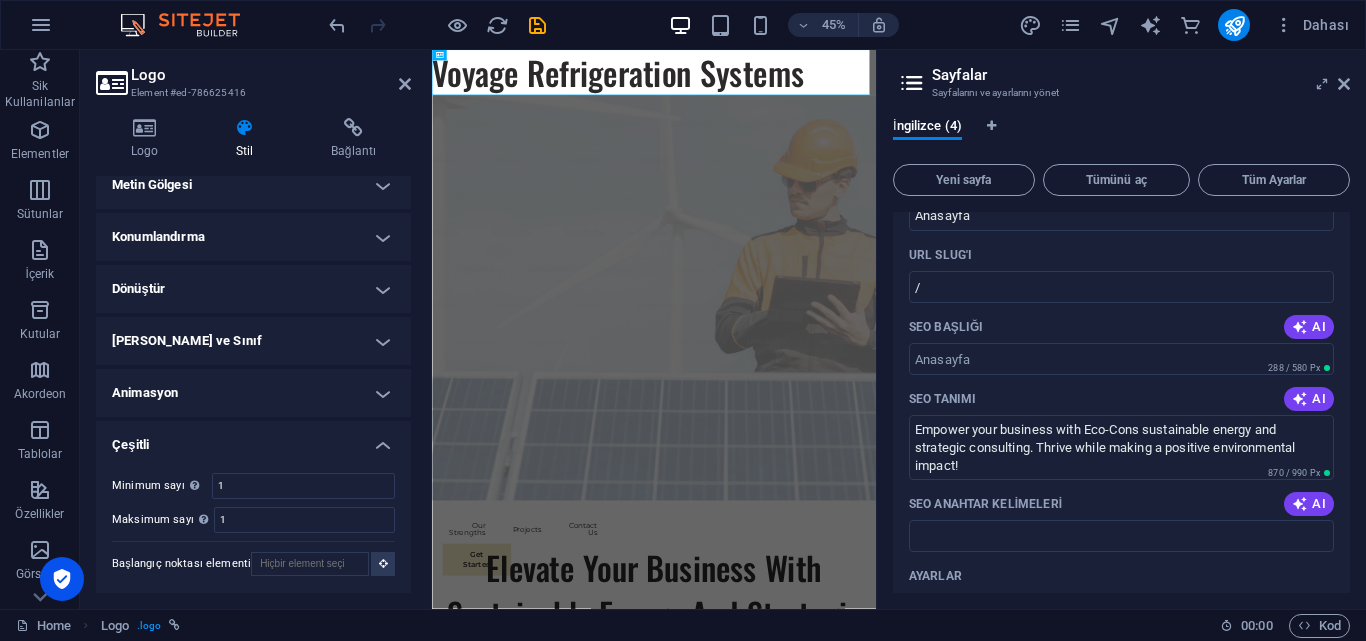 click on "Çeşitli" at bounding box center (253, 439) 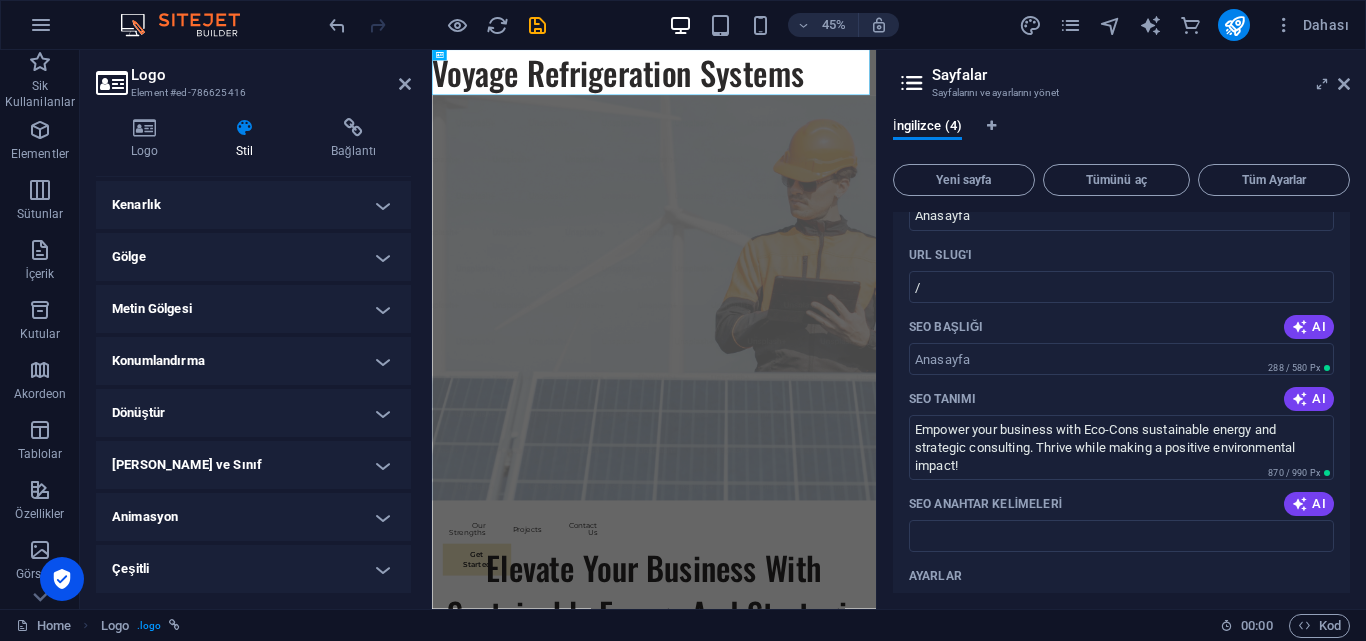 click on "Animasyon" at bounding box center (253, 517) 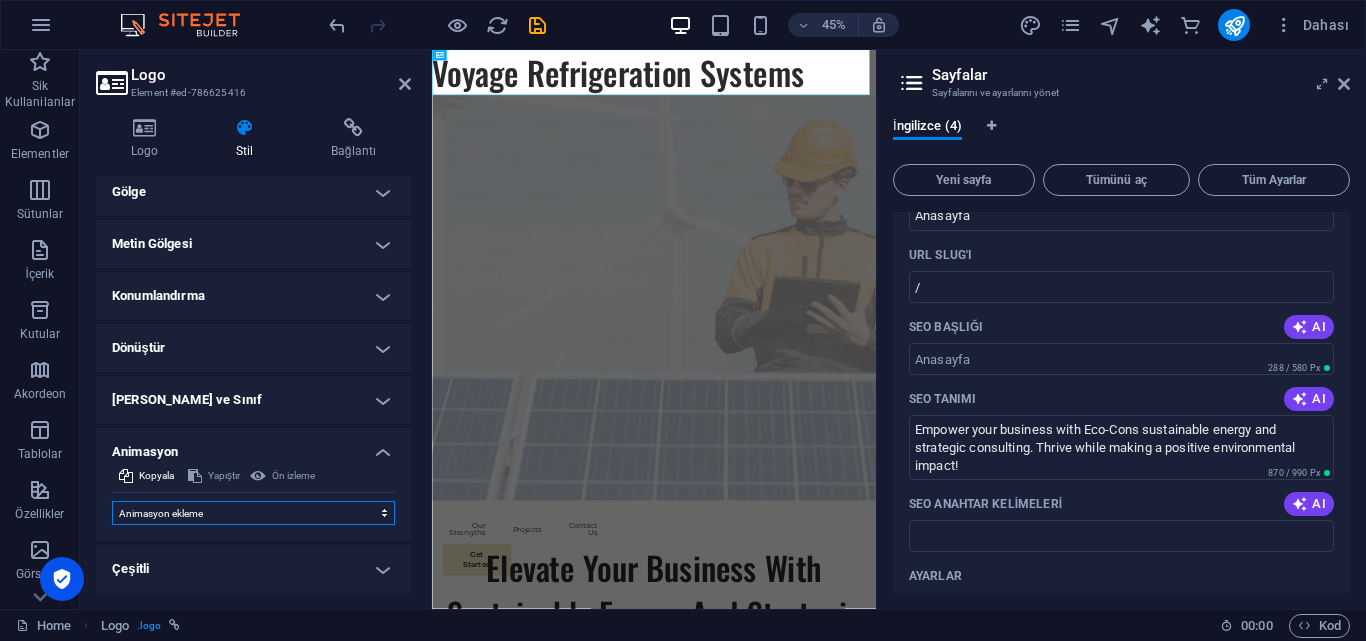 click on "Animasyon ekleme Göster / Gizle Yukarı/[GEOGRAPHIC_DATA] kaydır Yakınlaştır/Uzaklaştır Soldan sağa kaydır Sağdan sola kaydır Yukarıdan aşağıya kaydır [GEOGRAPHIC_DATA] kaydır Nabız atışı Yanıp sönme Kaplama olarak aç" at bounding box center [253, 513] 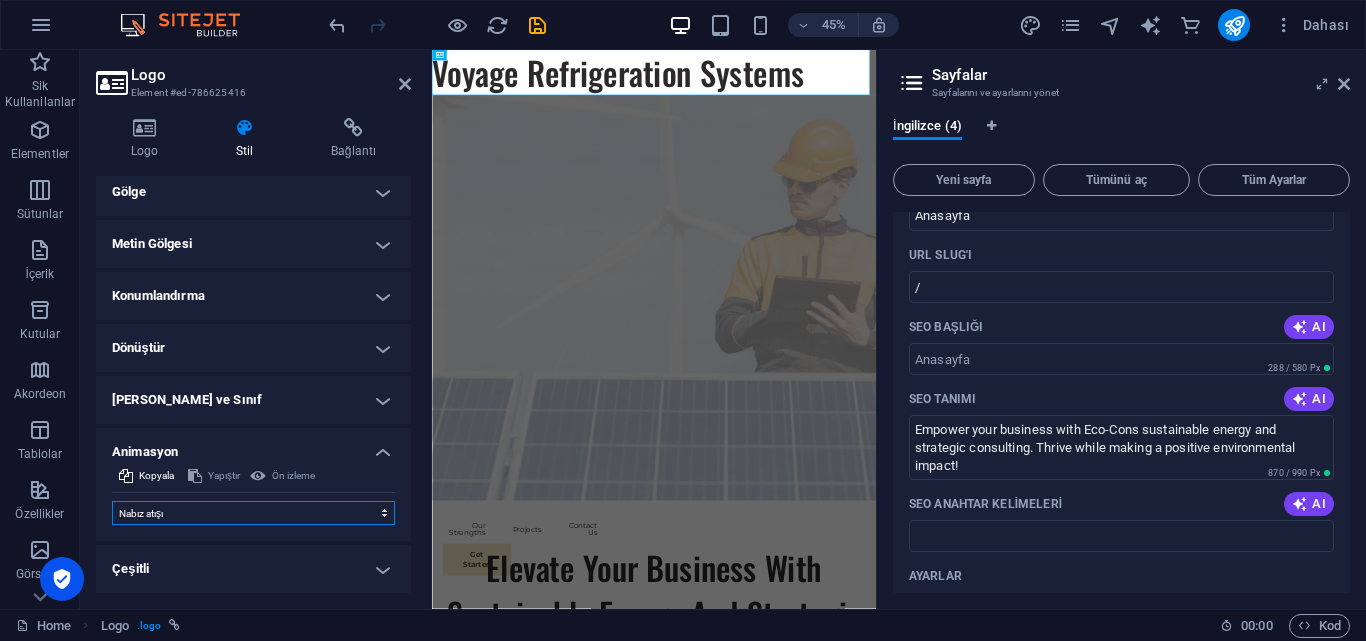 click on "Animasyon ekleme Göster / Gizle Yukarı/[GEOGRAPHIC_DATA] kaydır Yakınlaştır/Uzaklaştır Soldan sağa kaydır Sağdan sola kaydır Yukarıdan aşağıya kaydır [GEOGRAPHIC_DATA] kaydır Nabız atışı Yanıp sönme Kaplama olarak aç" at bounding box center [253, 513] 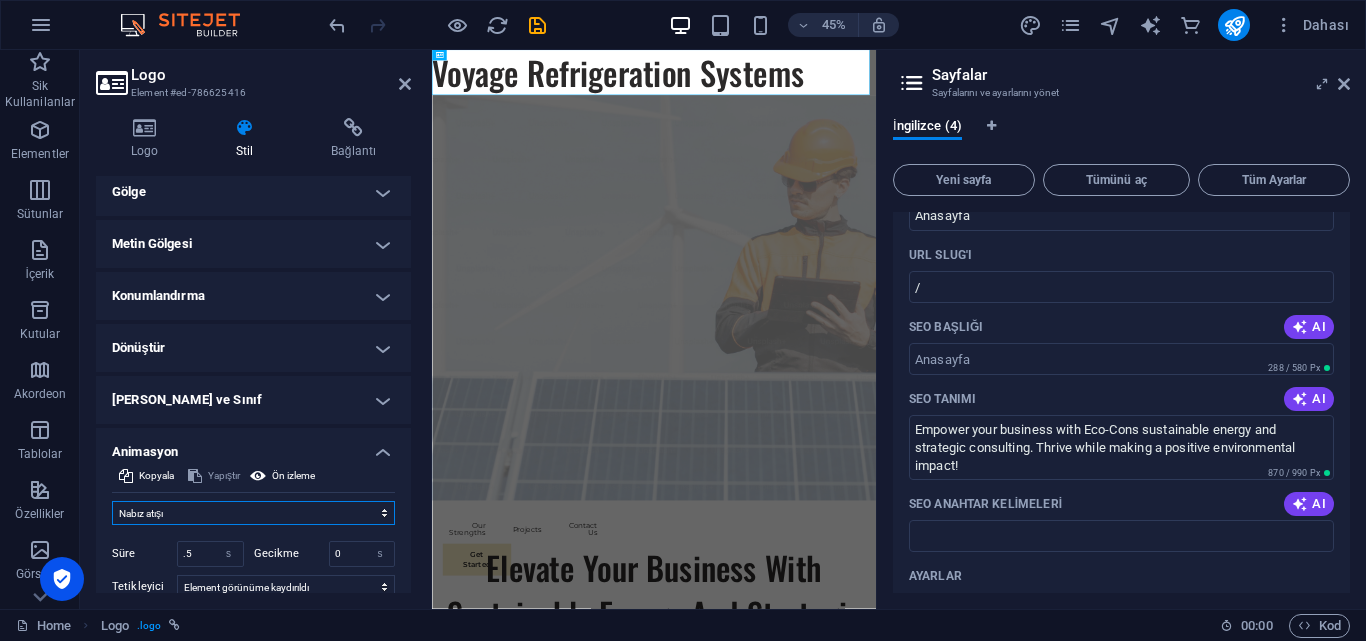 click on "Animasyon ekleme Göster / Gizle Yukarı/[GEOGRAPHIC_DATA] kaydır Yakınlaştır/Uzaklaştır Soldan sağa kaydır Sağdan sola kaydır Yukarıdan aşağıya kaydır [GEOGRAPHIC_DATA] kaydır Nabız atışı Yanıp sönme Kaplama olarak aç" at bounding box center (253, 513) 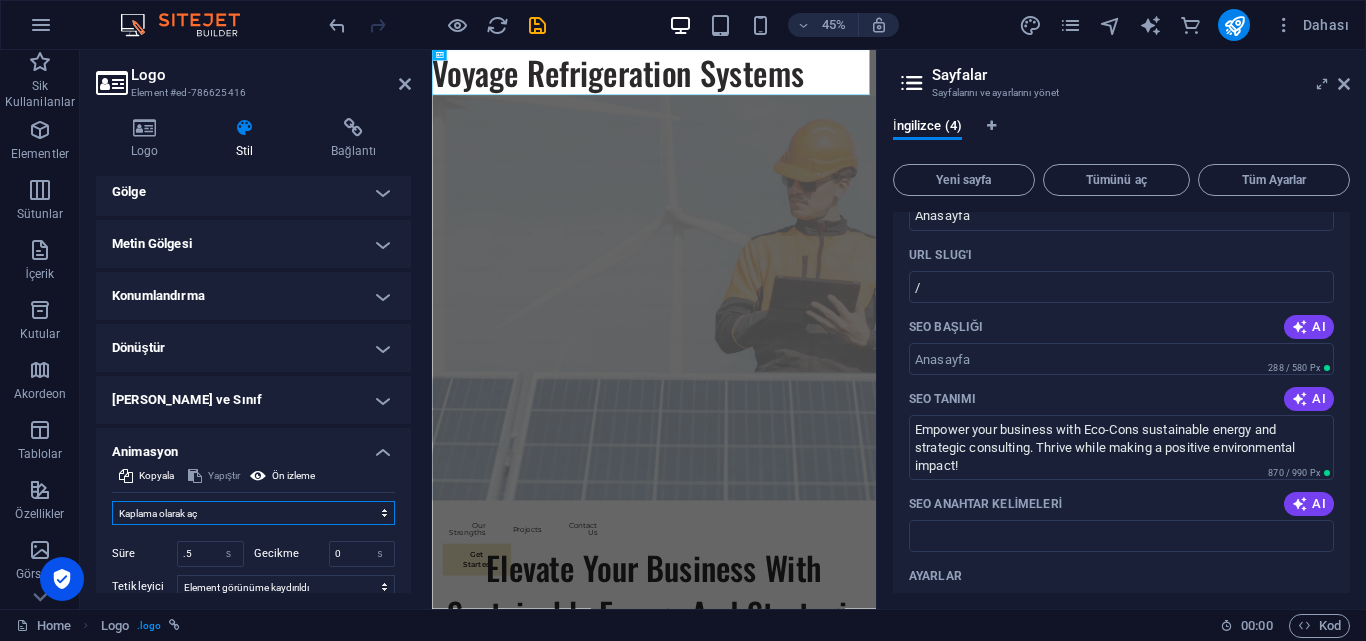 click on "Animasyon ekleme Göster / Gizle Yukarı/[GEOGRAPHIC_DATA] kaydır Yakınlaştır/Uzaklaştır Soldan sağa kaydır Sağdan sola kaydır Yukarıdan aşağıya kaydır [GEOGRAPHIC_DATA] kaydır Nabız atışı Yanıp sönme Kaplama olarak aç" at bounding box center (253, 513) 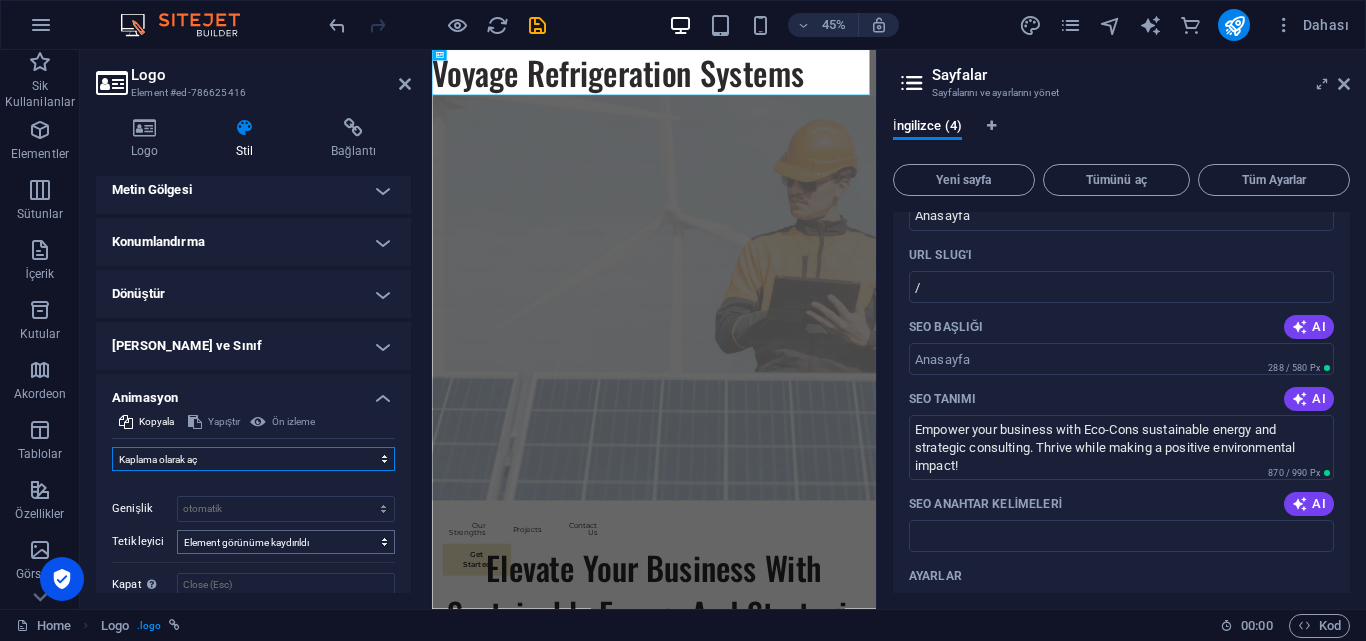 scroll, scrollTop: 383, scrollLeft: 0, axis: vertical 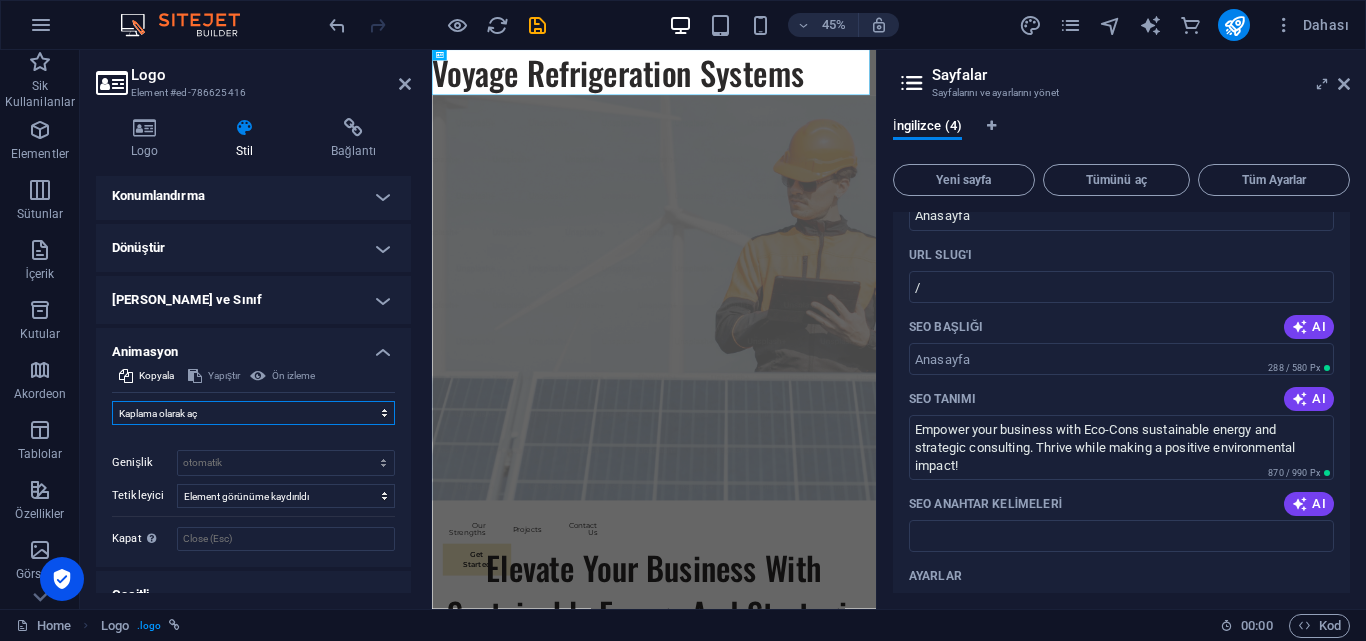 click on "Animasyon ekleme Göster / Gizle Yukarı/[GEOGRAPHIC_DATA] kaydır Yakınlaştır/Uzaklaştır Soldan sağa kaydır Sağdan sola kaydır Yukarıdan aşağıya kaydır [GEOGRAPHIC_DATA] kaydır Nabız atışı Yanıp sönme Kaplama olarak aç" at bounding box center (253, 413) 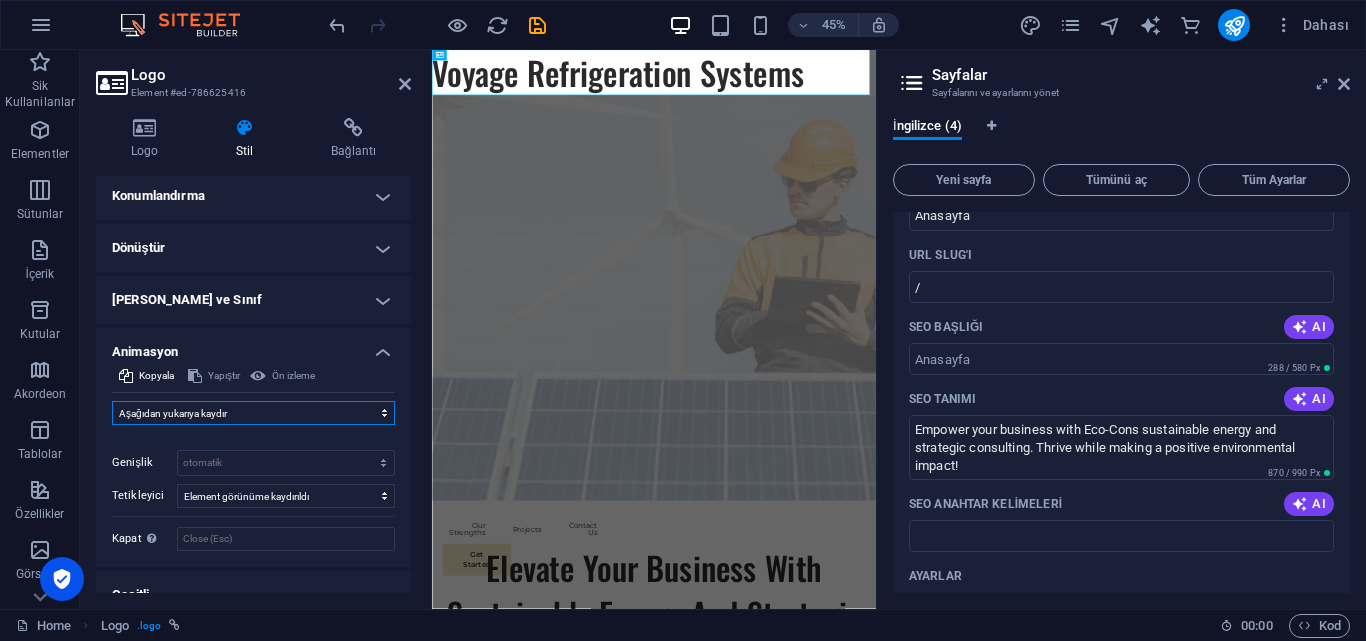 click on "Animasyon ekleme Göster / Gizle Yukarı/[GEOGRAPHIC_DATA] kaydır Yakınlaştır/Uzaklaştır Soldan sağa kaydır Sağdan sola kaydır Yukarıdan aşağıya kaydır [GEOGRAPHIC_DATA] kaydır Nabız atışı Yanıp sönme Kaplama olarak aç" at bounding box center [253, 413] 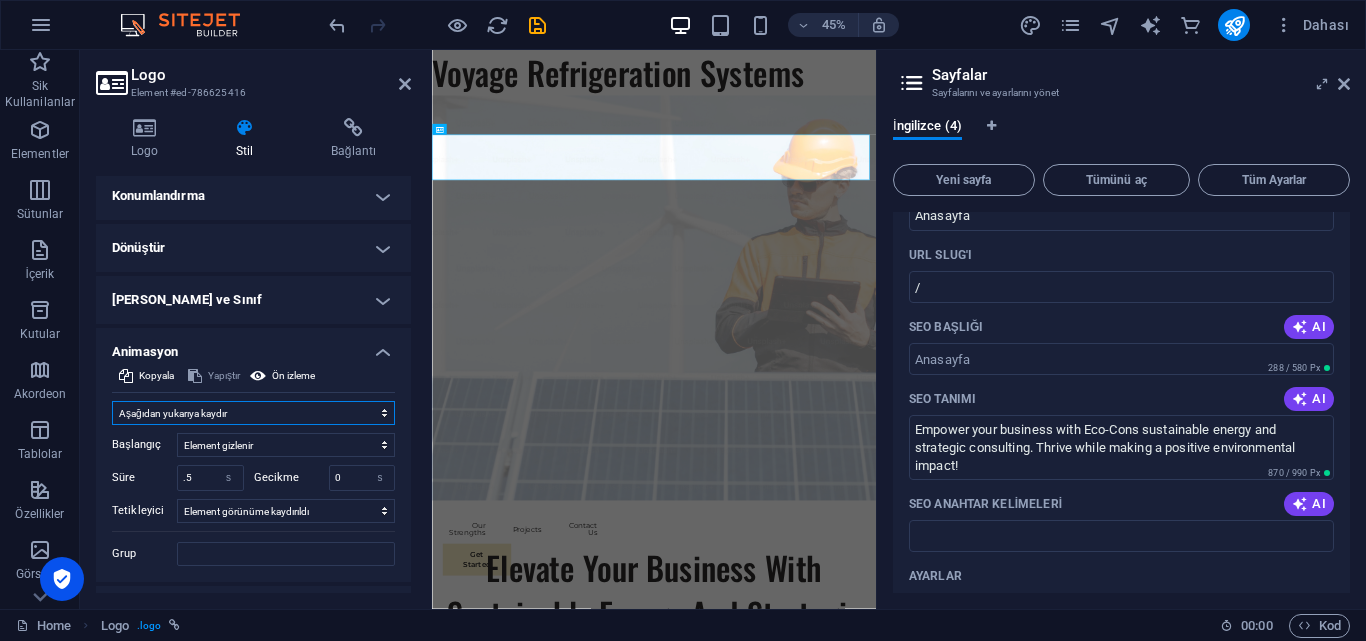 click on "Animasyon ekleme Göster / Gizle Yukarı/[GEOGRAPHIC_DATA] kaydır Yakınlaştır/Uzaklaştır Soldan sağa kaydır Sağdan sola kaydır Yukarıdan aşağıya kaydır [GEOGRAPHIC_DATA] kaydır Nabız atışı Yanıp sönme Kaplama olarak aç" at bounding box center (253, 413) 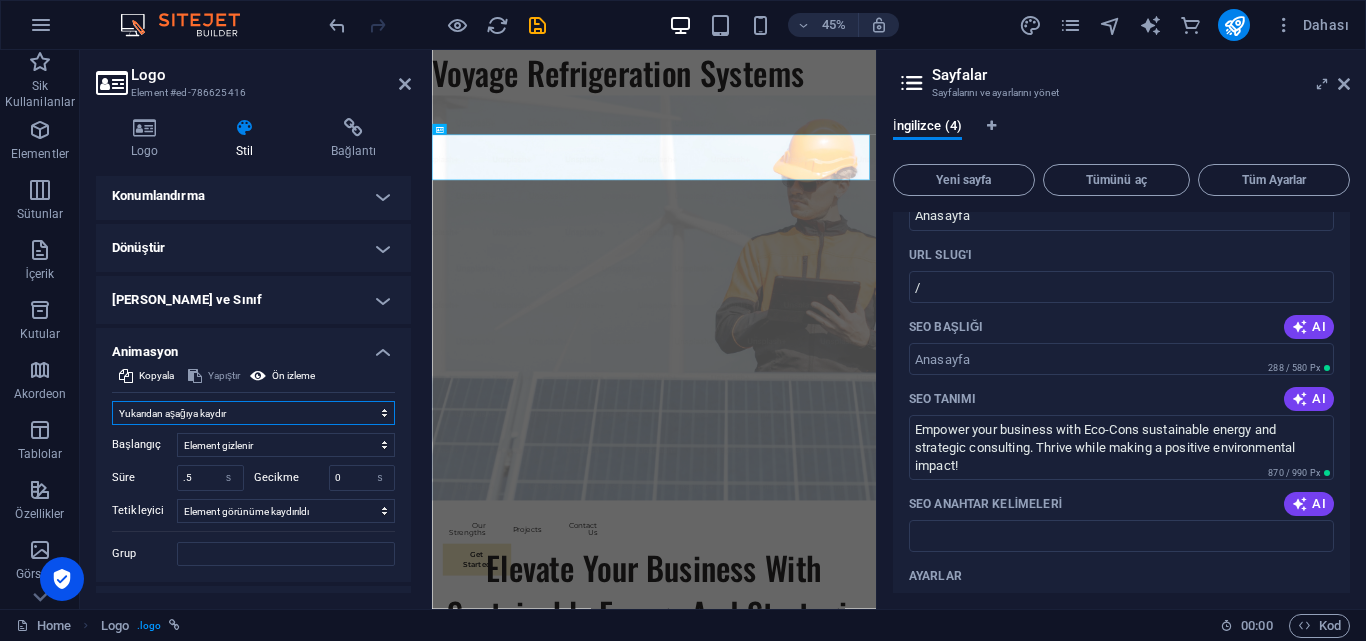 click on "Animasyon ekleme Göster / Gizle Yukarı/[GEOGRAPHIC_DATA] kaydır Yakınlaştır/Uzaklaştır Soldan sağa kaydır Sağdan sola kaydır Yukarıdan aşağıya kaydır [GEOGRAPHIC_DATA] kaydır Nabız atışı Yanıp sönme Kaplama olarak aç" at bounding box center (253, 413) 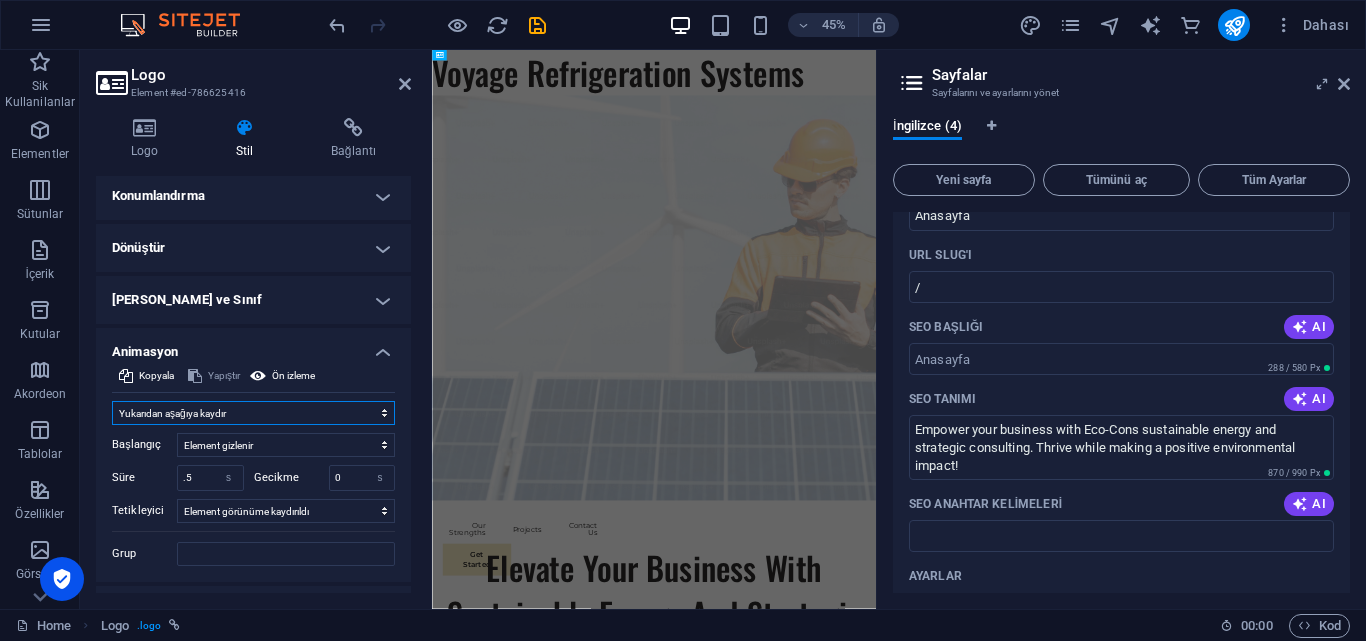click on "Animasyon ekleme Göster / Gizle Yukarı/[GEOGRAPHIC_DATA] kaydır Yakınlaştır/Uzaklaştır Soldan sağa kaydır Sağdan sola kaydır Yukarıdan aşağıya kaydır [GEOGRAPHIC_DATA] kaydır Nabız atışı Yanıp sönme Kaplama olarak aç" at bounding box center (253, 413) 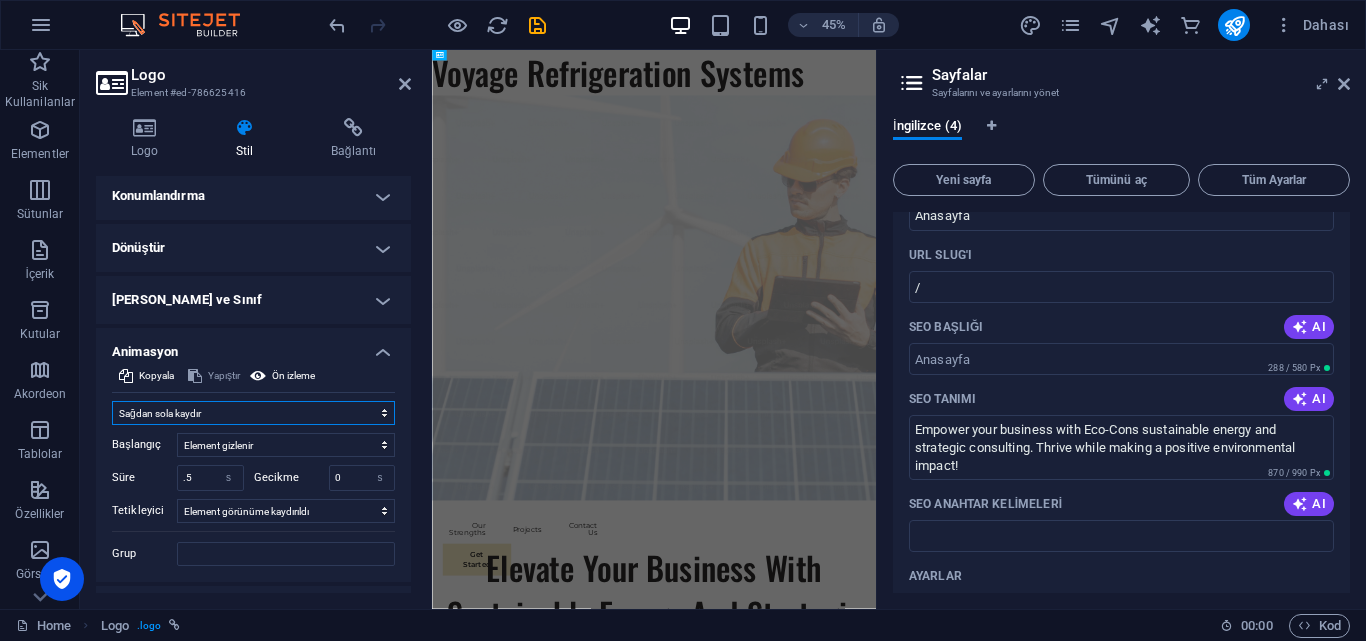 click on "Animasyon ekleme Göster / Gizle Yukarı/[GEOGRAPHIC_DATA] kaydır Yakınlaştır/Uzaklaştır Soldan sağa kaydır Sağdan sola kaydır Yukarıdan aşağıya kaydır [GEOGRAPHIC_DATA] kaydır Nabız atışı Yanıp sönme Kaplama olarak aç" at bounding box center (253, 413) 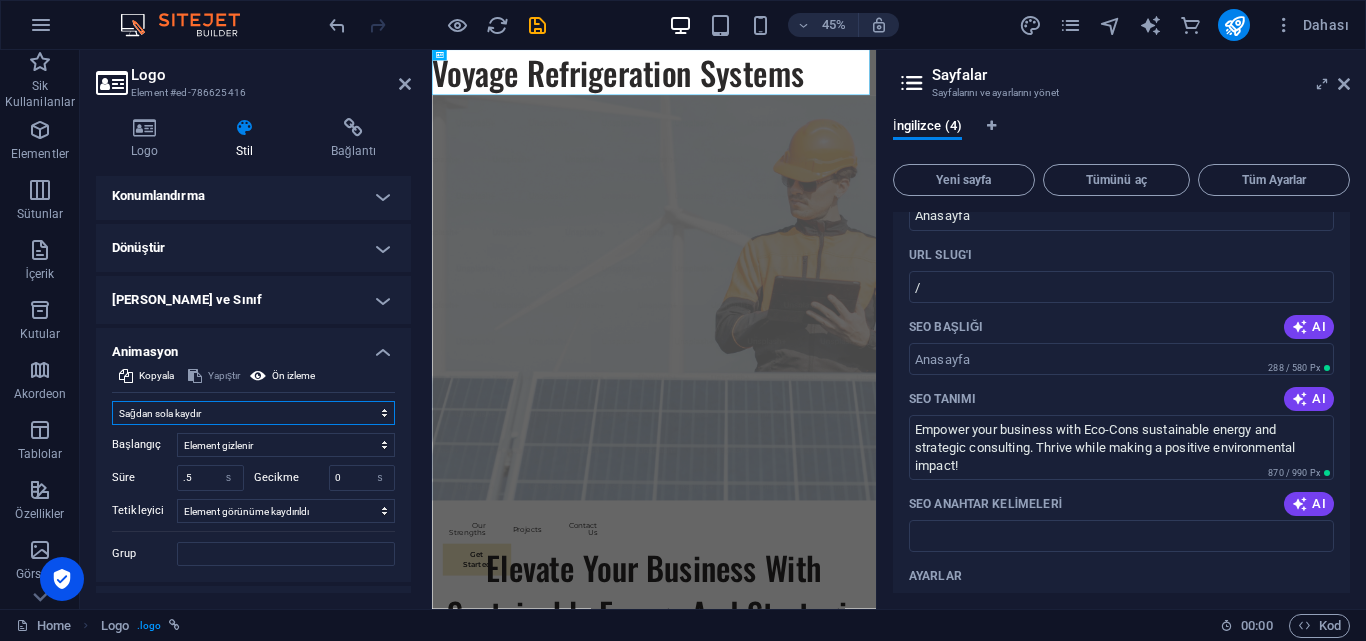 click on "Animasyon ekleme Göster / Gizle Yukarı/[GEOGRAPHIC_DATA] kaydır Yakınlaştır/Uzaklaştır Soldan sağa kaydır Sağdan sola kaydır Yukarıdan aşağıya kaydır [GEOGRAPHIC_DATA] kaydır Nabız atışı Yanıp sönme Kaplama olarak aç" at bounding box center [253, 413] 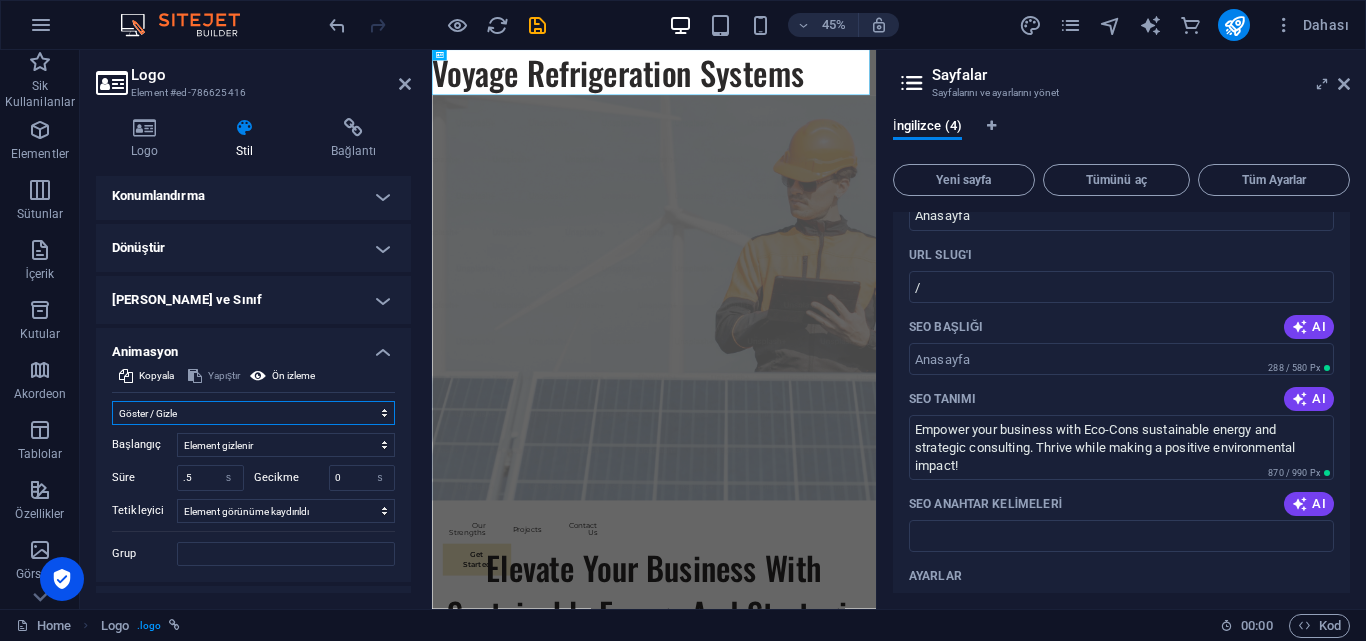 click on "Animasyon ekleme Göster / Gizle Yukarı/[GEOGRAPHIC_DATA] kaydır Yakınlaştır/Uzaklaştır Soldan sağa kaydır Sağdan sola kaydır Yukarıdan aşağıya kaydır [GEOGRAPHIC_DATA] kaydır Nabız atışı Yanıp sönme Kaplama olarak aç" at bounding box center (253, 413) 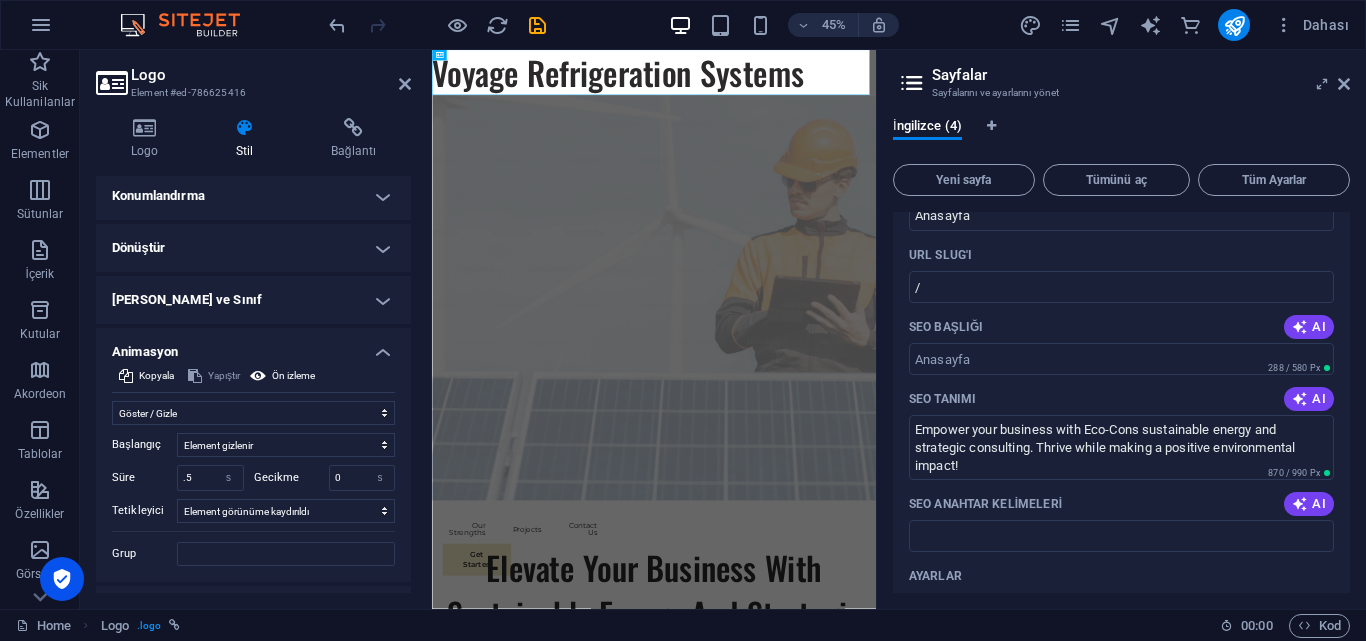 click on "Animasyon ekleme Göster / Gizle Yukarı/Aşağı kaydır Yakınlaştır/Uzaklaştır Soldan sağa kaydır Sağdan sola kaydır Yukarıdan aşağıya kaydır Aşağıdan yukarıya kaydır Nabız atışı Yanıp sönme Kaplama olarak aç Başlangıç Element gizlenir Element gösterilir Süre .5 s ms Gecikme 0 s ms Genişlik otomatik px % Tetikleyici Otomatik tetikleyici yok Sayfa yüklendiğinde Element görünüme kaydırıldı Kapat This label appears when hovering over the close button, indicating its function. Grup Göster Bu elementi değiştirme Bu elementi gizle Bu elementi göster Gizle Bu elementi değiştirme Bu elementi gizle Bu elementi göster" at bounding box center [253, 479] 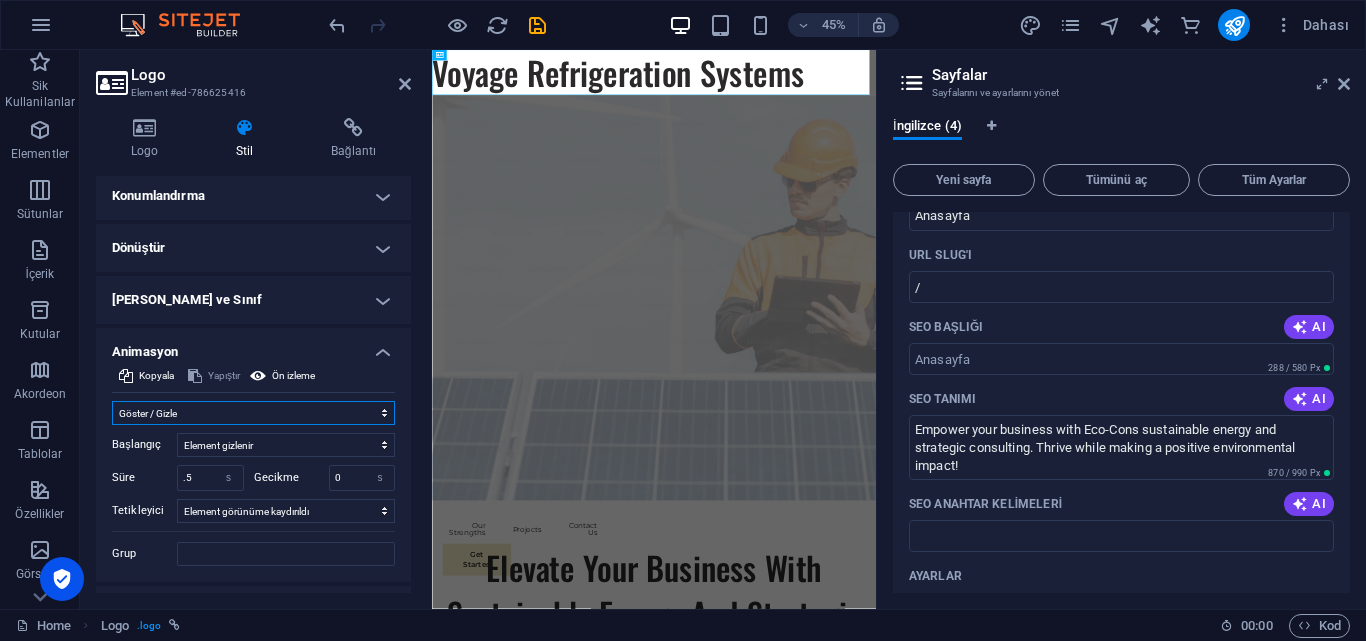 click on "Animasyon ekleme Göster / Gizle Yukarı/[GEOGRAPHIC_DATA] kaydır Yakınlaştır/Uzaklaştır Soldan sağa kaydır Sağdan sola kaydır Yukarıdan aşağıya kaydır [GEOGRAPHIC_DATA] kaydır Nabız atışı Yanıp sönme Kaplama olarak aç" at bounding box center [253, 413] 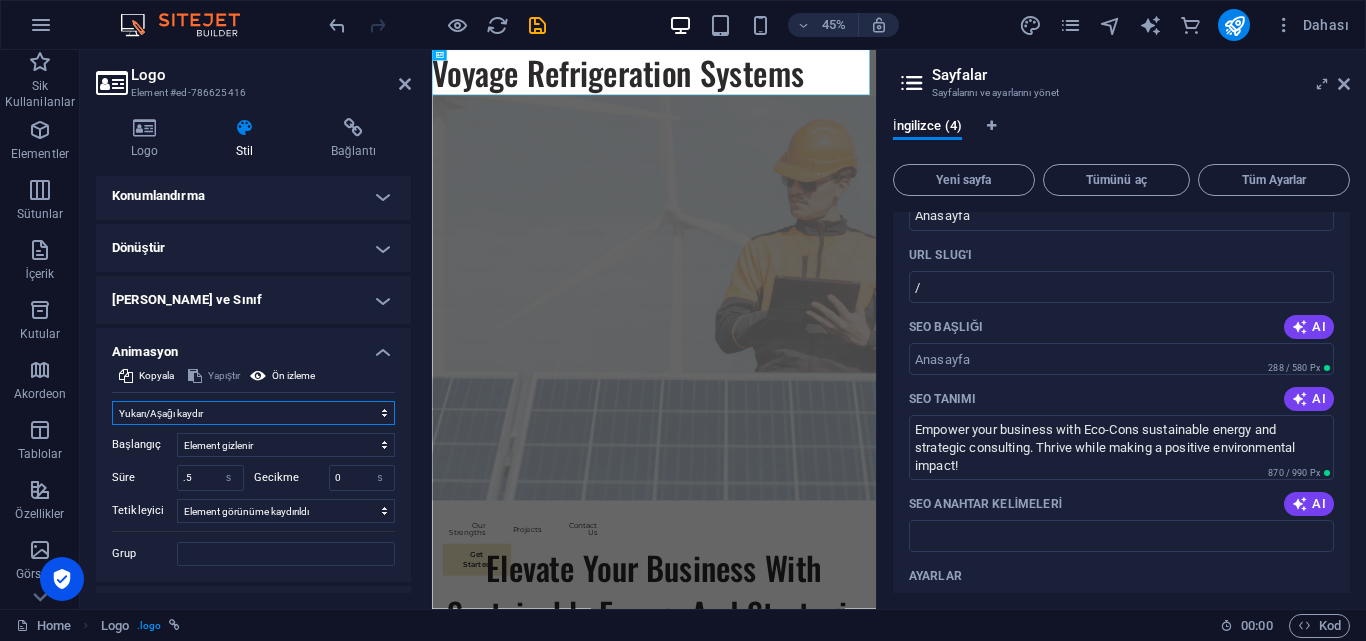 click on "Animasyon ekleme Göster / Gizle Yukarı/[GEOGRAPHIC_DATA] kaydır Yakınlaştır/Uzaklaştır Soldan sağa kaydır Sağdan sola kaydır Yukarıdan aşağıya kaydır [GEOGRAPHIC_DATA] kaydır Nabız atışı Yanıp sönme Kaplama olarak aç" at bounding box center (253, 413) 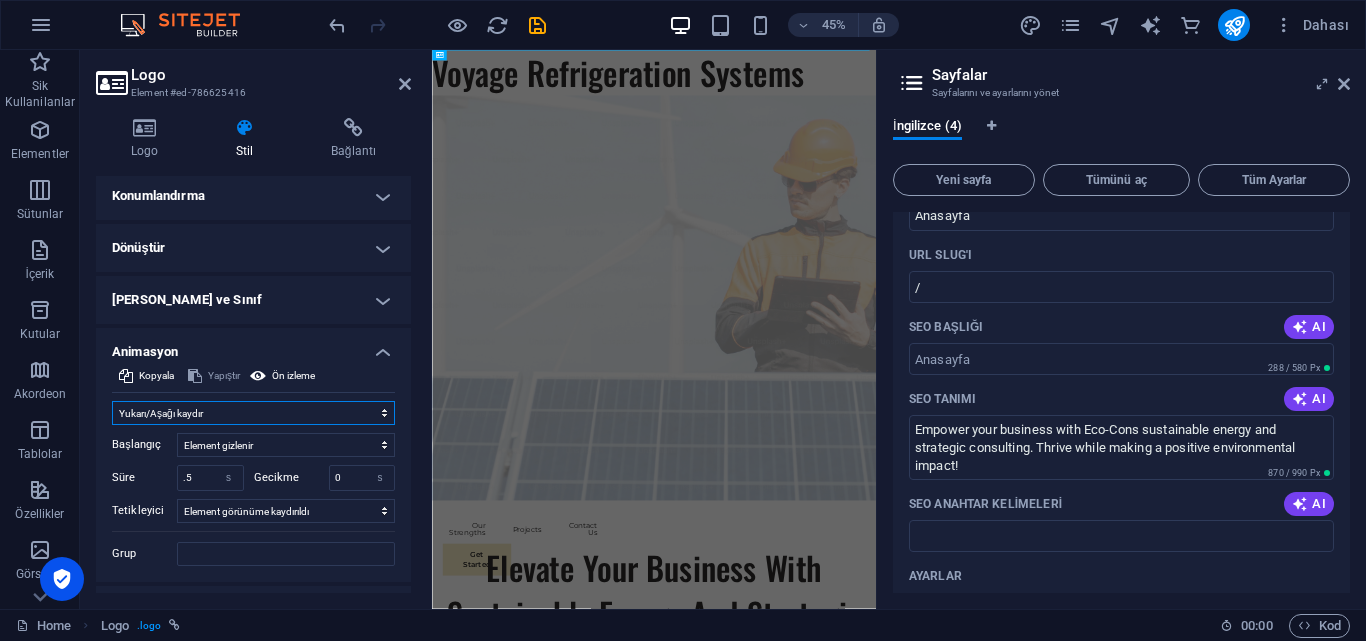 click on "Animasyon ekleme Göster / Gizle Yukarı/[GEOGRAPHIC_DATA] kaydır Yakınlaştır/Uzaklaştır Soldan sağa kaydır Sağdan sola kaydır Yukarıdan aşağıya kaydır [GEOGRAPHIC_DATA] kaydır Nabız atışı Yanıp sönme Kaplama olarak aç" at bounding box center (253, 413) 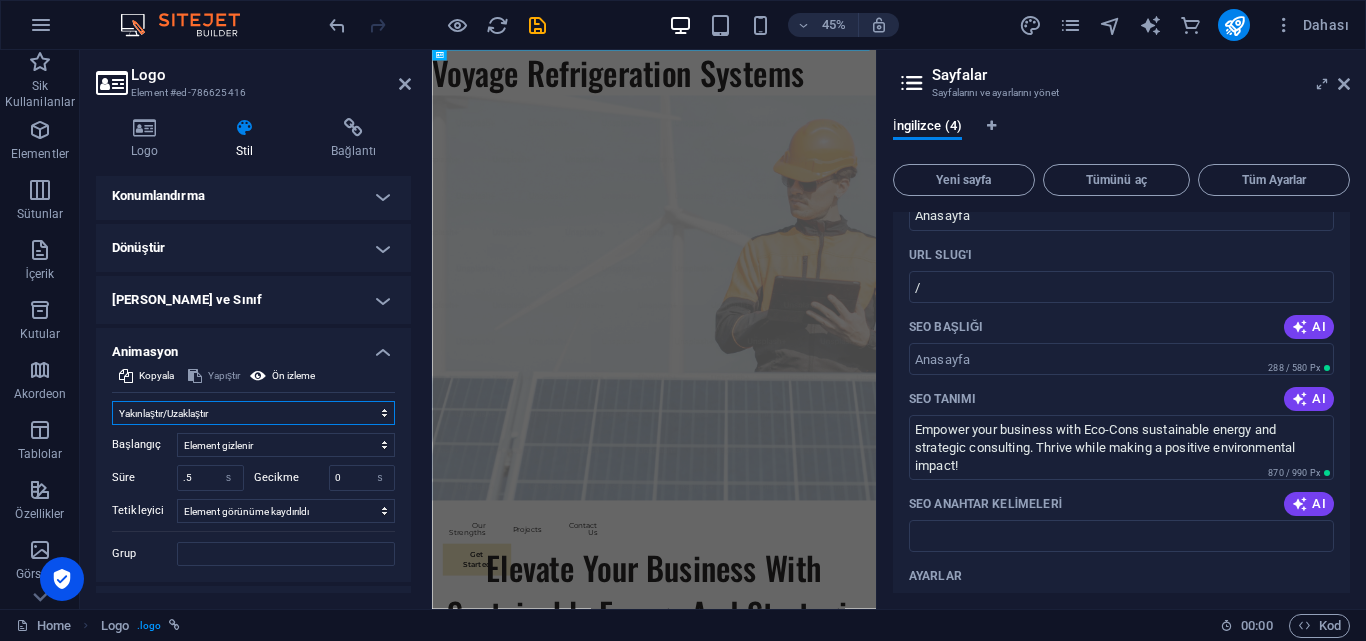 click on "Animasyon ekleme Göster / Gizle Yukarı/[GEOGRAPHIC_DATA] kaydır Yakınlaştır/Uzaklaştır Soldan sağa kaydır Sağdan sola kaydır Yukarıdan aşağıya kaydır [GEOGRAPHIC_DATA] kaydır Nabız atışı Yanıp sönme Kaplama olarak aç" at bounding box center [253, 413] 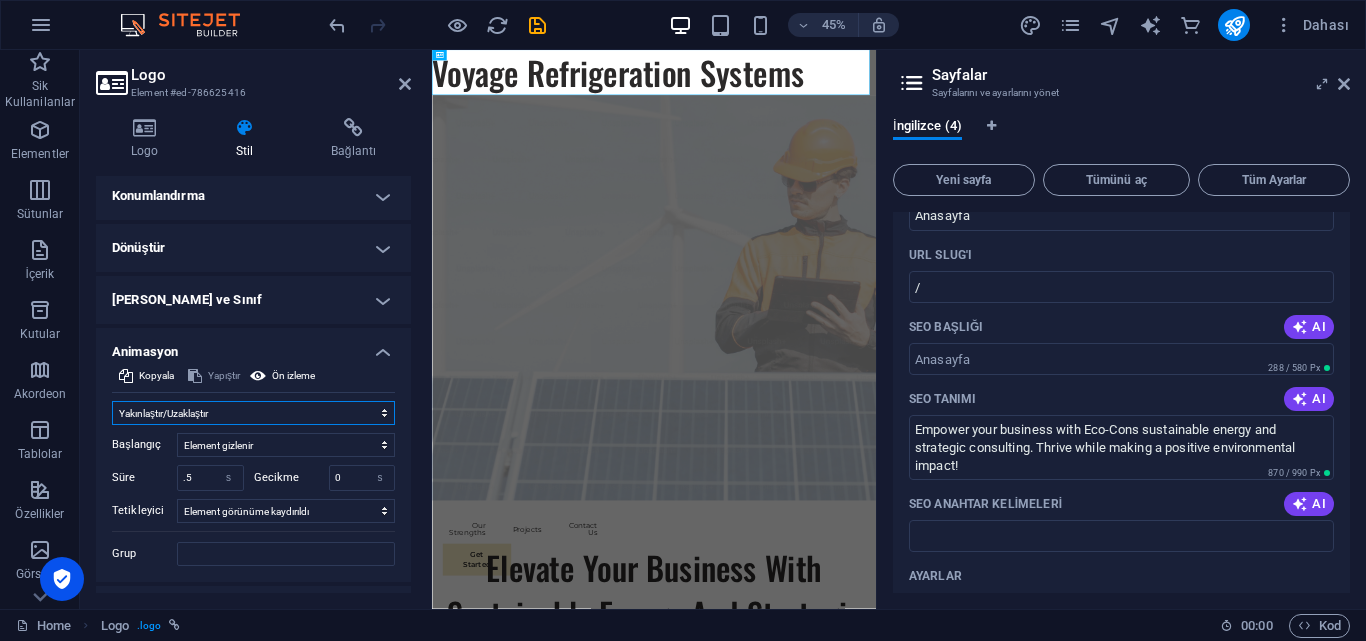 click on "Animasyon ekleme Göster / Gizle Yukarı/[GEOGRAPHIC_DATA] kaydır Yakınlaştır/Uzaklaştır Soldan sağa kaydır Sağdan sola kaydır Yukarıdan aşağıya kaydır [GEOGRAPHIC_DATA] kaydır Nabız atışı Yanıp sönme Kaplama olarak aç" at bounding box center [253, 413] 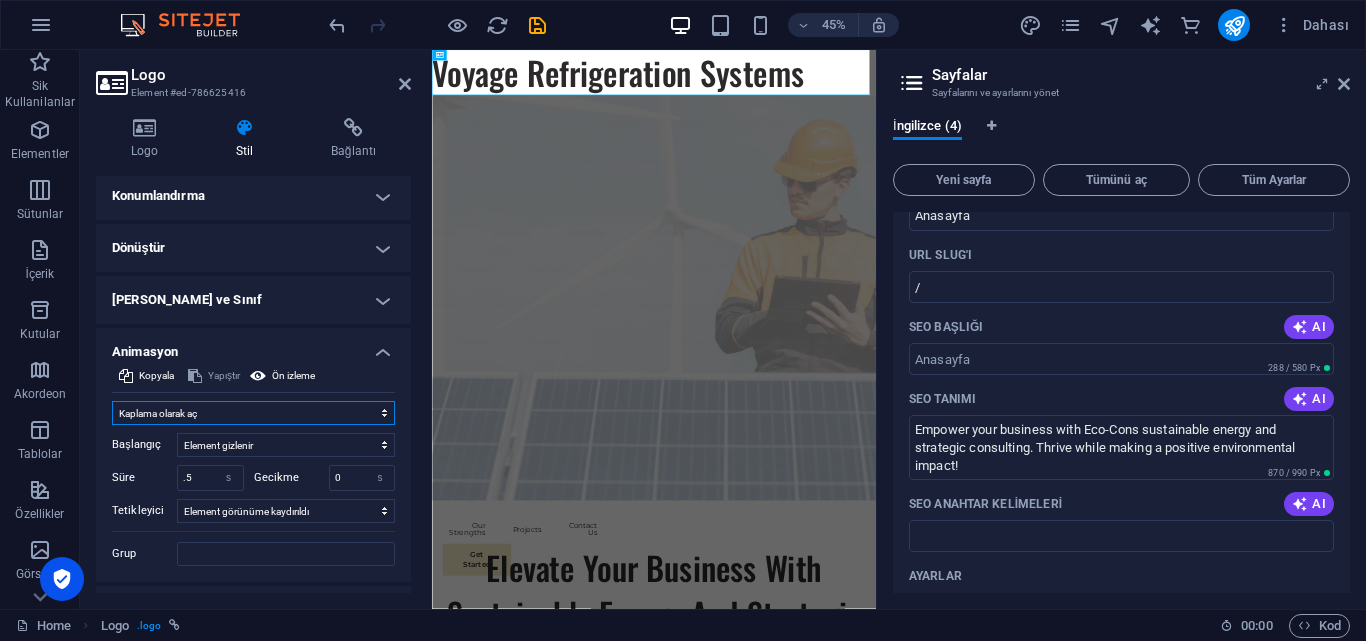 click on "Animasyon ekleme Göster / Gizle Yukarı/[GEOGRAPHIC_DATA] kaydır Yakınlaştır/Uzaklaştır Soldan sağa kaydır Sağdan sola kaydır Yukarıdan aşağıya kaydır [GEOGRAPHIC_DATA] kaydır Nabız atışı Yanıp sönme Kaplama olarak aç" at bounding box center (253, 413) 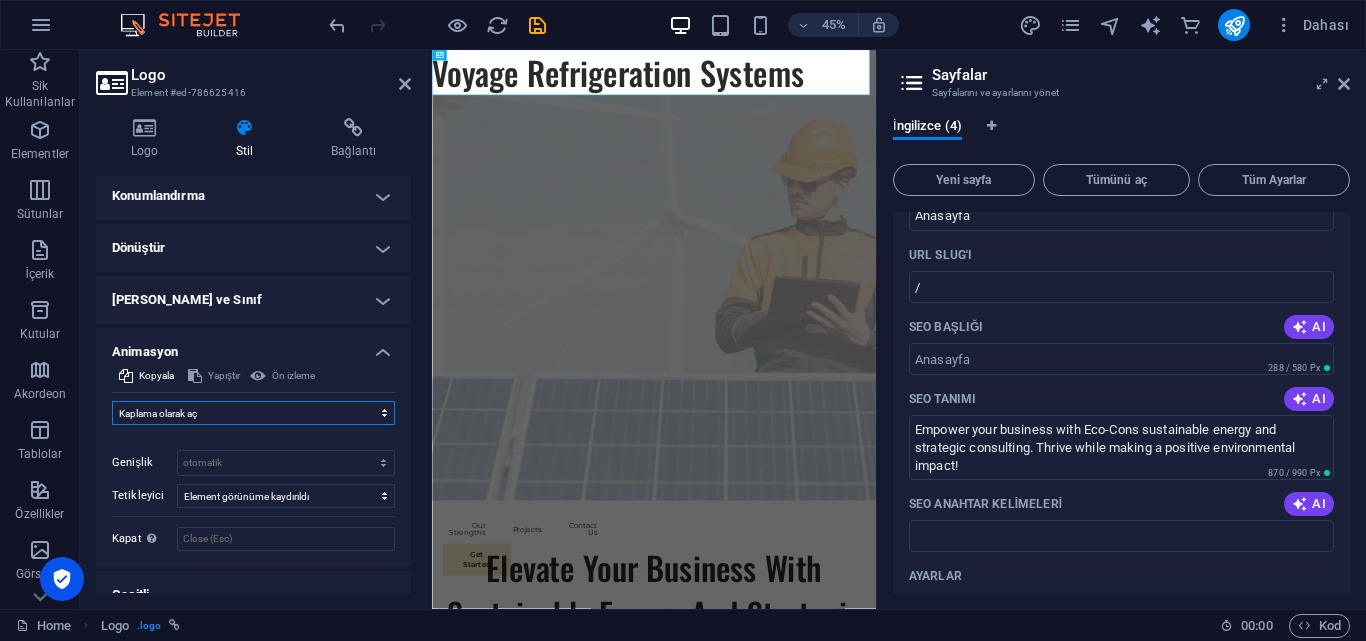 click on "Animasyon ekleme Göster / Gizle Yukarı/[GEOGRAPHIC_DATA] kaydır Yakınlaştır/Uzaklaştır Soldan sağa kaydır Sağdan sola kaydır Yukarıdan aşağıya kaydır [GEOGRAPHIC_DATA] kaydır Nabız atışı Yanıp sönme Kaplama olarak aç" at bounding box center (253, 413) 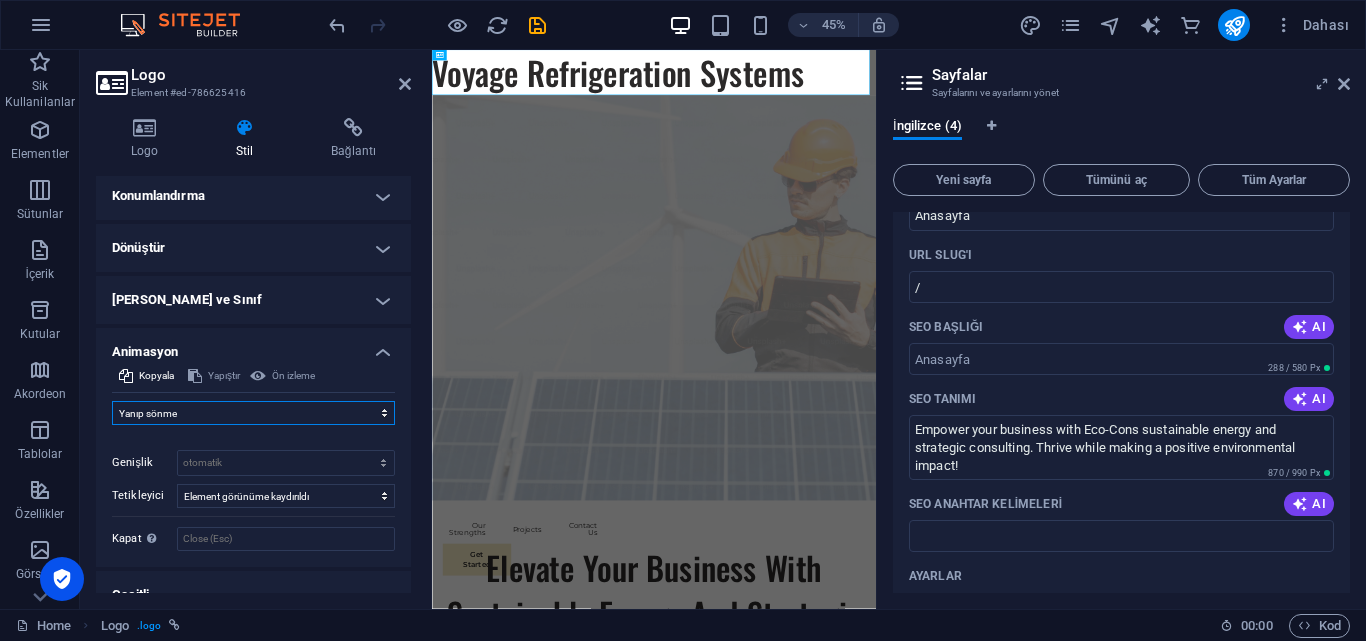 click on "Animasyon ekleme Göster / Gizle Yukarı/[GEOGRAPHIC_DATA] kaydır Yakınlaştır/Uzaklaştır Soldan sağa kaydır Sağdan sola kaydır Yukarıdan aşağıya kaydır [GEOGRAPHIC_DATA] kaydır Nabız atışı Yanıp sönme Kaplama olarak aç" at bounding box center [253, 413] 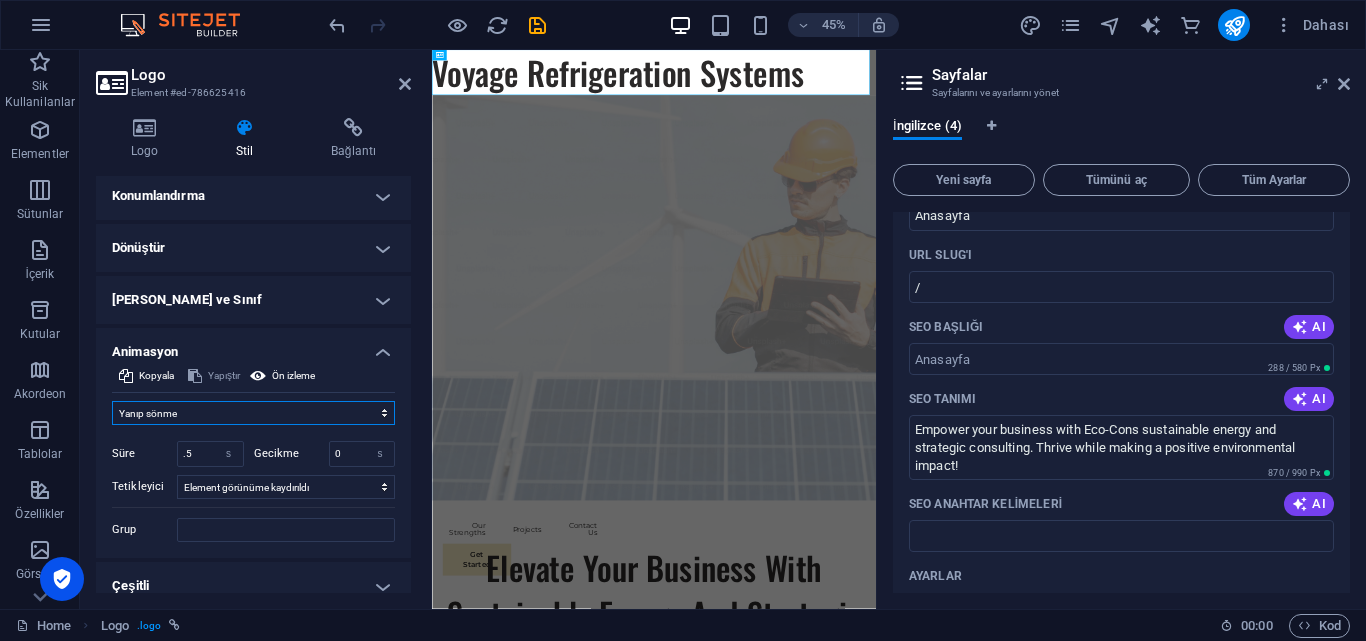 click on "Animasyon ekleme Göster / Gizle Yukarı/[GEOGRAPHIC_DATA] kaydır Yakınlaştır/Uzaklaştır Soldan sağa kaydır Sağdan sola kaydır Yukarıdan aşağıya kaydır [GEOGRAPHIC_DATA] kaydır Nabız atışı Yanıp sönme Kaplama olarak aç" at bounding box center (253, 413) 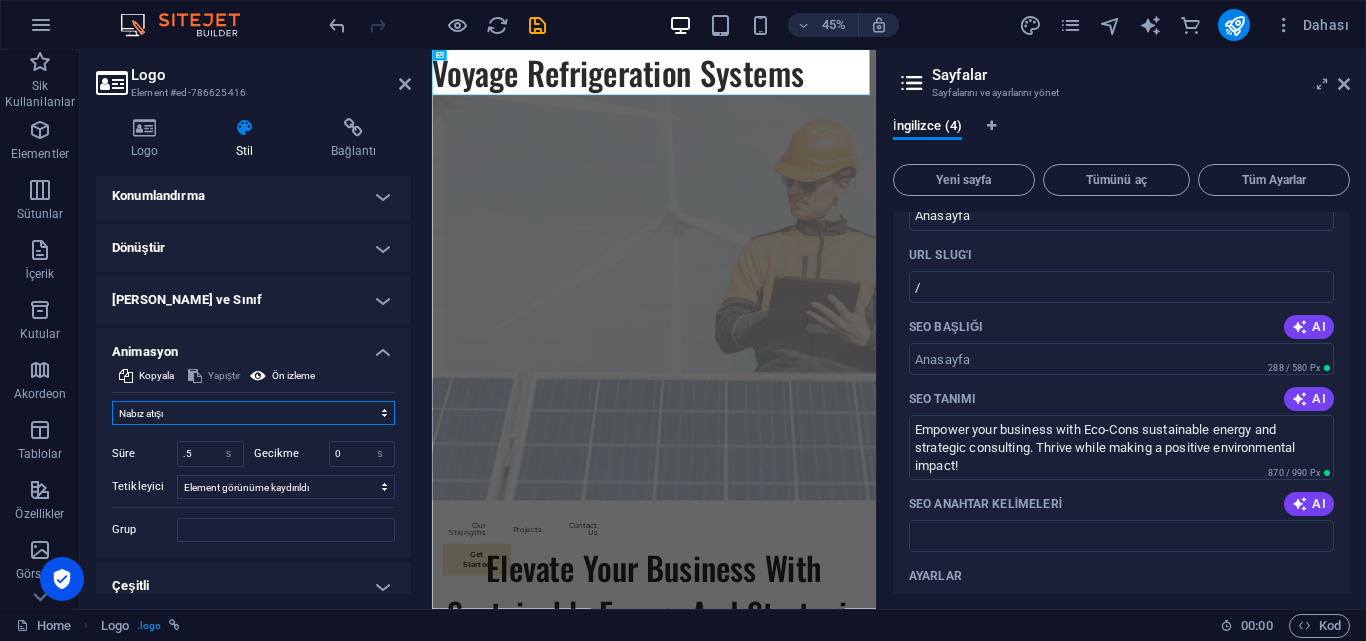click on "Animasyon ekleme Göster / Gizle Yukarı/[GEOGRAPHIC_DATA] kaydır Yakınlaştır/Uzaklaştır Soldan sağa kaydır Sağdan sola kaydır Yukarıdan aşağıya kaydır [GEOGRAPHIC_DATA] kaydır Nabız atışı Yanıp sönme Kaplama olarak aç" at bounding box center [253, 413] 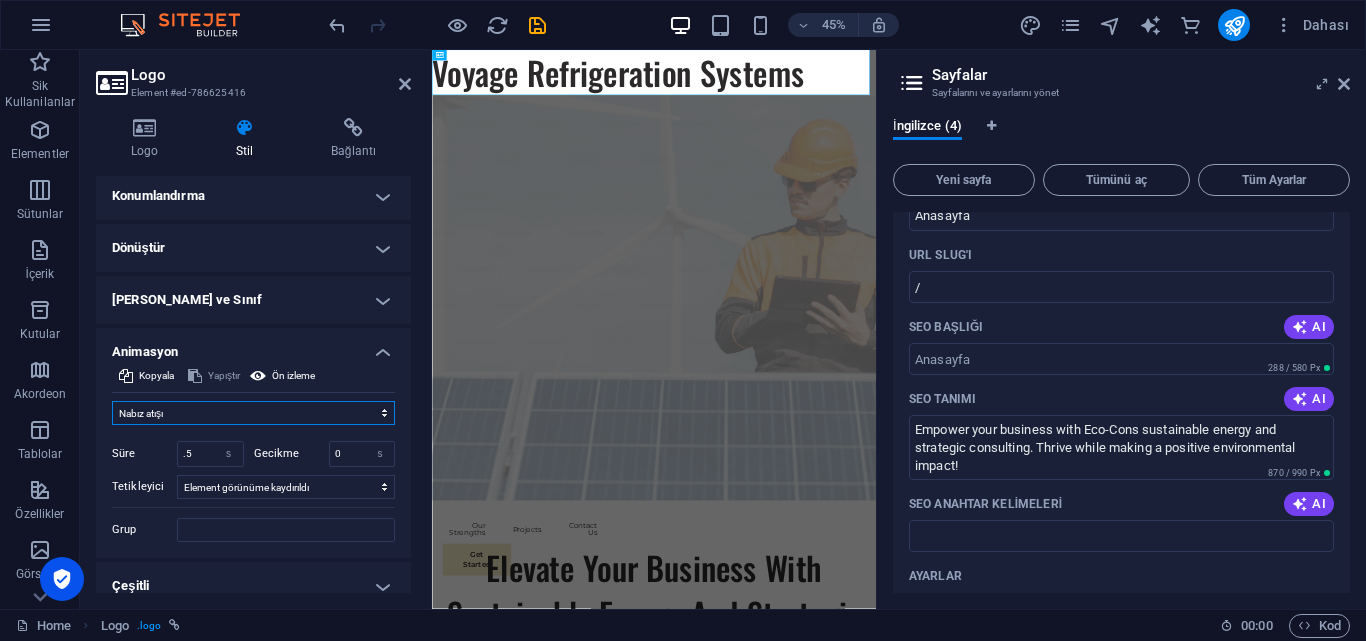 click on "Animasyon ekleme Göster / Gizle Yukarı/[GEOGRAPHIC_DATA] kaydır Yakınlaştır/Uzaklaştır Soldan sağa kaydır Sağdan sola kaydır Yukarıdan aşağıya kaydır [GEOGRAPHIC_DATA] kaydır Nabız atışı Yanıp sönme Kaplama olarak aç" at bounding box center [253, 413] 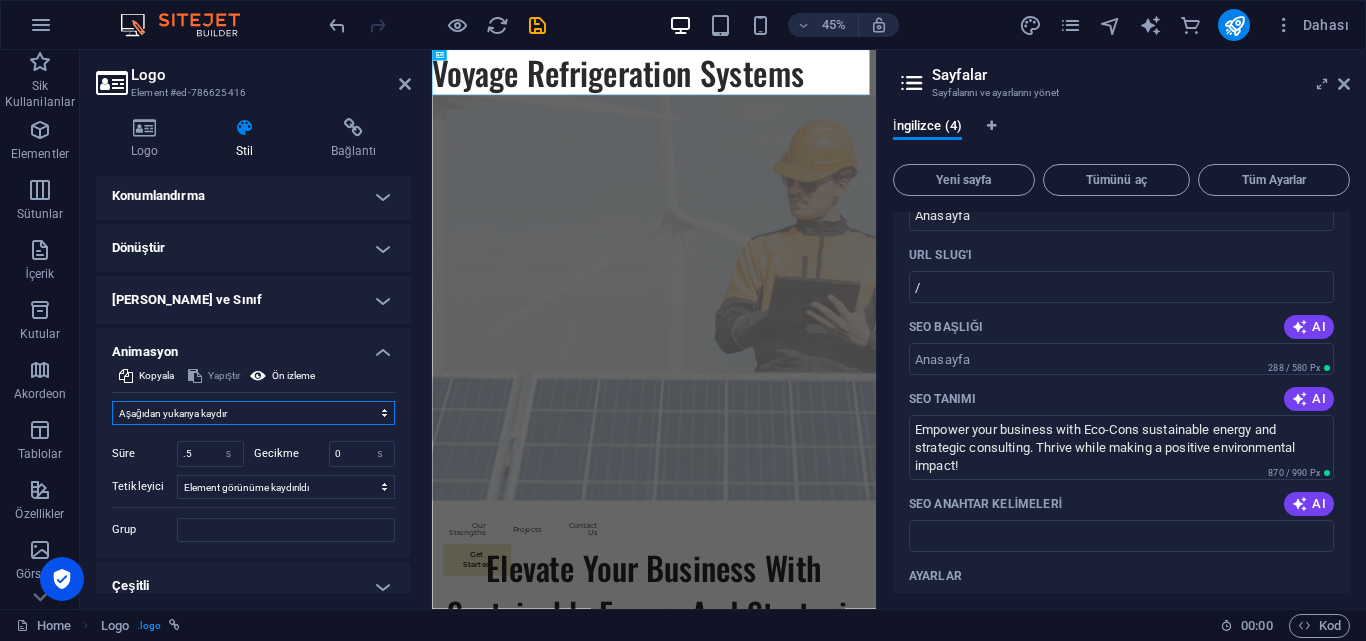 click on "Animasyon ekleme Göster / Gizle Yukarı/[GEOGRAPHIC_DATA] kaydır Yakınlaştır/Uzaklaştır Soldan sağa kaydır Sağdan sola kaydır Yukarıdan aşağıya kaydır [GEOGRAPHIC_DATA] kaydır Nabız atışı Yanıp sönme Kaplama olarak aç" at bounding box center (253, 413) 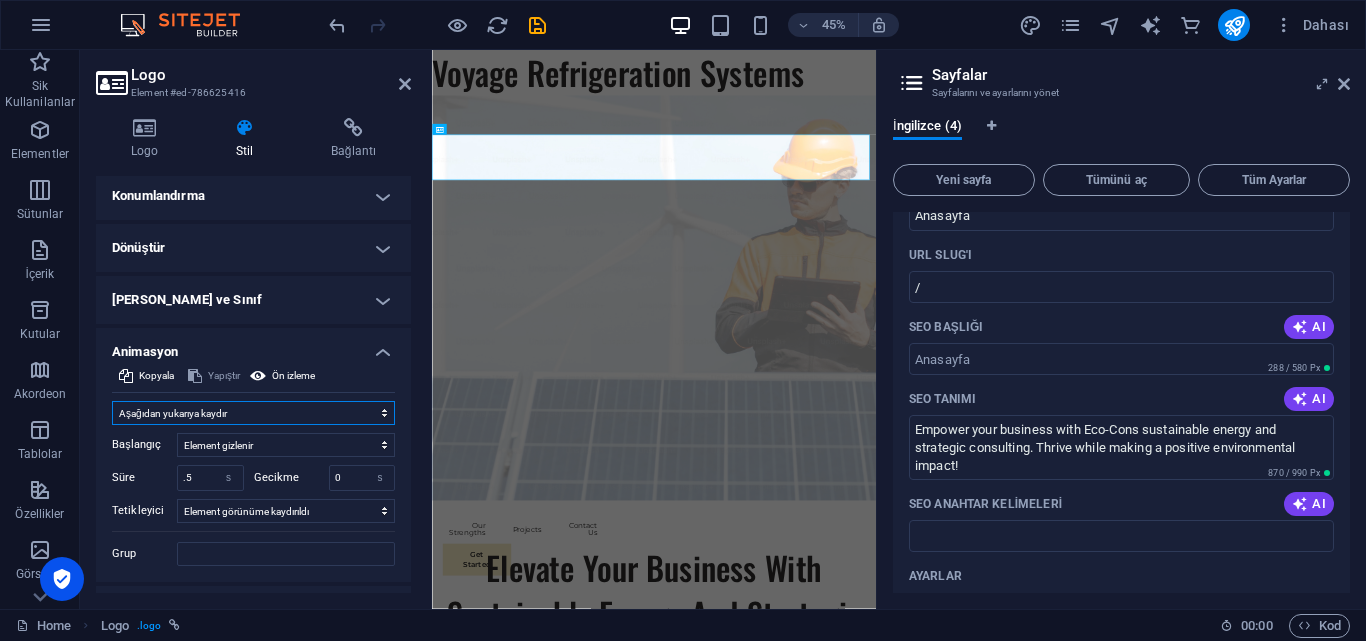 click on "Animasyon ekleme Göster / Gizle Yukarı/[GEOGRAPHIC_DATA] kaydır Yakınlaştır/Uzaklaştır Soldan sağa kaydır Sağdan sola kaydır Yukarıdan aşağıya kaydır [GEOGRAPHIC_DATA] kaydır Nabız atışı Yanıp sönme Kaplama olarak aç" at bounding box center (253, 413) 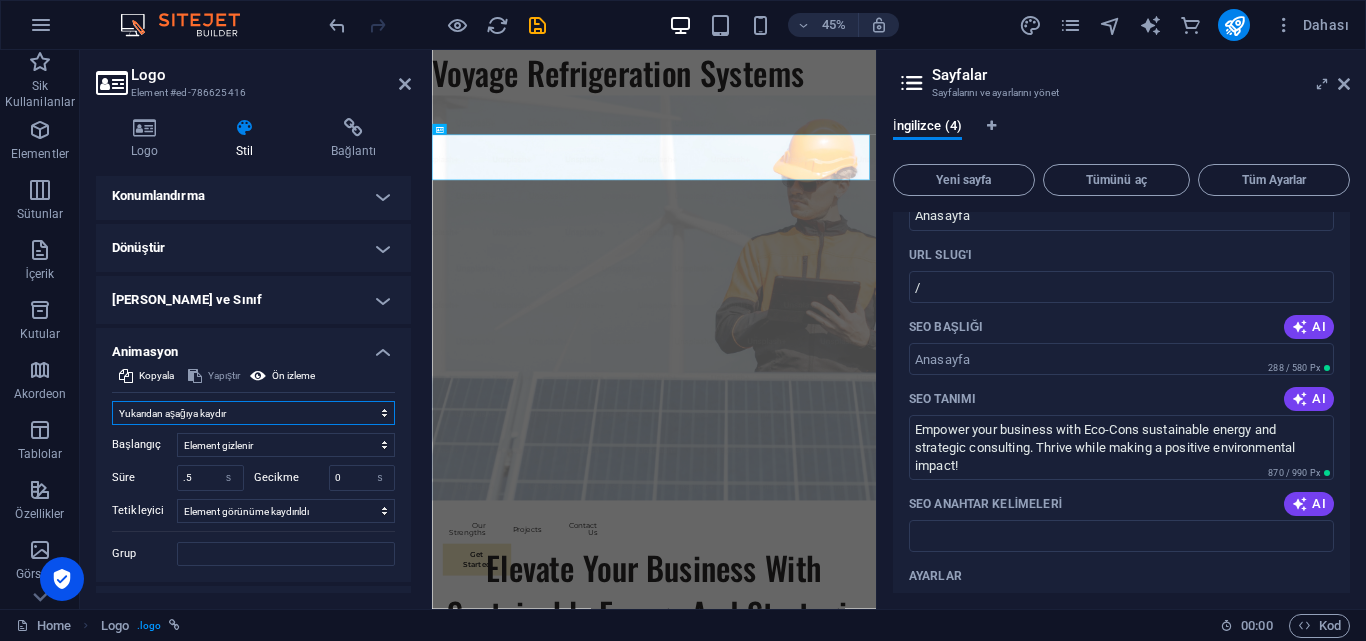click on "Animasyon ekleme Göster / Gizle Yukarı/[GEOGRAPHIC_DATA] kaydır Yakınlaştır/Uzaklaştır Soldan sağa kaydır Sağdan sola kaydır Yukarıdan aşağıya kaydır [GEOGRAPHIC_DATA] kaydır Nabız atışı Yanıp sönme Kaplama olarak aç" at bounding box center [253, 413] 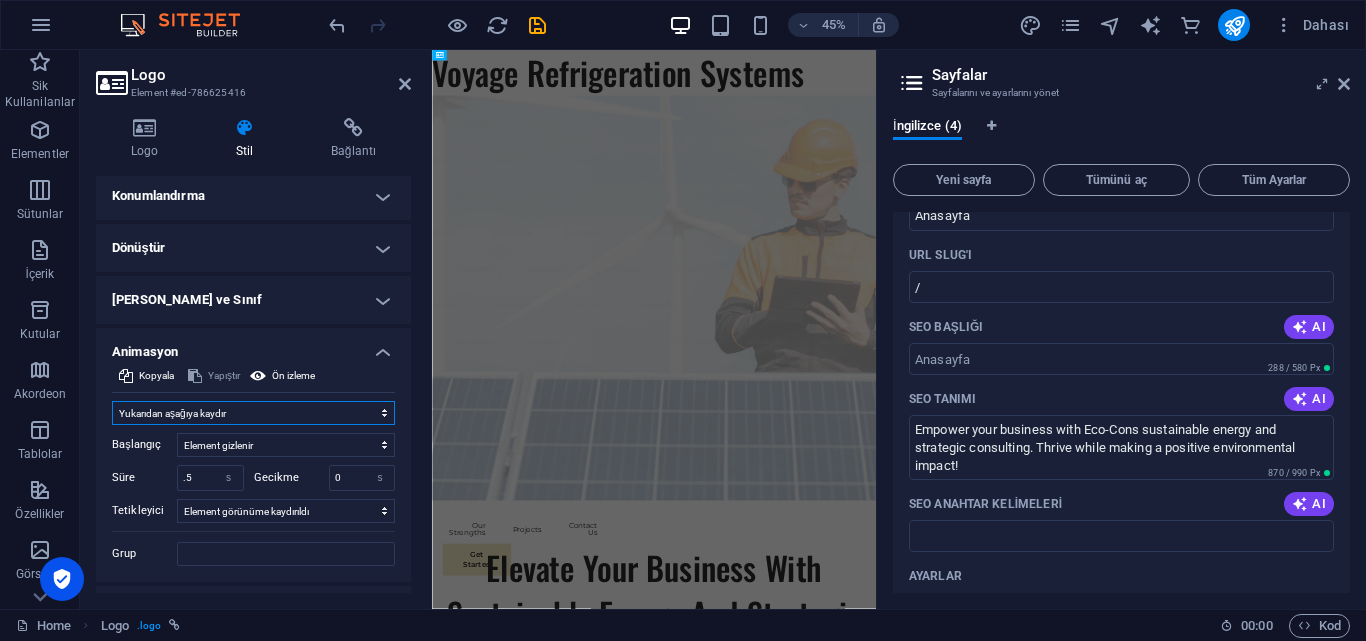 click on "Animasyon ekleme Göster / Gizle Yukarı/[GEOGRAPHIC_DATA] kaydır Yakınlaştır/Uzaklaştır Soldan sağa kaydır Sağdan sola kaydır Yukarıdan aşağıya kaydır [GEOGRAPHIC_DATA] kaydır Nabız atışı Yanıp sönme Kaplama olarak aç" at bounding box center [253, 413] 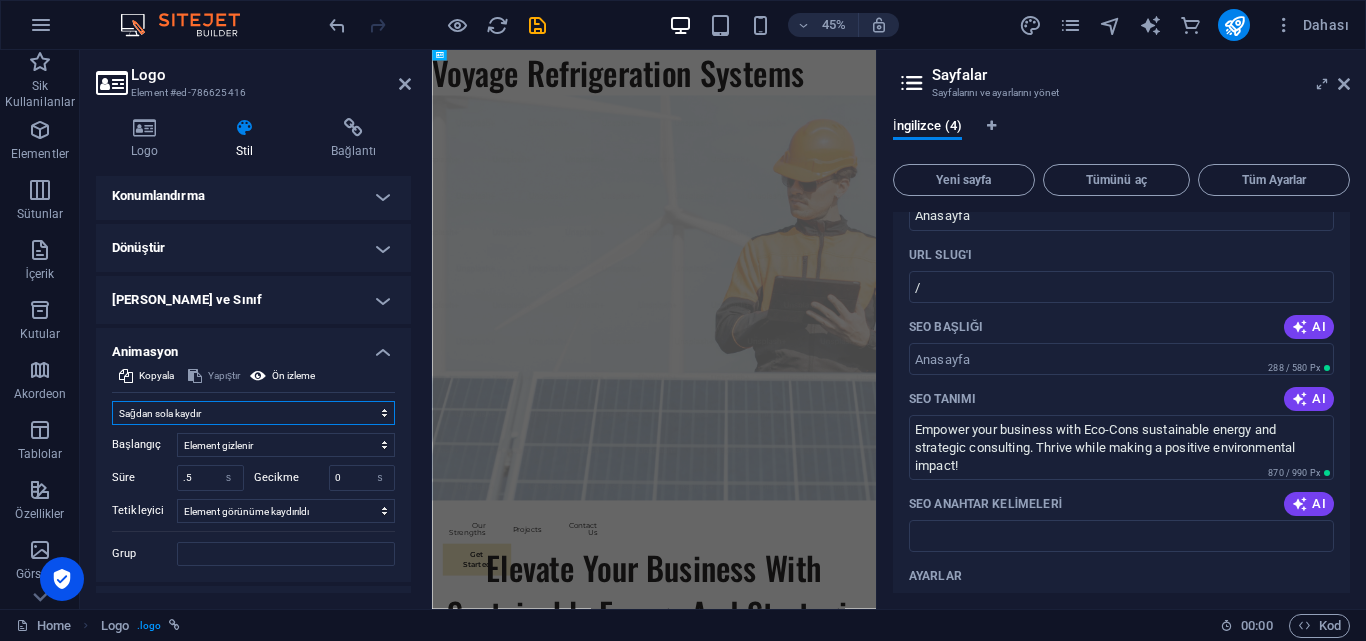 click on "Animasyon ekleme Göster / Gizle Yukarı/[GEOGRAPHIC_DATA] kaydır Yakınlaştır/Uzaklaştır Soldan sağa kaydır Sağdan sola kaydır Yukarıdan aşağıya kaydır [GEOGRAPHIC_DATA] kaydır Nabız atışı Yanıp sönme Kaplama olarak aç" at bounding box center [253, 413] 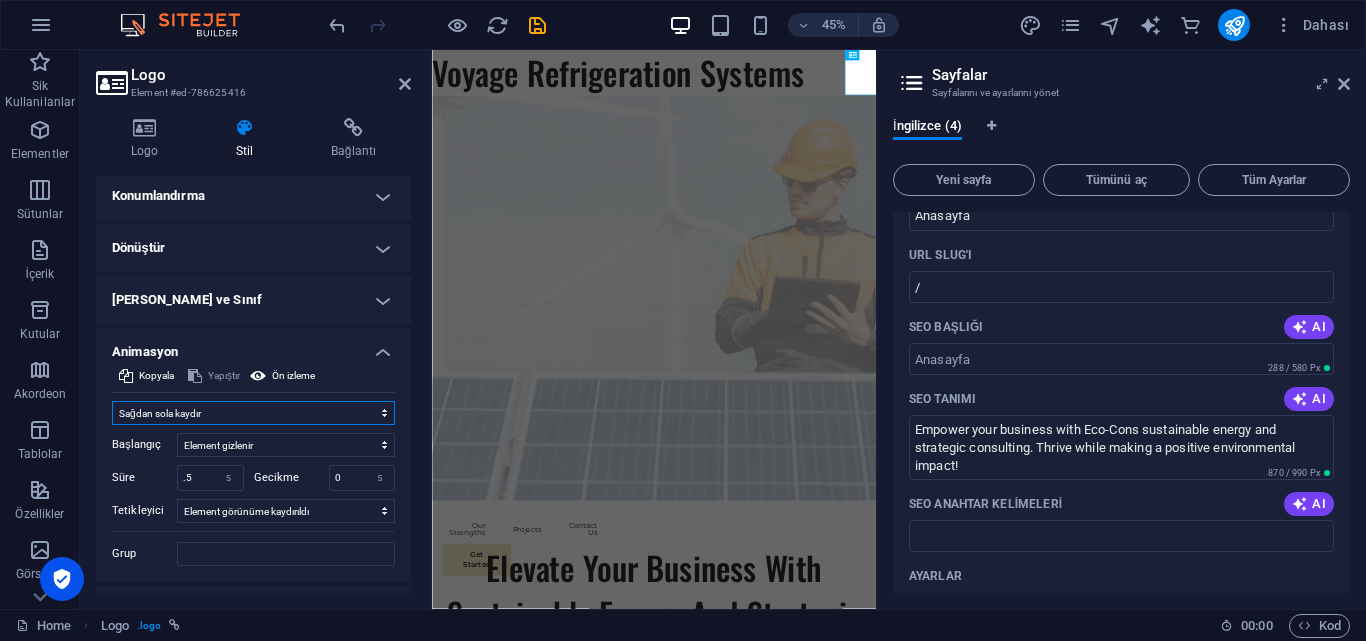click on "Animasyon ekleme Göster / Gizle Yukarı/[GEOGRAPHIC_DATA] kaydır Yakınlaştır/Uzaklaştır Soldan sağa kaydır Sağdan sola kaydır Yukarıdan aşağıya kaydır [GEOGRAPHIC_DATA] kaydır Nabız atışı Yanıp sönme Kaplama olarak aç" at bounding box center (253, 413) 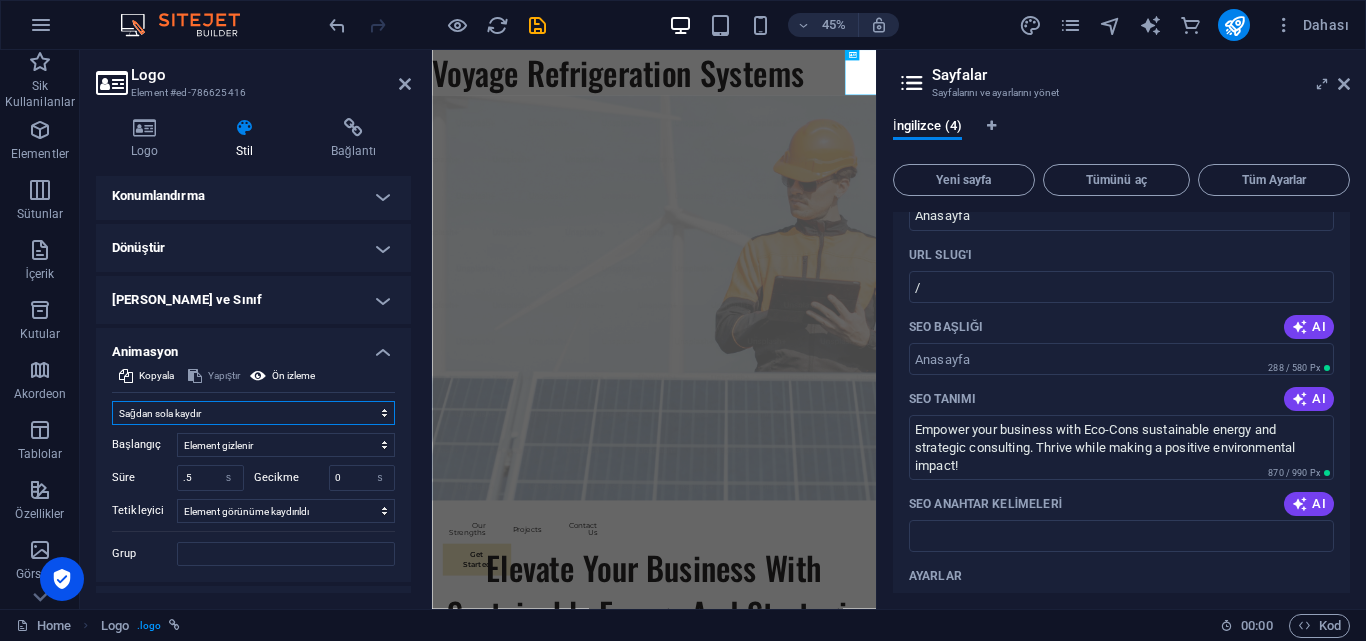 click on "Animasyon ekleme Göster / Gizle Yukarı/[GEOGRAPHIC_DATA] kaydır Yakınlaştır/Uzaklaştır Soldan sağa kaydır Sağdan sola kaydır Yukarıdan aşağıya kaydır [GEOGRAPHIC_DATA] kaydır Nabız atışı Yanıp sönme Kaplama olarak aç" at bounding box center [253, 413] 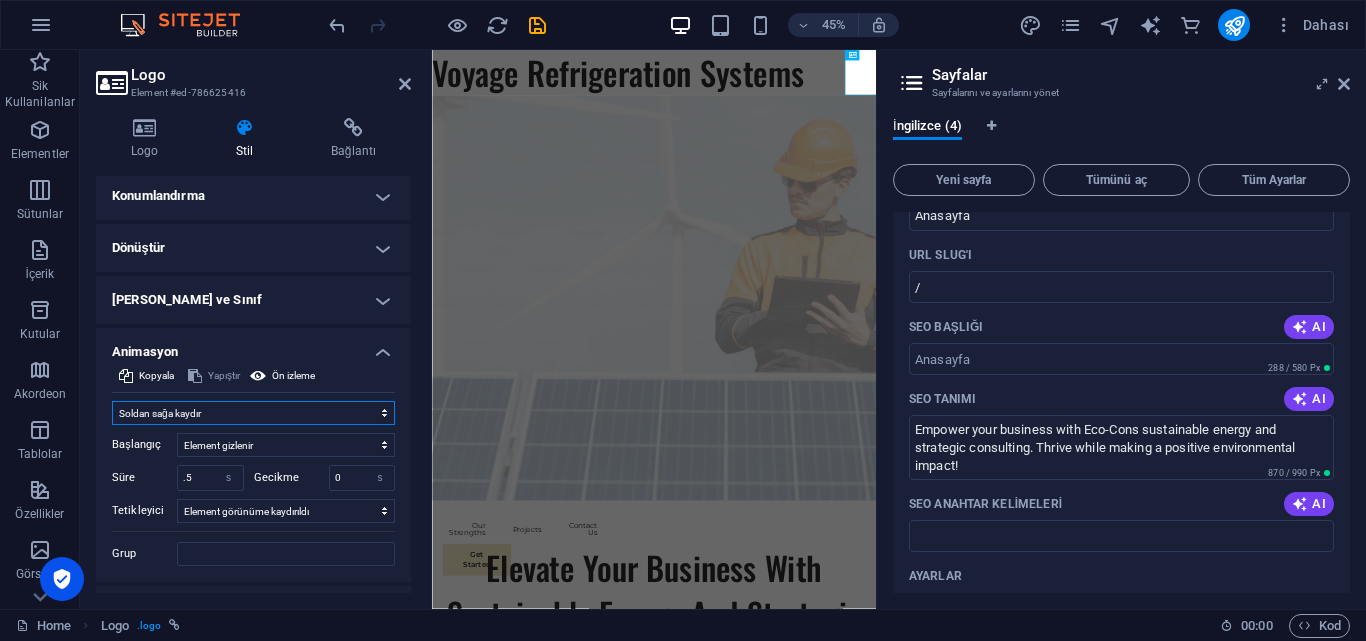 click on "Animasyon ekleme Göster / Gizle Yukarı/[GEOGRAPHIC_DATA] kaydır Yakınlaştır/Uzaklaştır Soldan sağa kaydır Sağdan sola kaydır Yukarıdan aşağıya kaydır [GEOGRAPHIC_DATA] kaydır Nabız atışı Yanıp sönme Kaplama olarak aç" at bounding box center (253, 413) 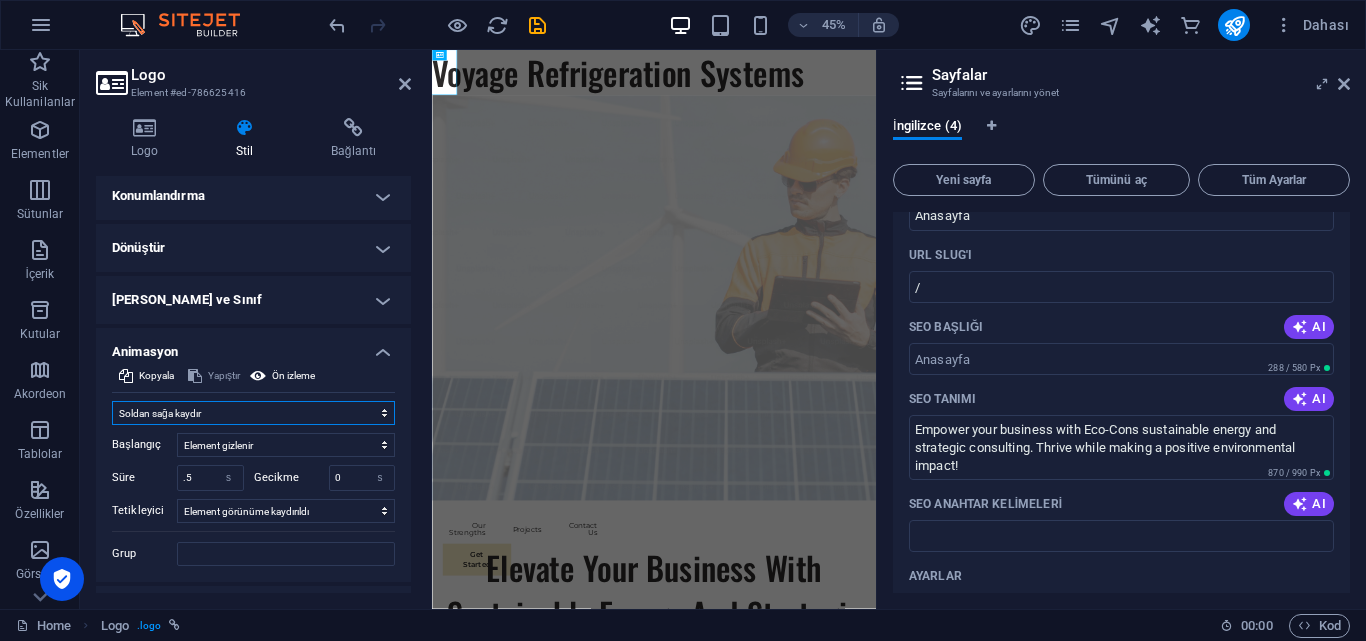 click on "Animasyon ekleme Göster / Gizle Yukarı/[GEOGRAPHIC_DATA] kaydır Yakınlaştır/Uzaklaştır Soldan sağa kaydır Sağdan sola kaydır Yukarıdan aşağıya kaydır [GEOGRAPHIC_DATA] kaydır Nabız atışı Yanıp sönme Kaplama olarak aç" at bounding box center (253, 413) 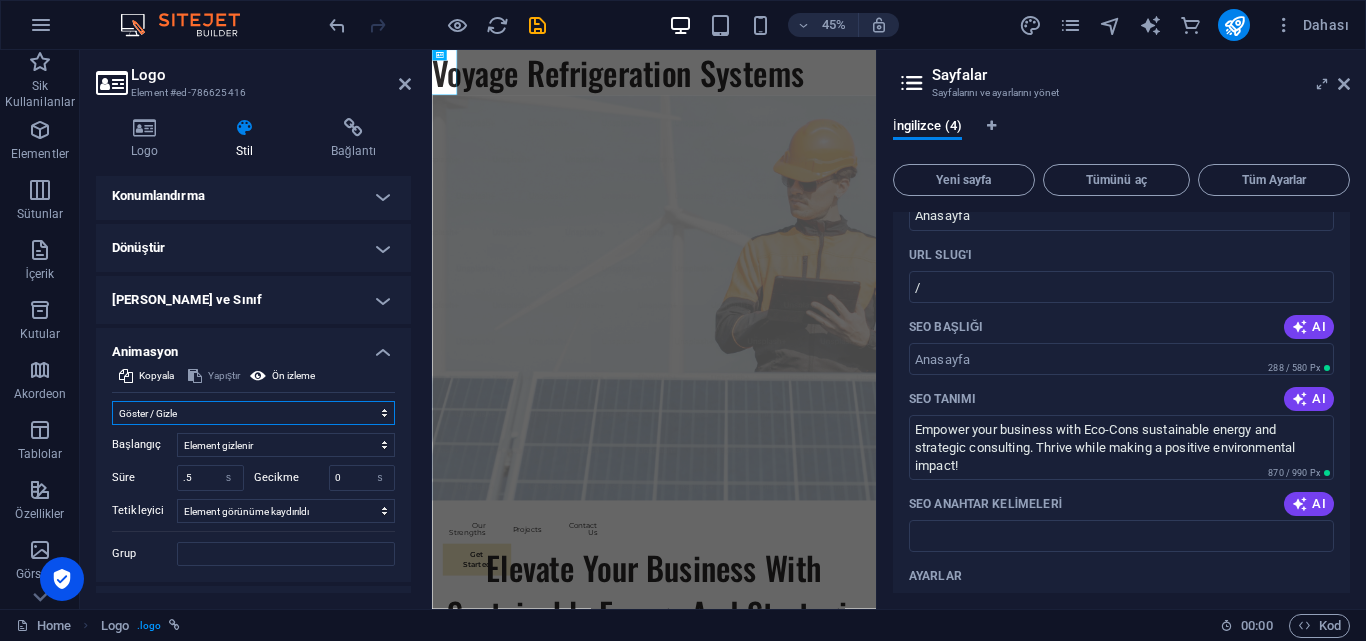 click on "Animasyon ekleme Göster / Gizle Yukarı/[GEOGRAPHIC_DATA] kaydır Yakınlaştır/Uzaklaştır Soldan sağa kaydır Sağdan sola kaydır Yukarıdan aşağıya kaydır [GEOGRAPHIC_DATA] kaydır Nabız atışı Yanıp sönme Kaplama olarak aç" at bounding box center [253, 413] 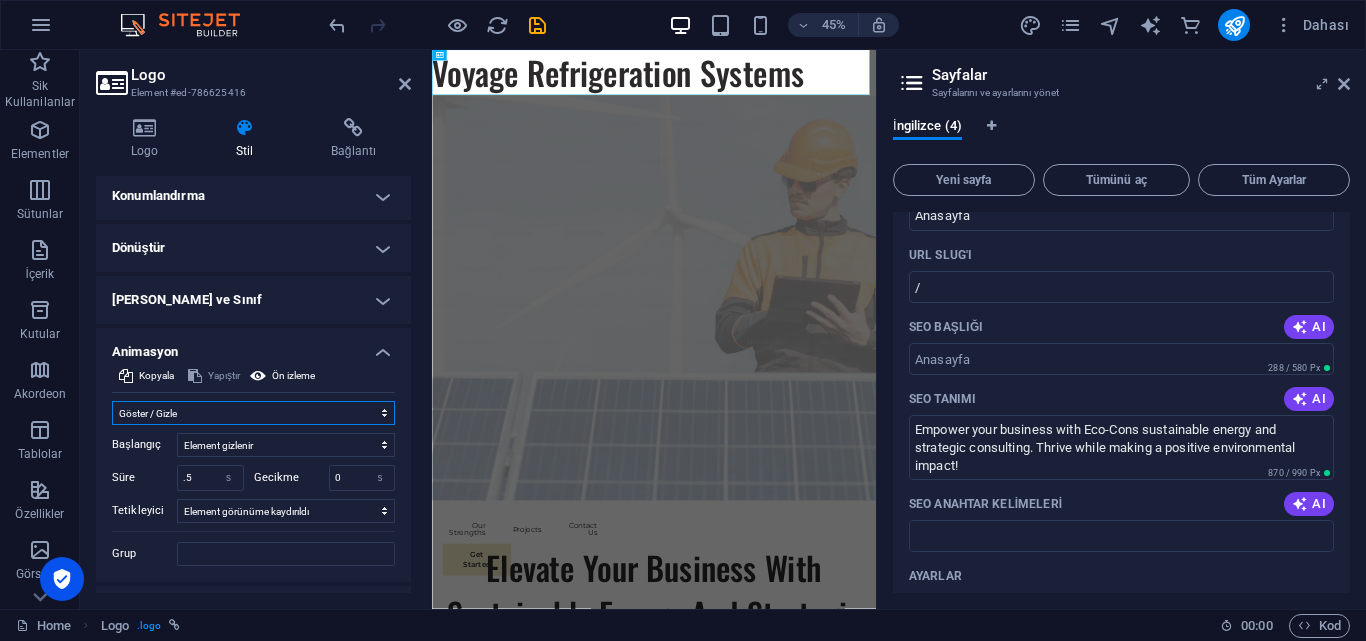 click on "Animasyon ekleme Göster / Gizle Yukarı/[GEOGRAPHIC_DATA] kaydır Yakınlaştır/Uzaklaştır Soldan sağa kaydır Sağdan sola kaydır Yukarıdan aşağıya kaydır [GEOGRAPHIC_DATA] kaydır Nabız atışı Yanıp sönme Kaplama olarak aç" at bounding box center [253, 413] 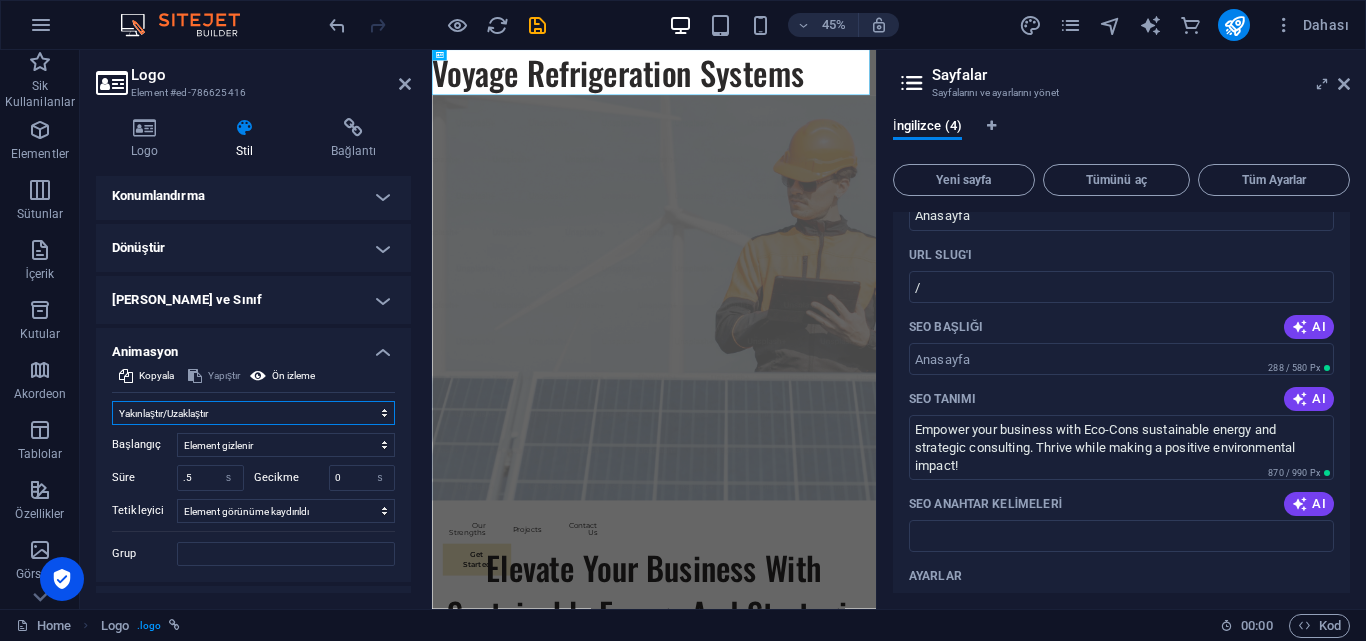 click on "Animasyon ekleme Göster / Gizle Yukarı/[GEOGRAPHIC_DATA] kaydır Yakınlaştır/Uzaklaştır Soldan sağa kaydır Sağdan sola kaydır Yukarıdan aşağıya kaydır [GEOGRAPHIC_DATA] kaydır Nabız atışı Yanıp sönme Kaplama olarak aç" at bounding box center [253, 413] 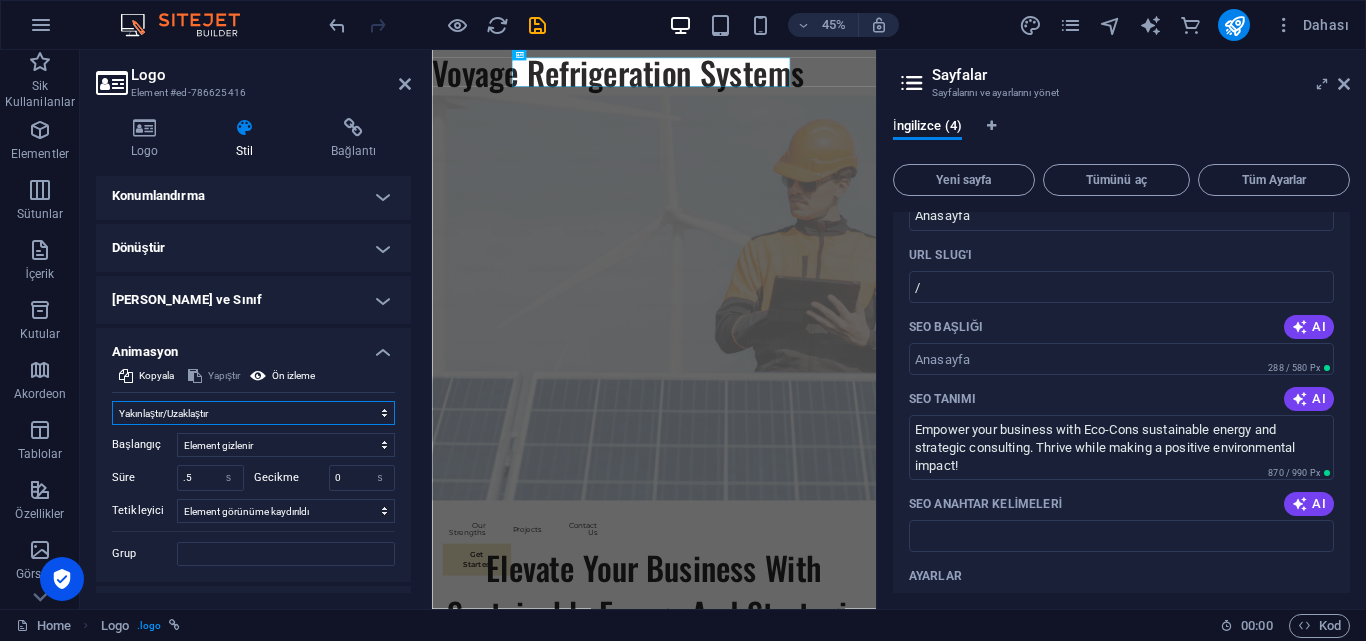 click on "Animasyon ekleme Göster / Gizle Yukarı/[GEOGRAPHIC_DATA] kaydır Yakınlaştır/Uzaklaştır Soldan sağa kaydır Sağdan sola kaydır Yukarıdan aşağıya kaydır [GEOGRAPHIC_DATA] kaydır Nabız atışı Yanıp sönme Kaplama olarak aç" at bounding box center (253, 413) 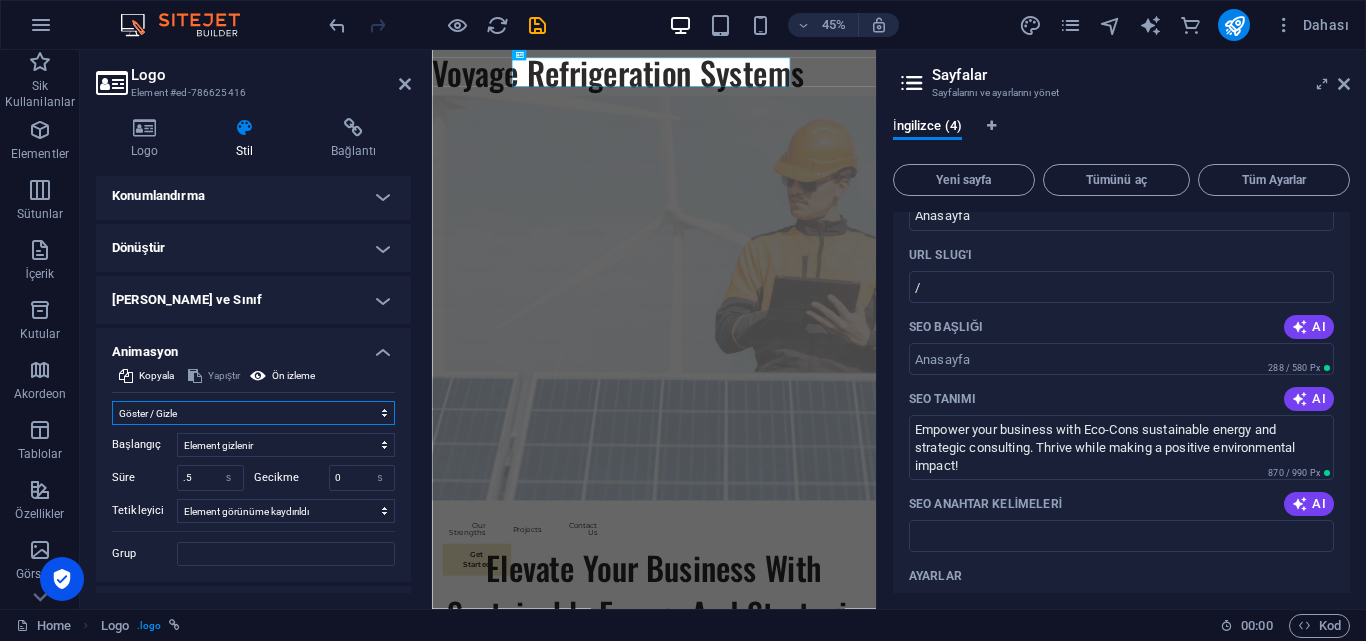 click on "Animasyon ekleme Göster / Gizle Yukarı/[GEOGRAPHIC_DATA] kaydır Yakınlaştır/Uzaklaştır Soldan sağa kaydır Sağdan sola kaydır Yukarıdan aşağıya kaydır [GEOGRAPHIC_DATA] kaydır Nabız atışı Yanıp sönme Kaplama olarak aç" at bounding box center (253, 413) 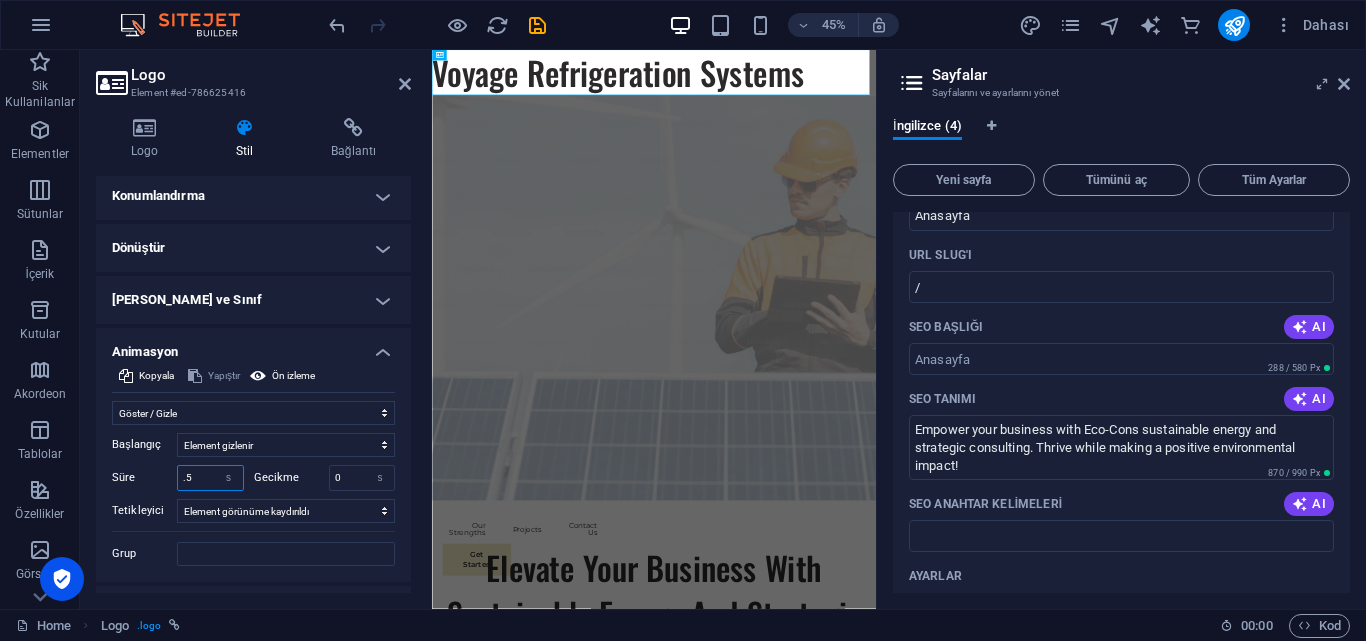 click on ".5" at bounding box center [210, 478] 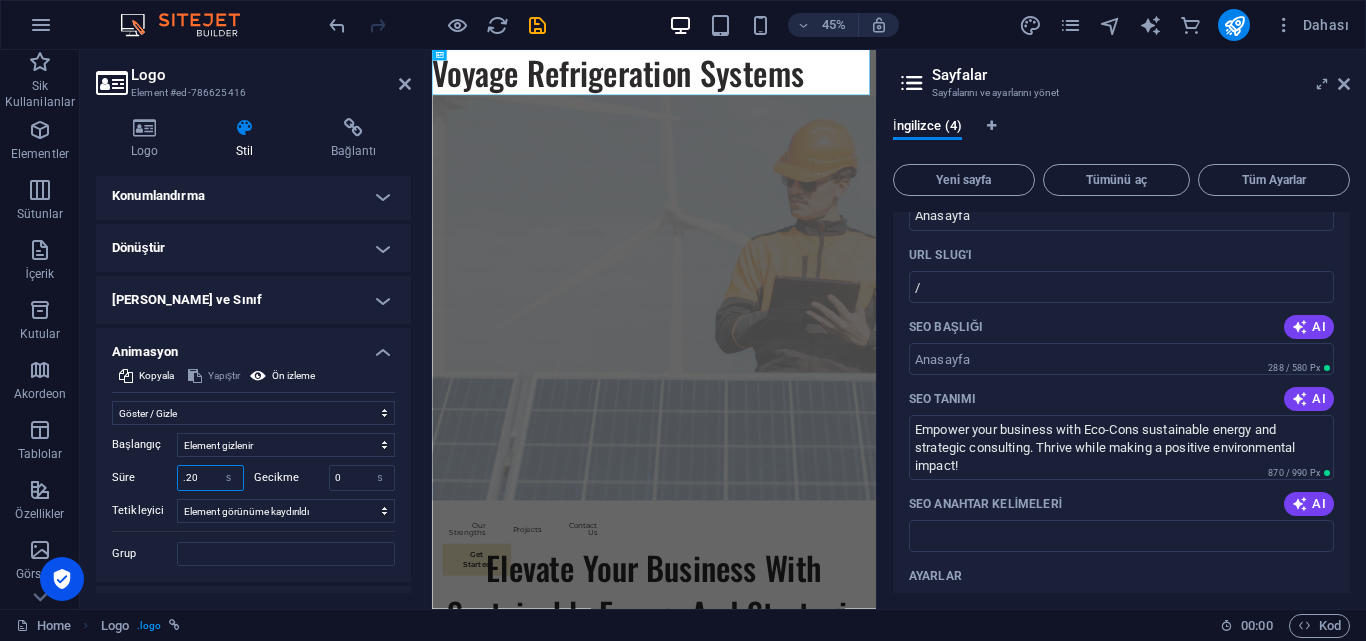 click on ".20" at bounding box center [210, 478] 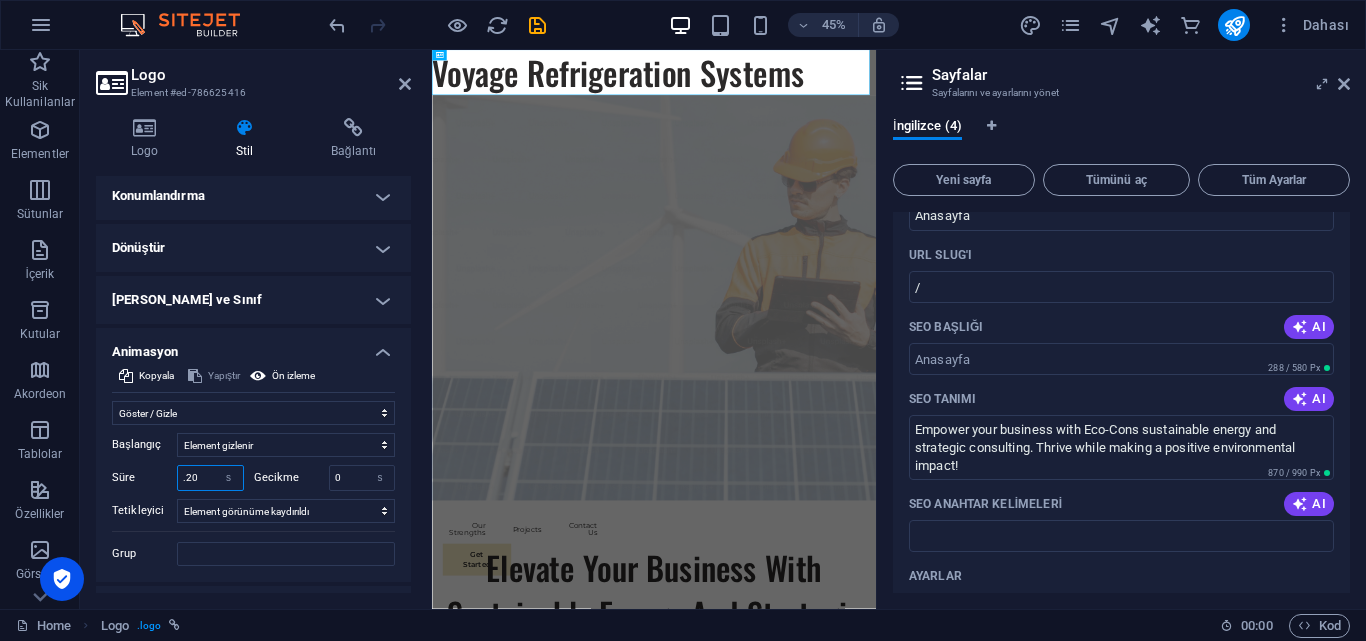 click on ".20" at bounding box center (210, 478) 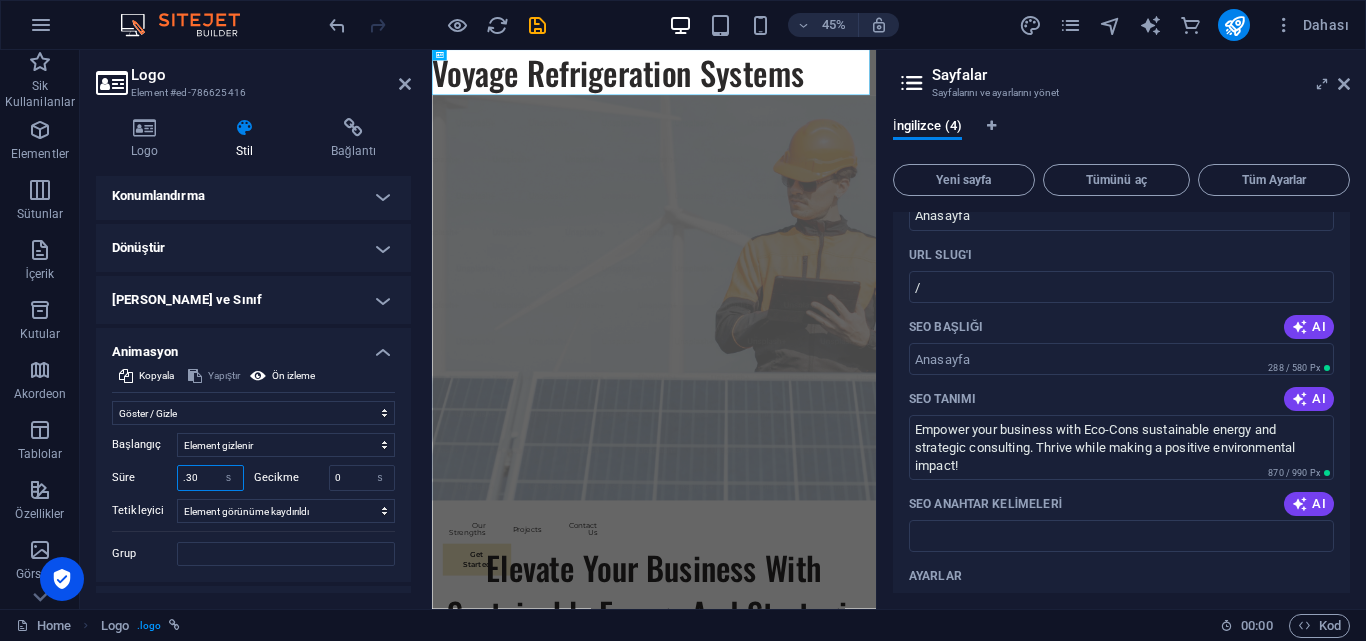 type on ".30" 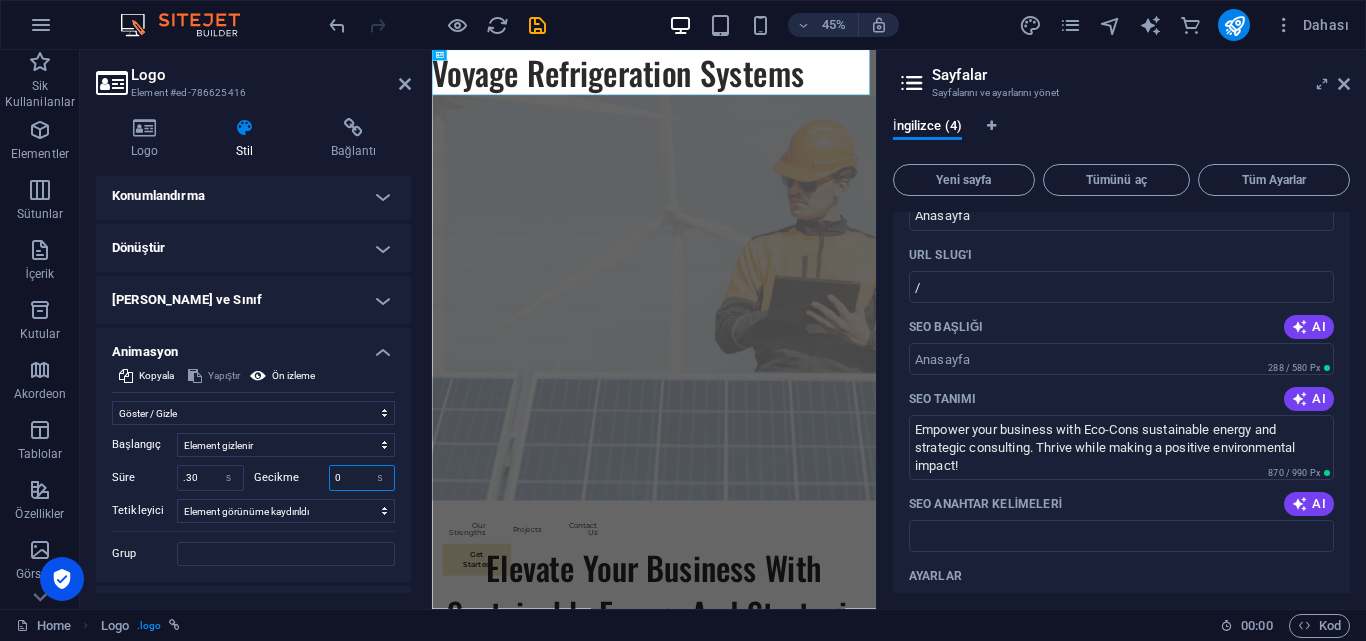 click on "0" at bounding box center [362, 478] 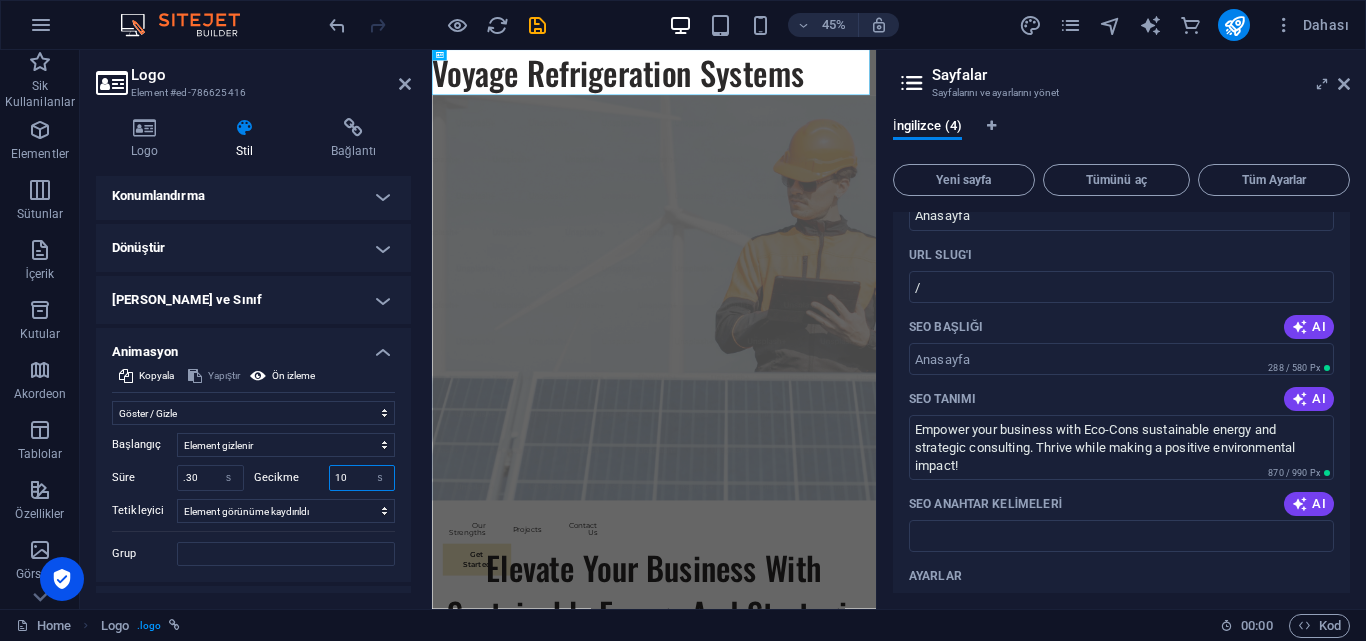 type on "10" 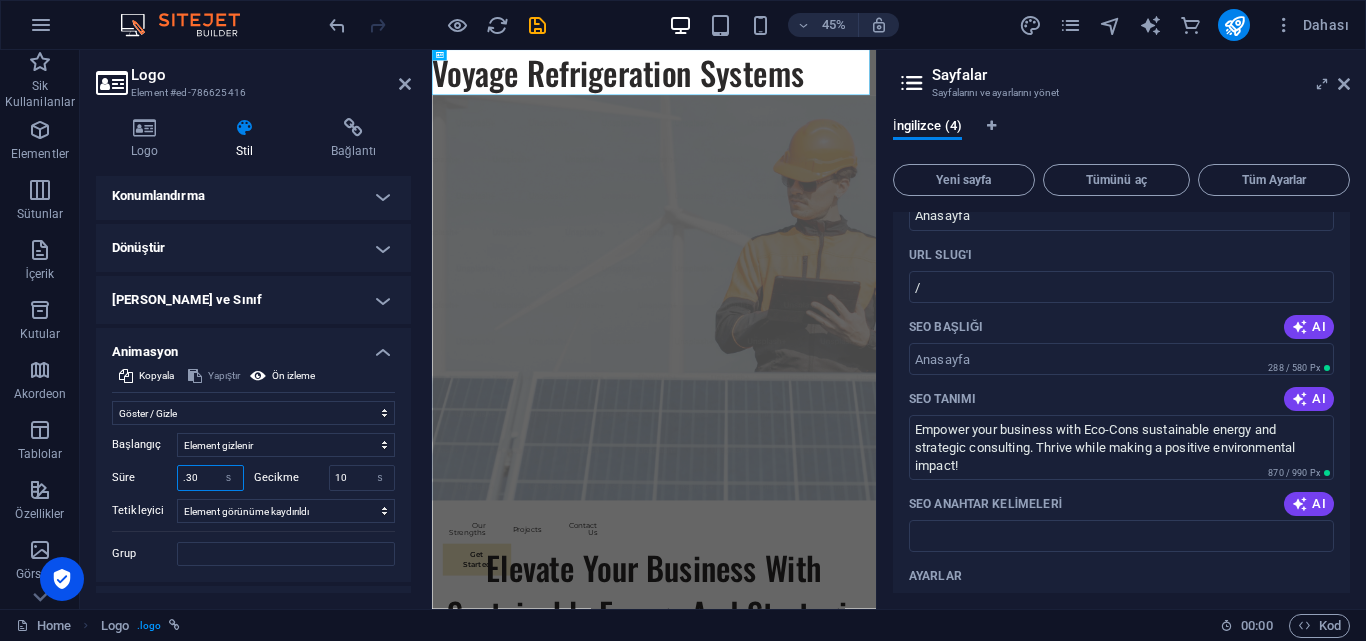 click on ".30" at bounding box center [210, 478] 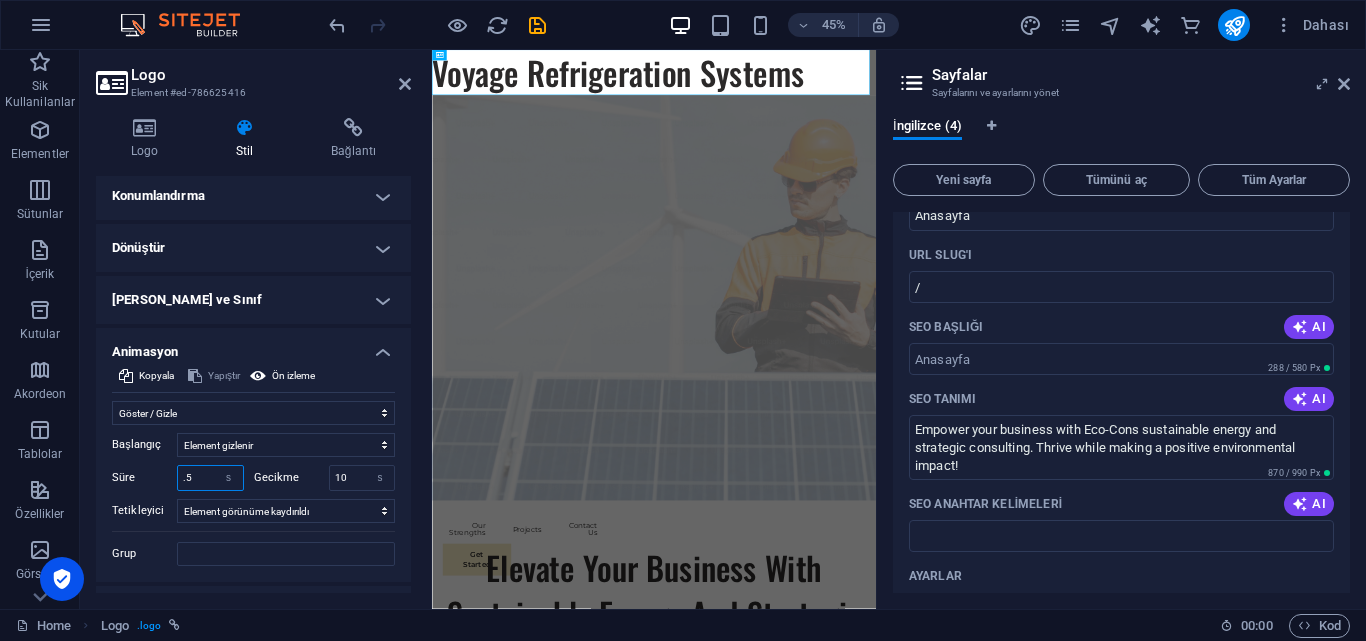 type on ".5" 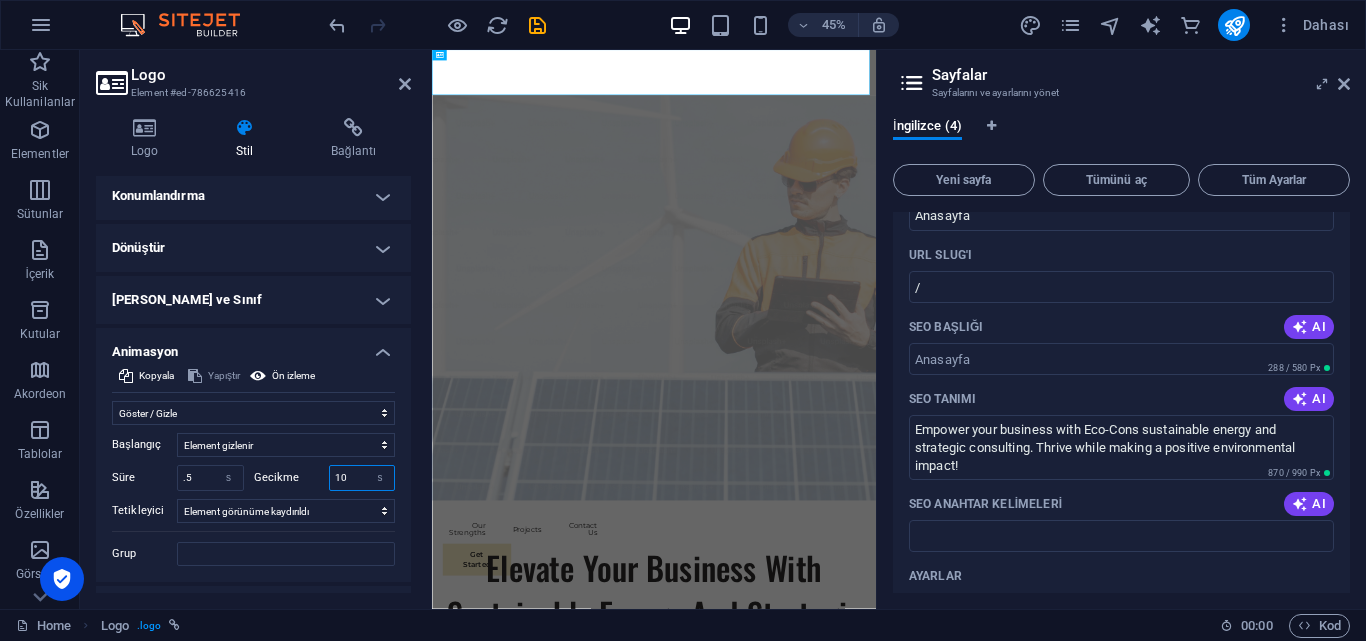 click on "10" at bounding box center [362, 478] 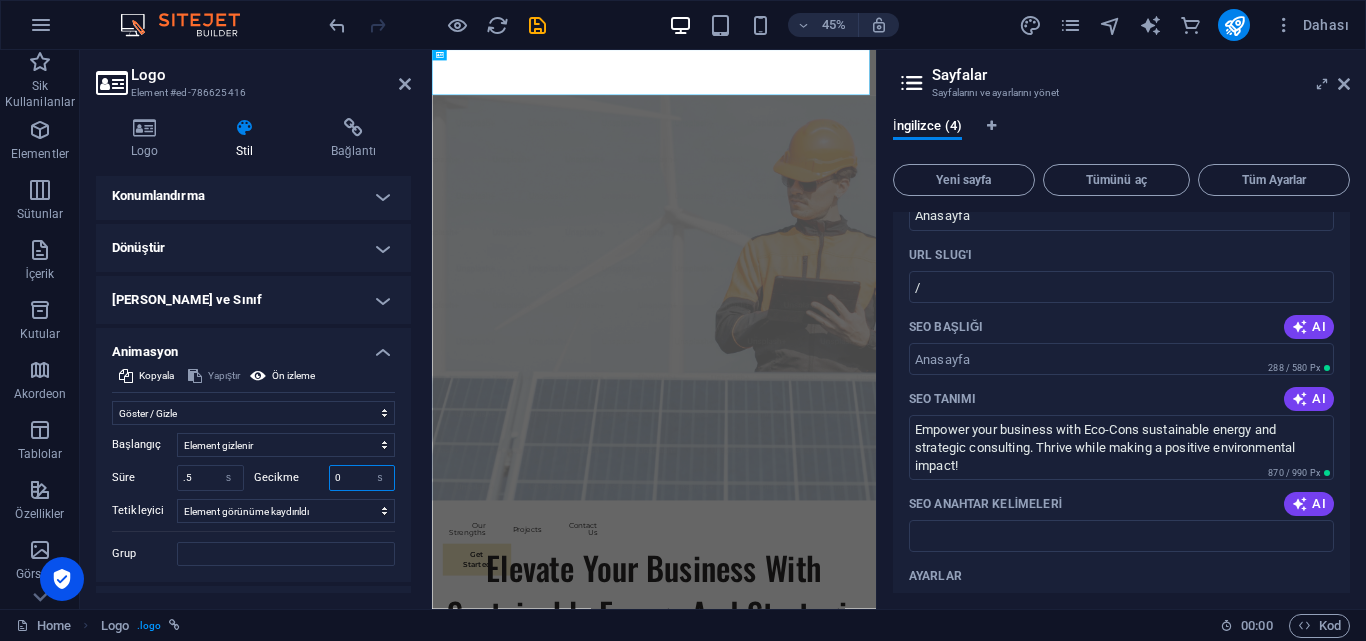 type on "0" 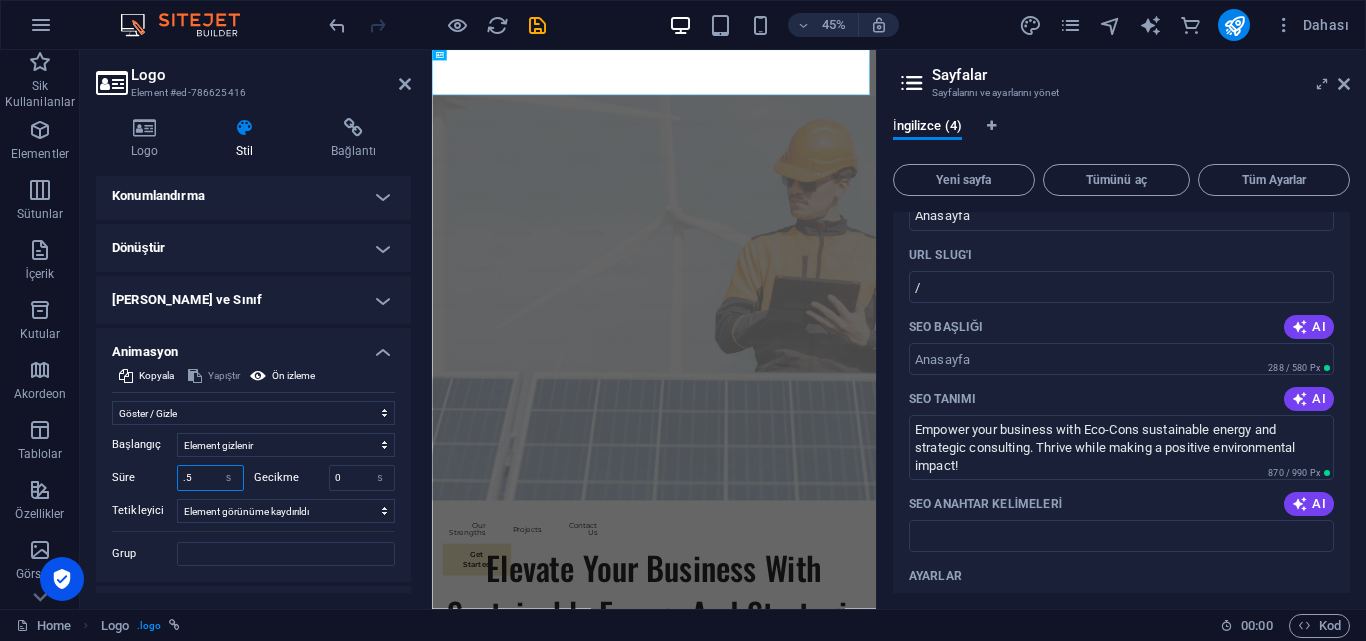 click on ".5" at bounding box center (210, 478) 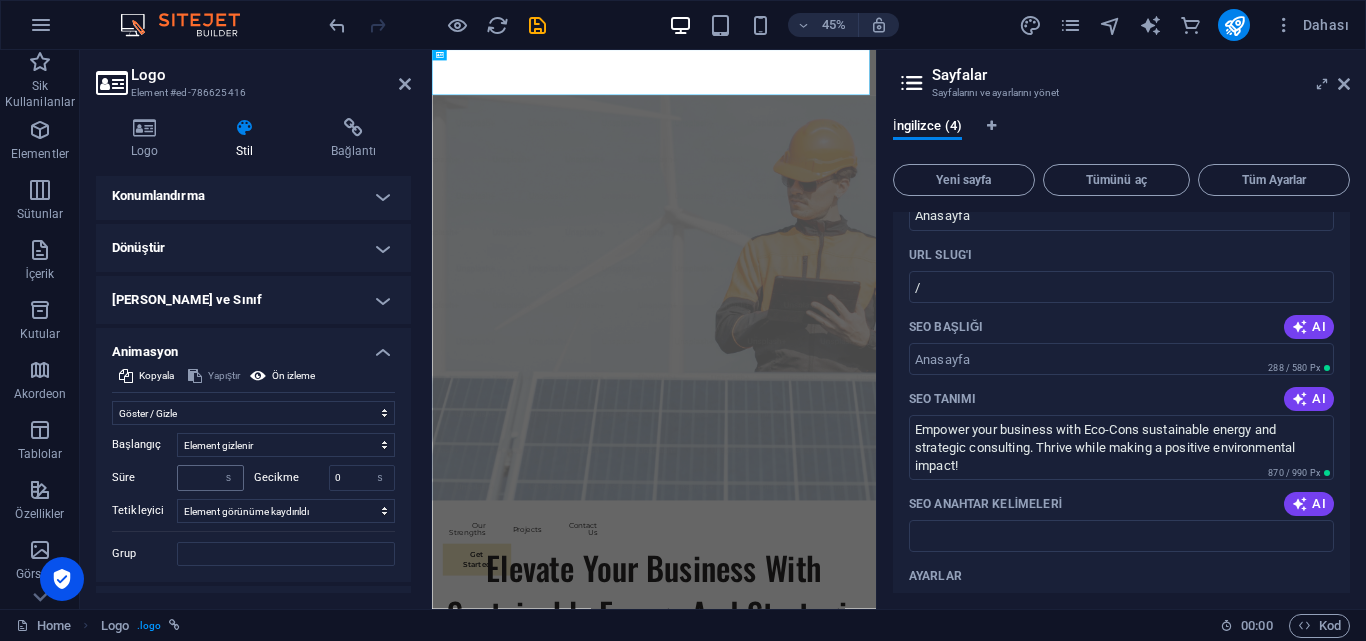 type on "0" 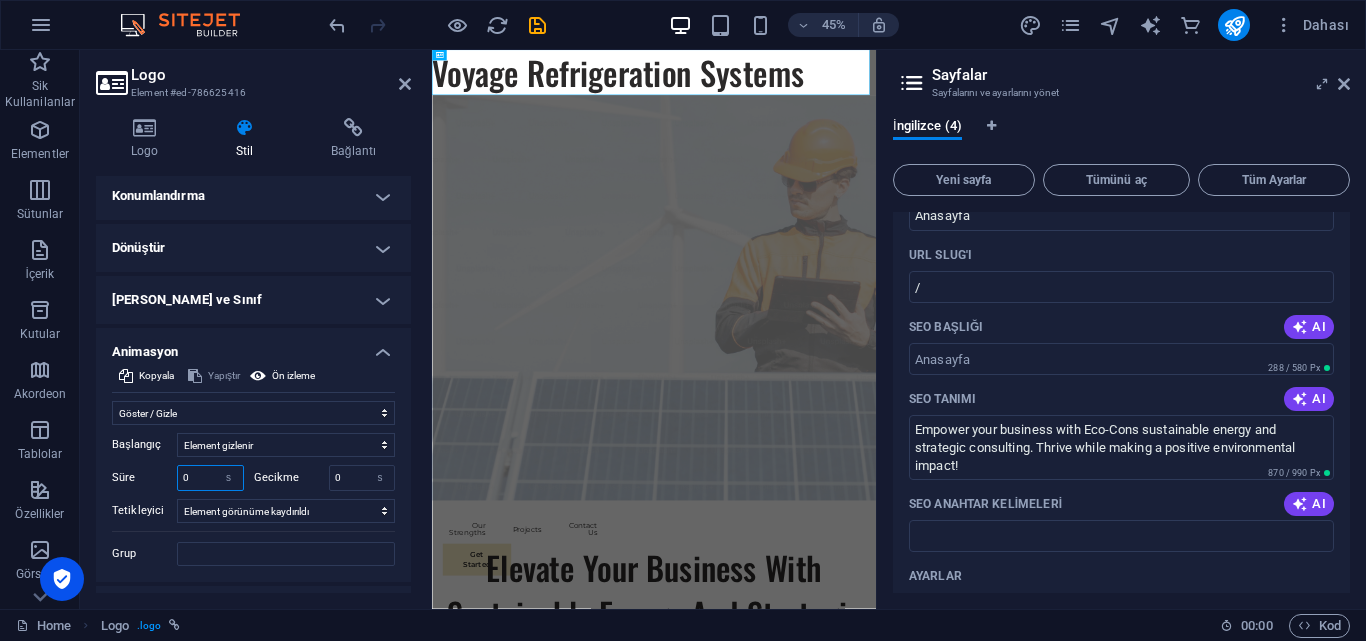 click on "0" at bounding box center (210, 478) 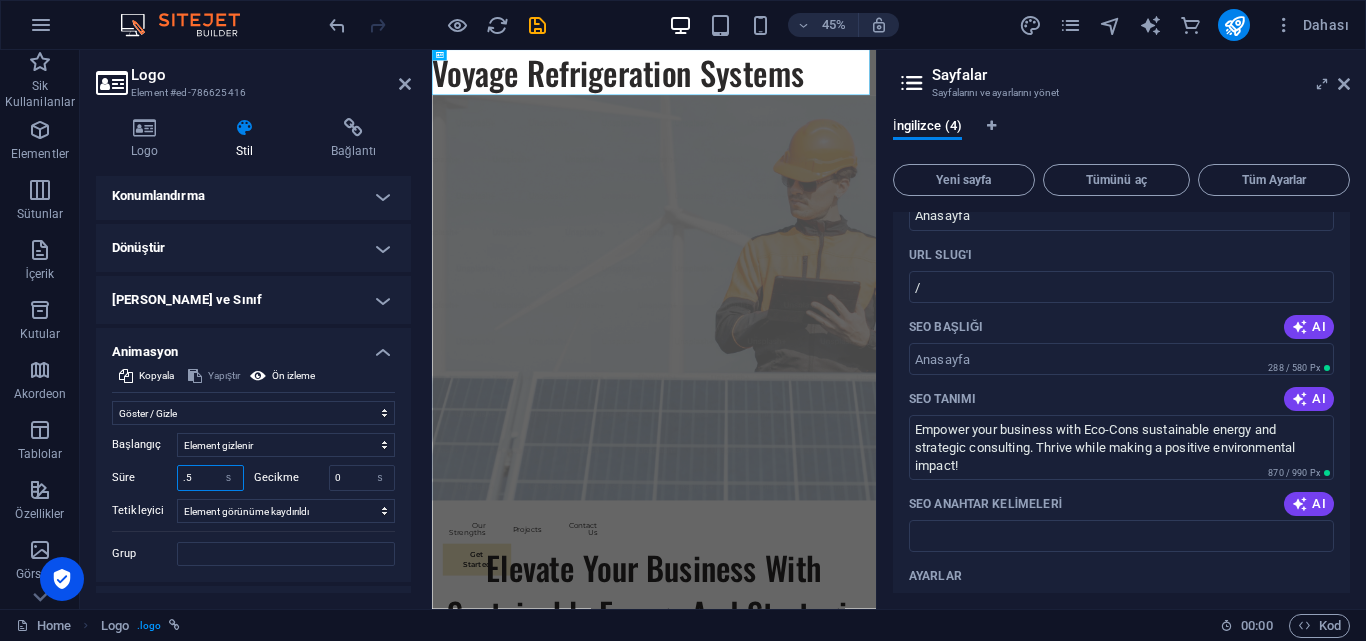 type on ".5" 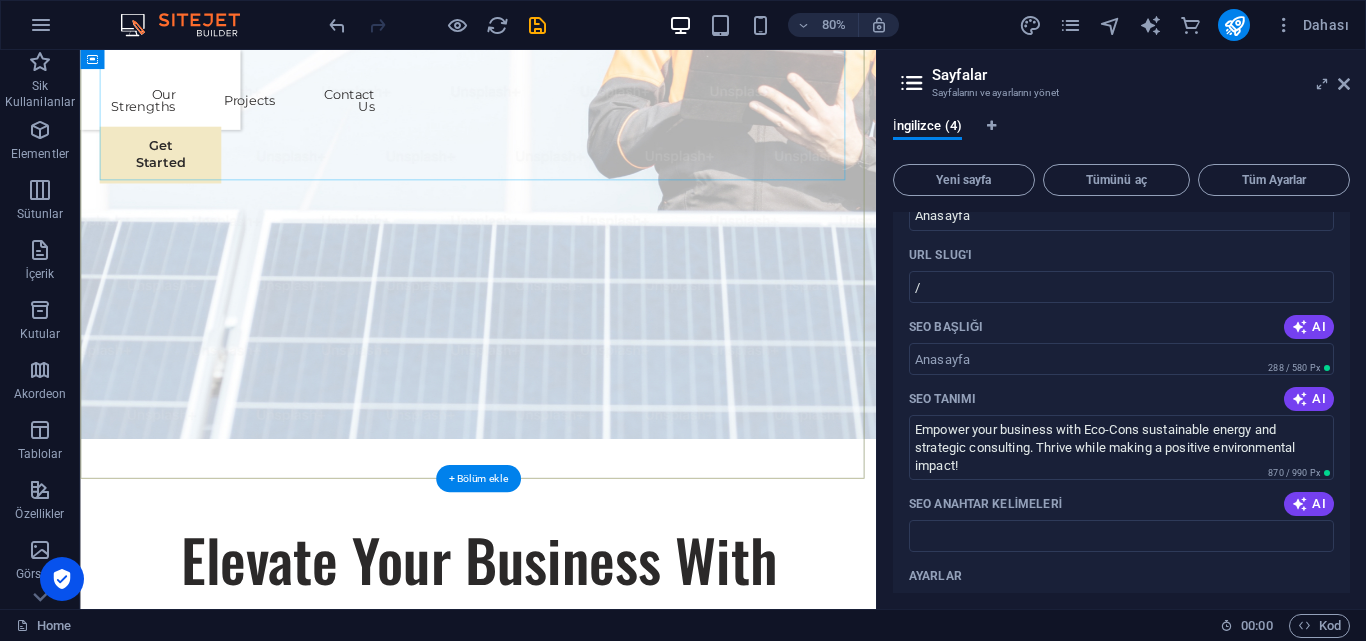 scroll, scrollTop: 0, scrollLeft: 0, axis: both 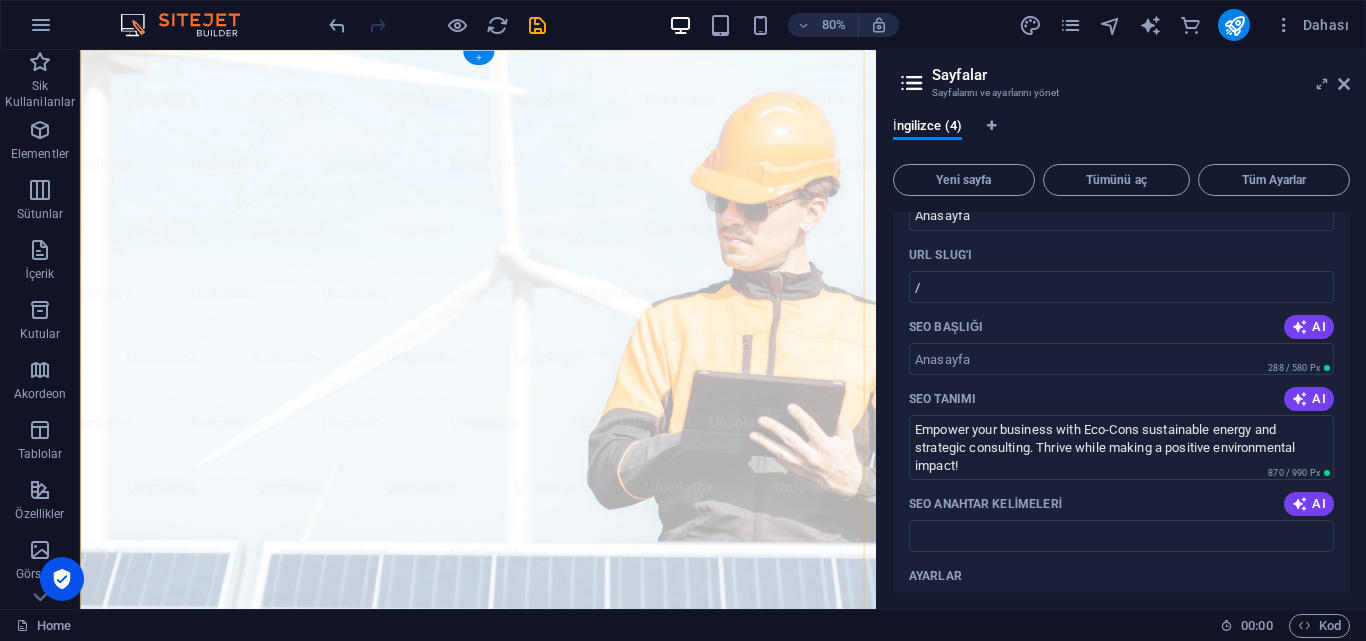 click on "+" at bounding box center [477, 58] 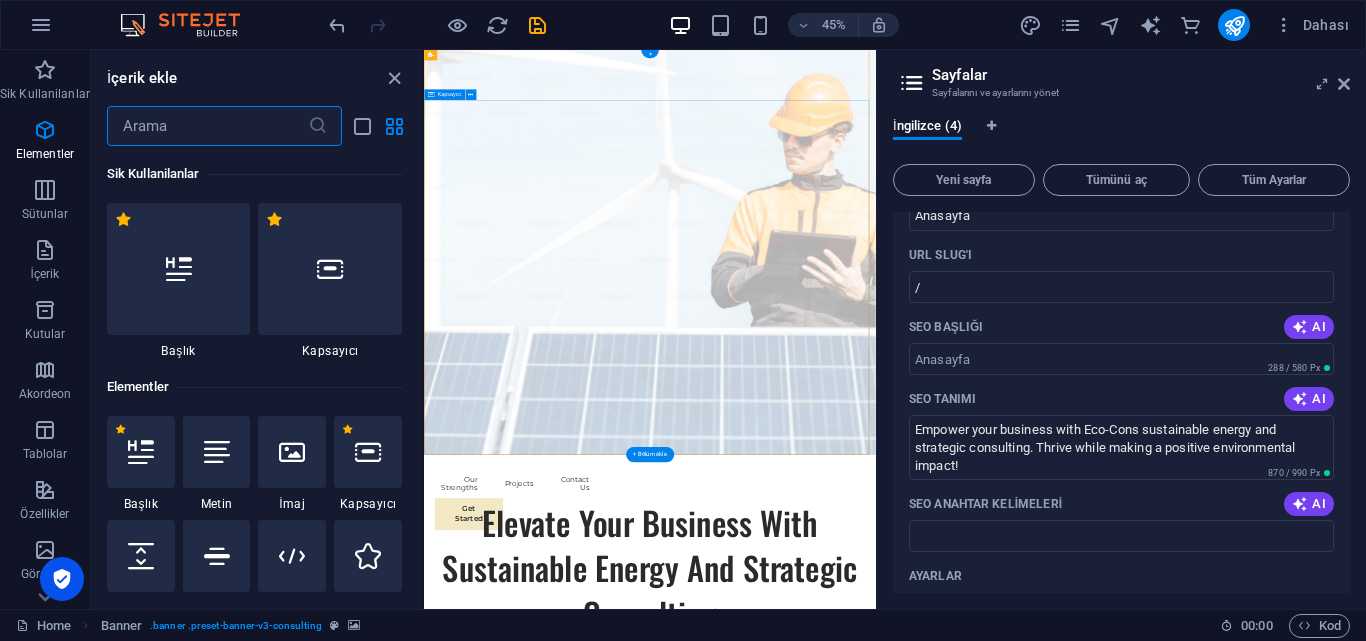 scroll, scrollTop: 3499, scrollLeft: 0, axis: vertical 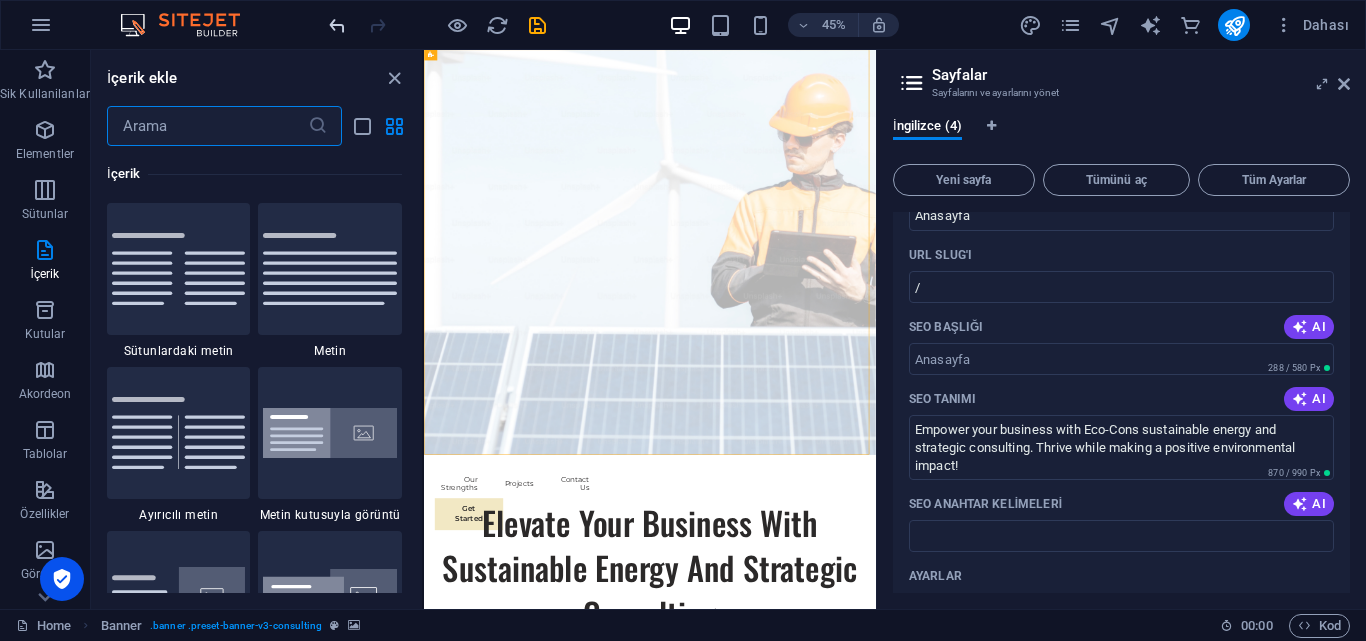 click at bounding box center (337, 25) 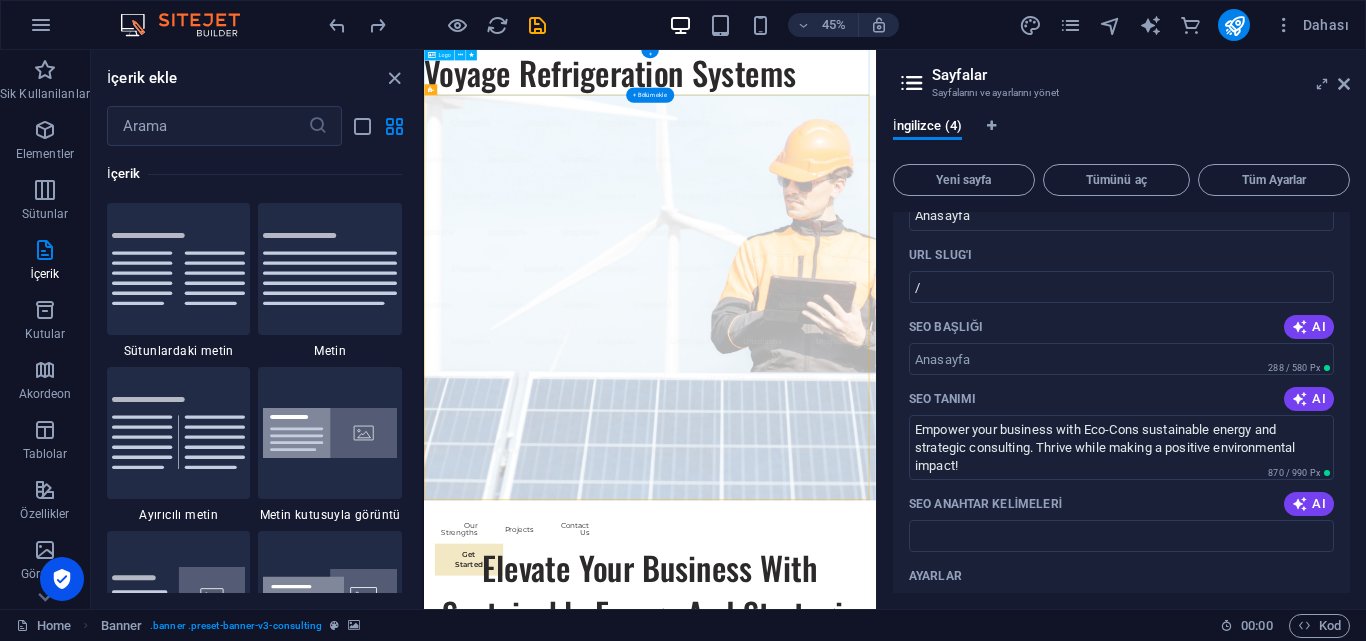 click on "Voyage Refrigeration Systems" at bounding box center (926, 100) 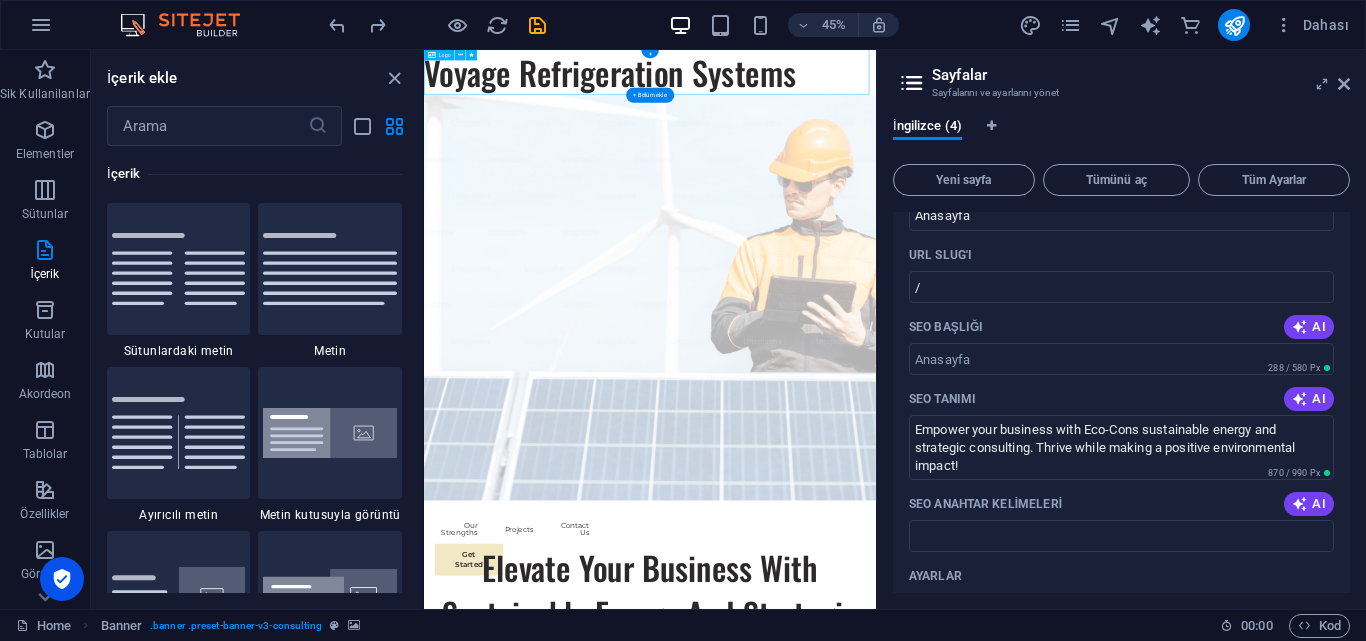 drag, startPoint x: 786, startPoint y: 116, endPoint x: 768, endPoint y: 114, distance: 18.110771 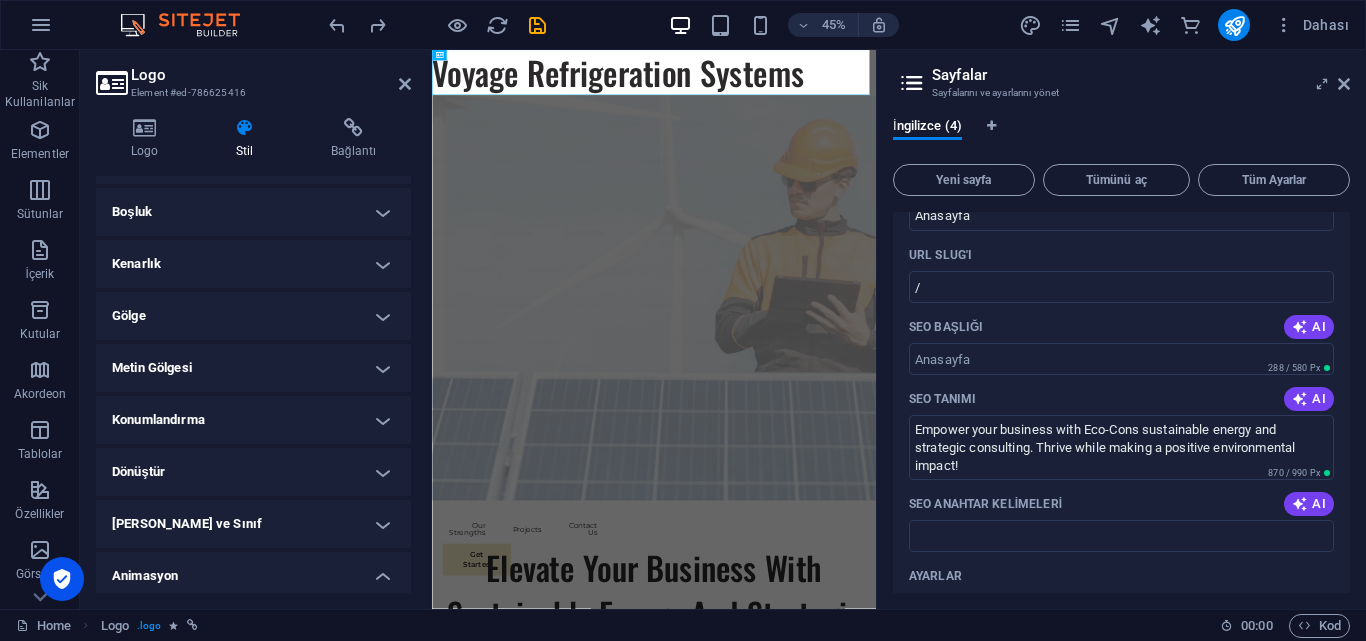 scroll, scrollTop: 424, scrollLeft: 0, axis: vertical 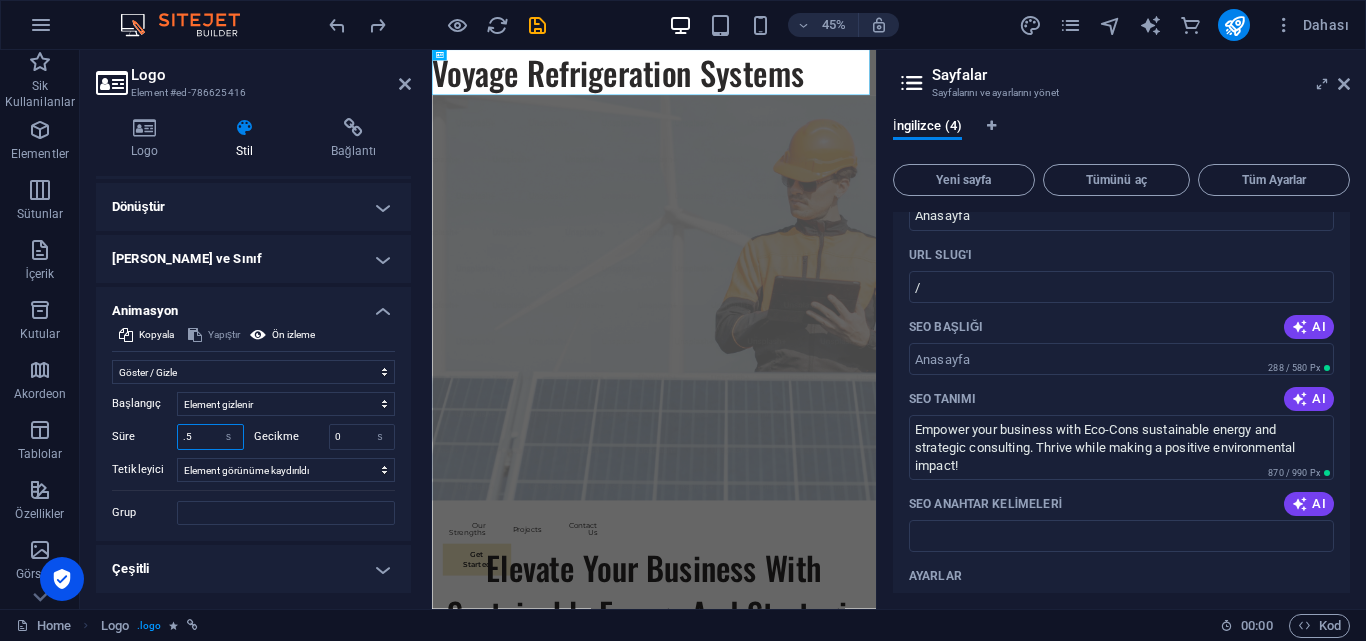 click on ".5" at bounding box center (210, 437) 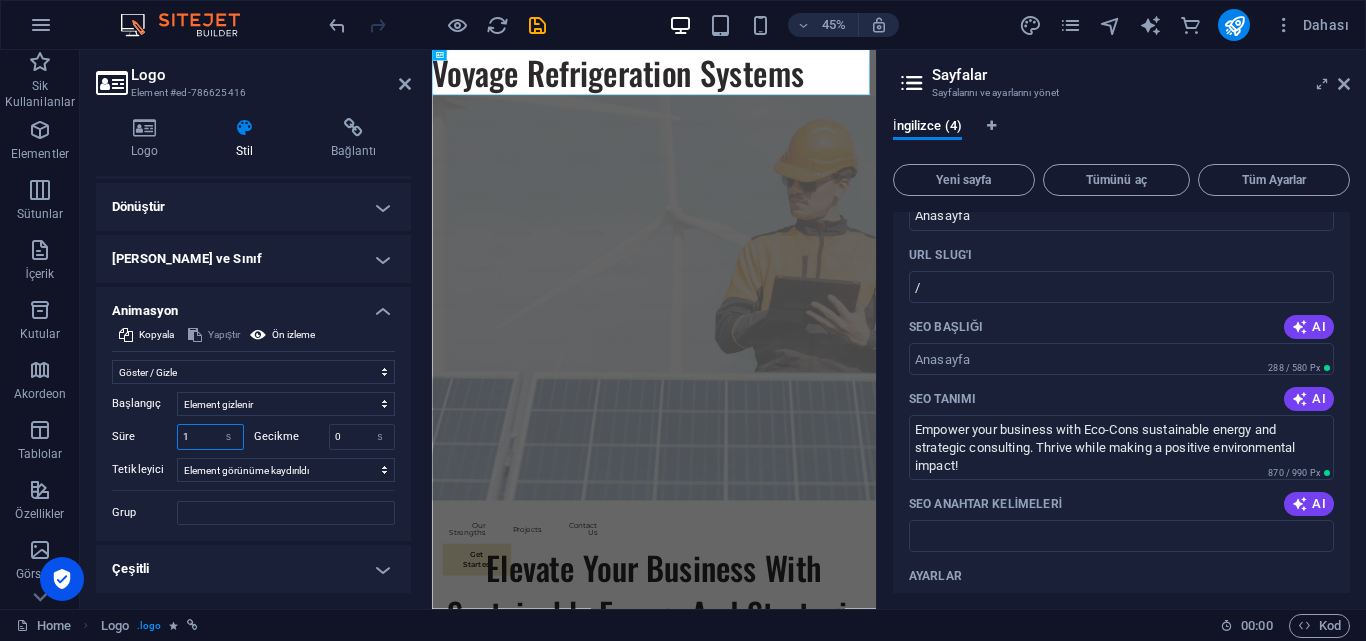 click on "1" at bounding box center [210, 437] 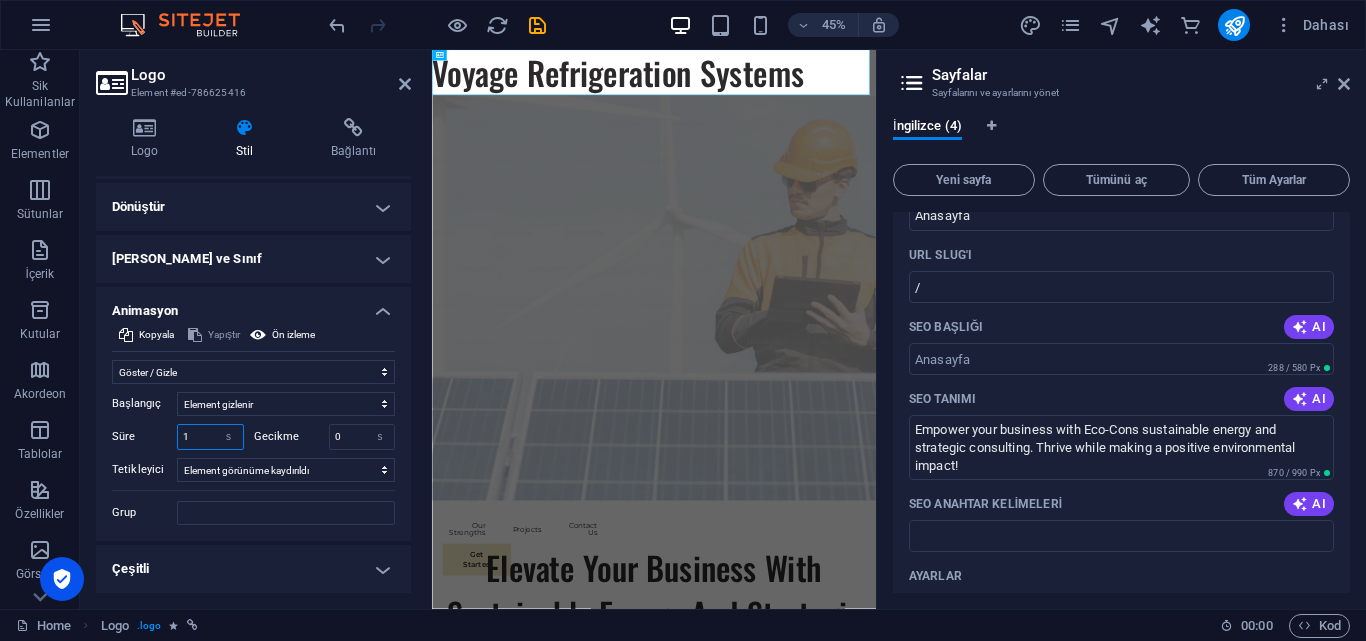 click on "1" at bounding box center [210, 437] 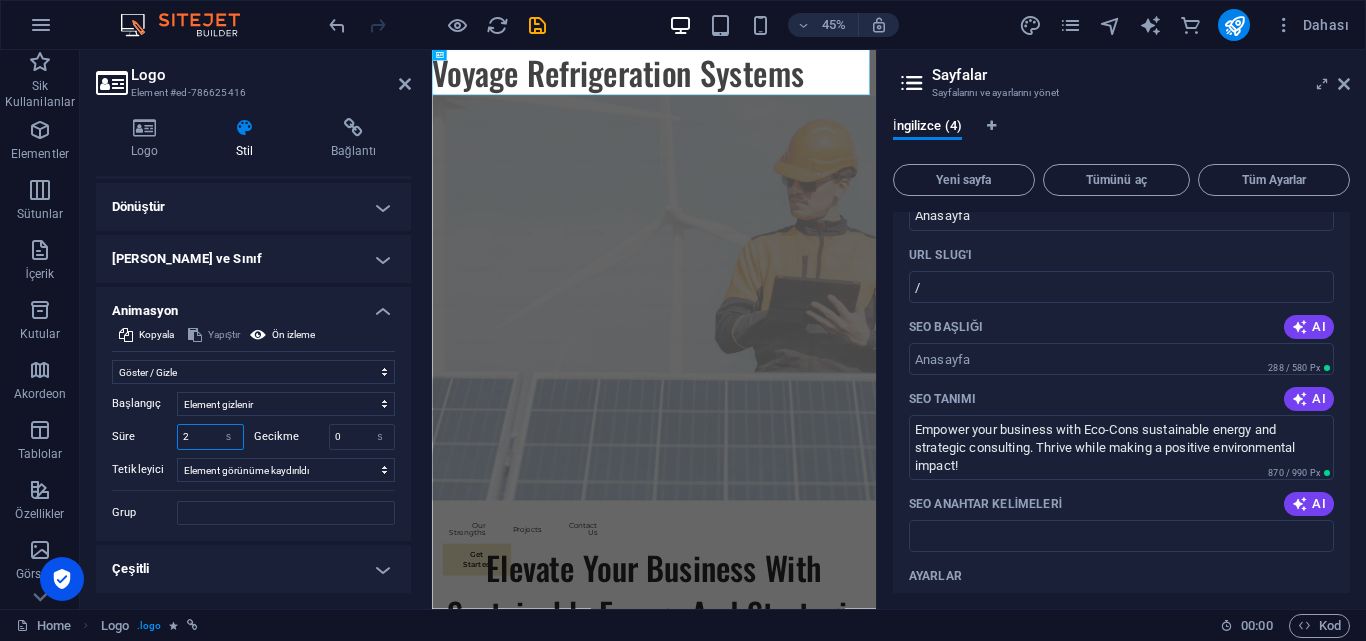 click on "2" at bounding box center (210, 437) 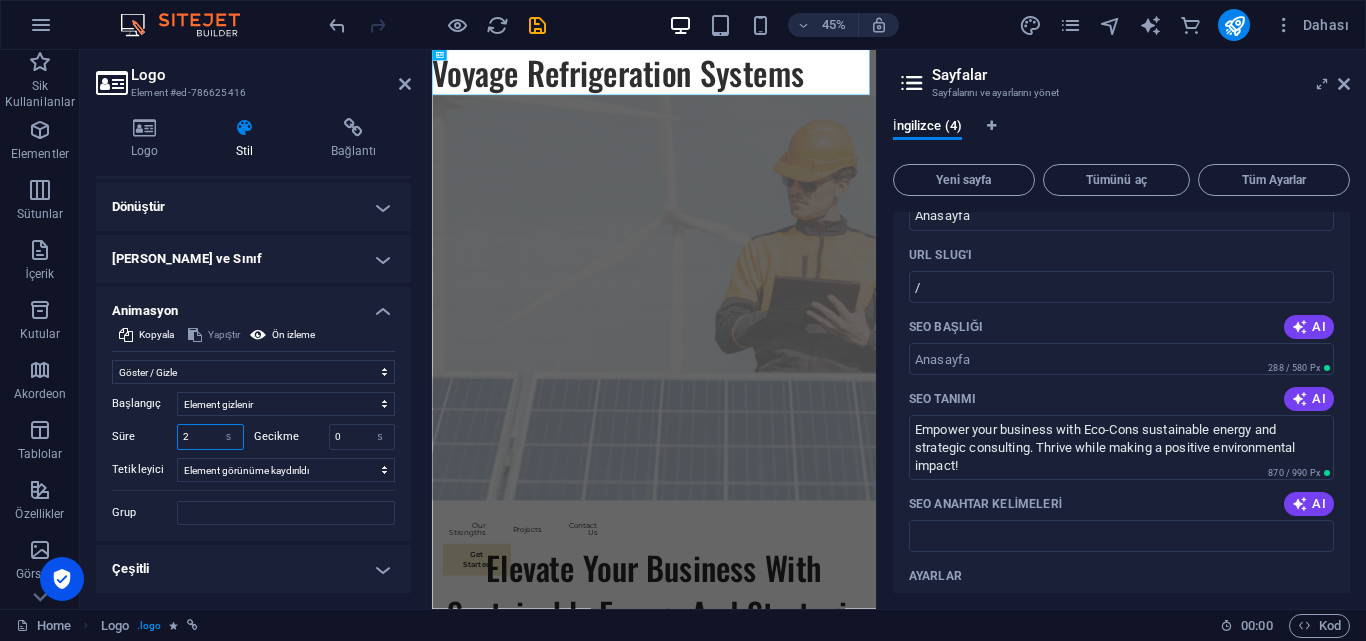 click on "2" at bounding box center [210, 437] 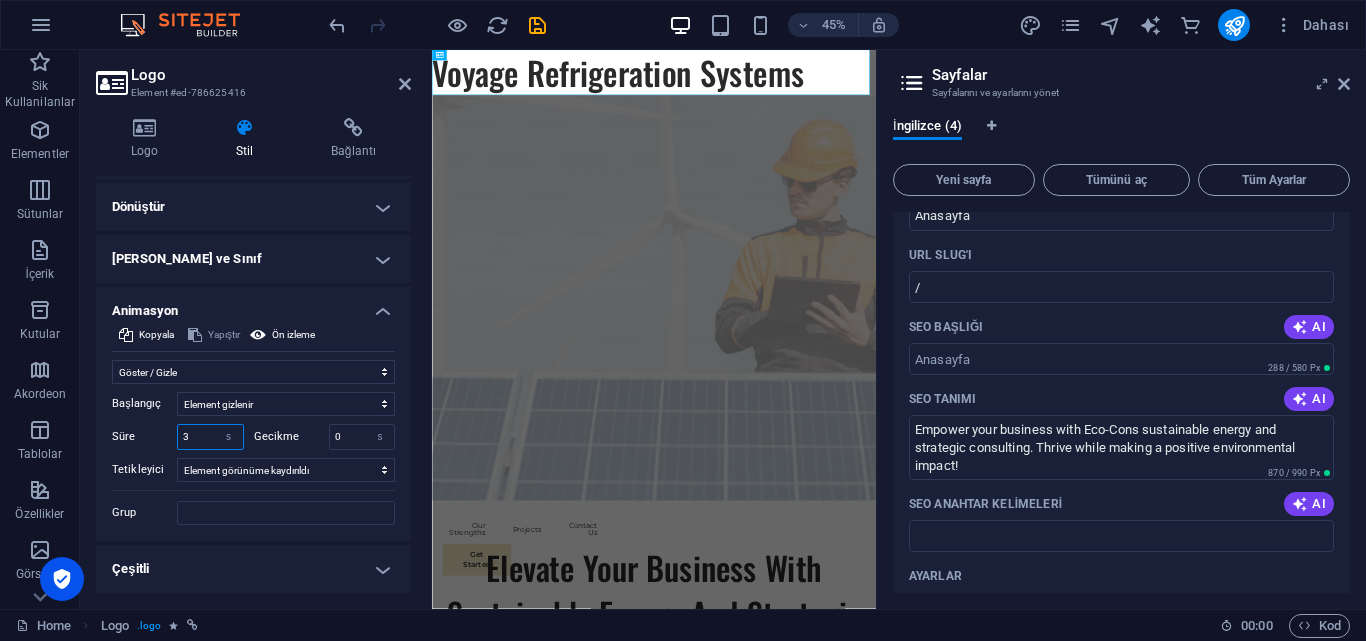 type on "3" 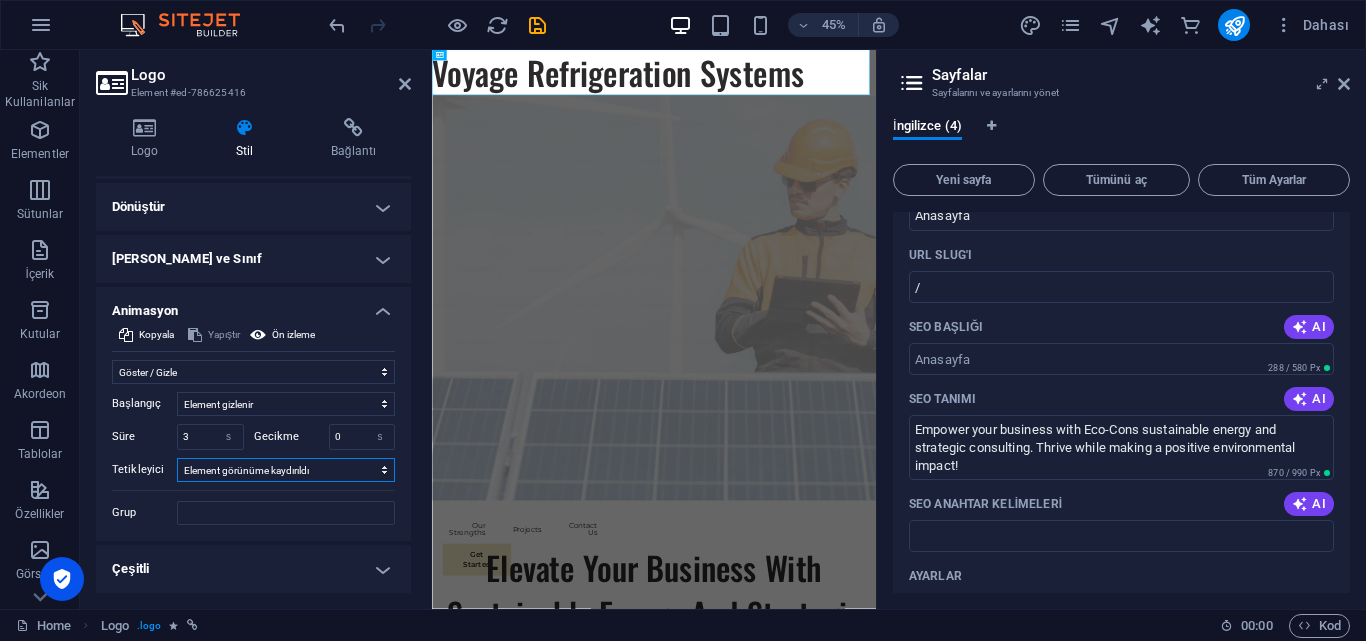 click on "Otomatik tetikleyici yok Sayfa yüklendiğinde Element görünüme kaydırıldı" at bounding box center [286, 470] 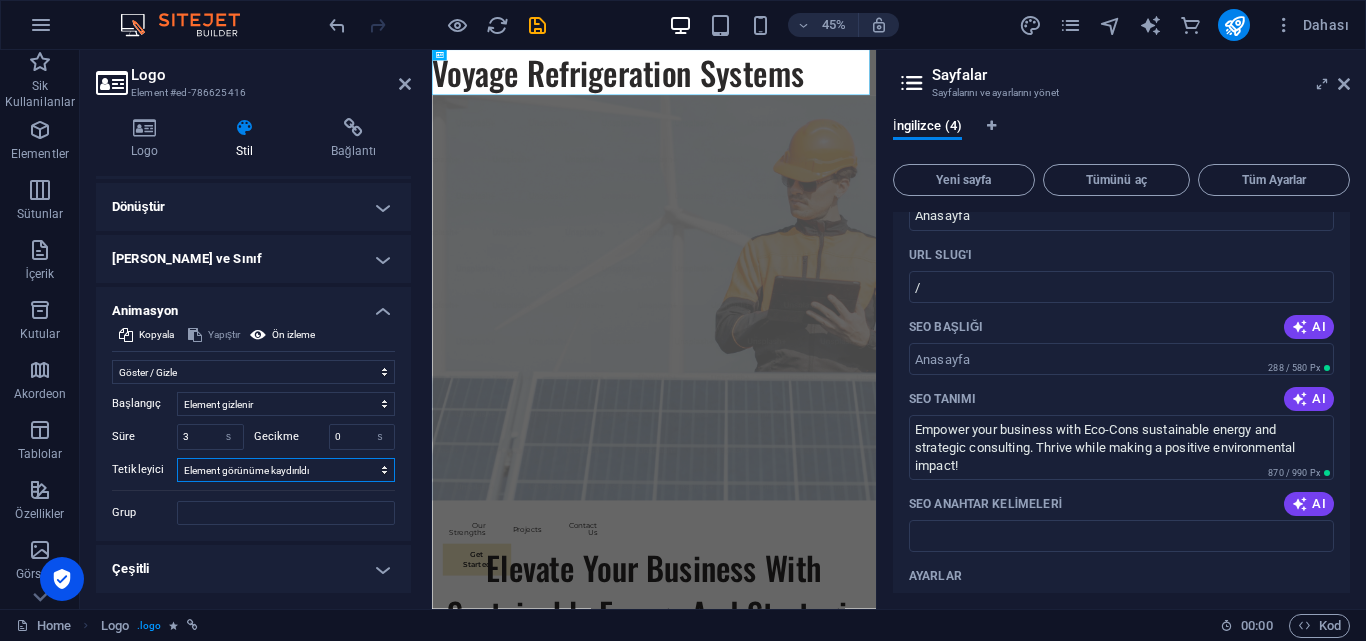 click on "Otomatik tetikleyici yok Sayfa yüklendiğinde Element görünüme kaydırıldı" at bounding box center [286, 470] 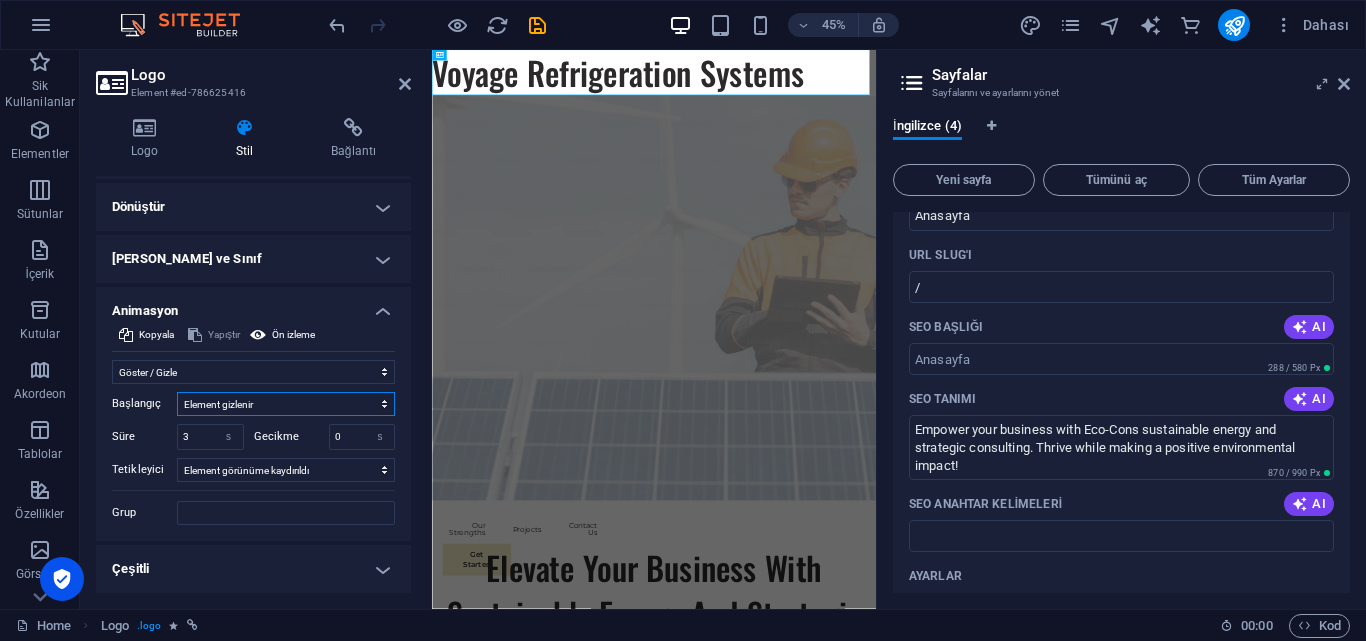 click on "Element gizlenir Element gösterilir" at bounding box center (286, 404) 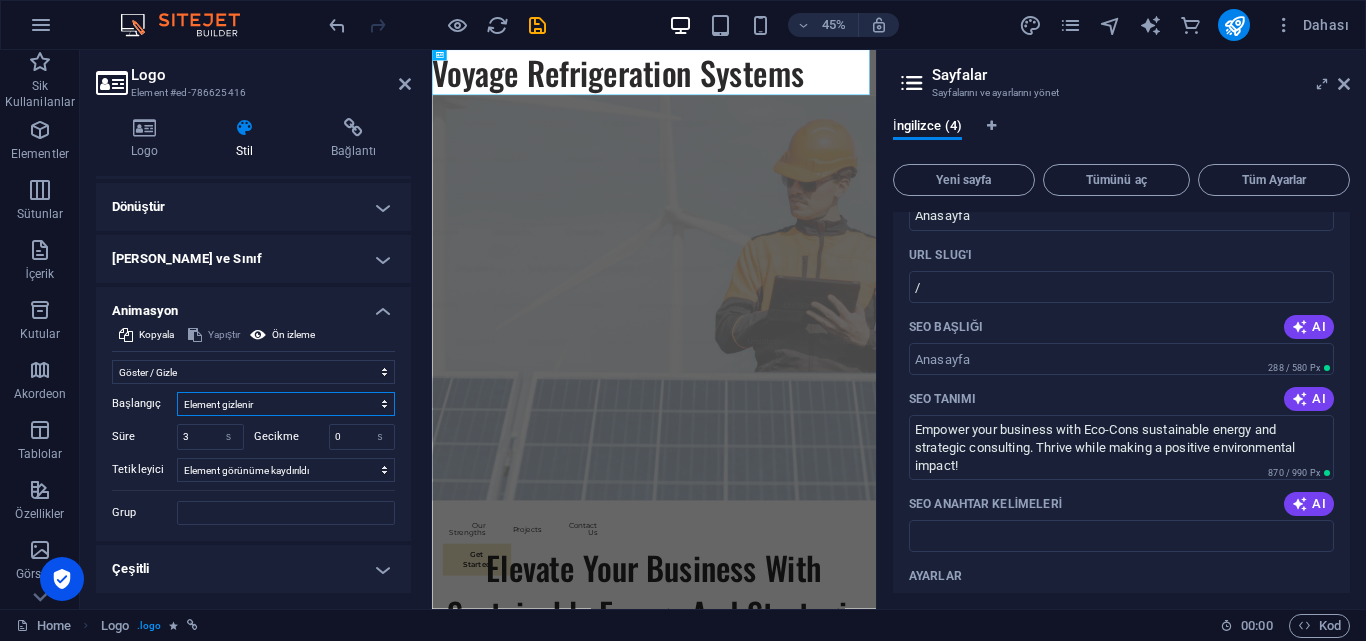 click on "Element gizlenir Element gösterilir" at bounding box center (286, 404) 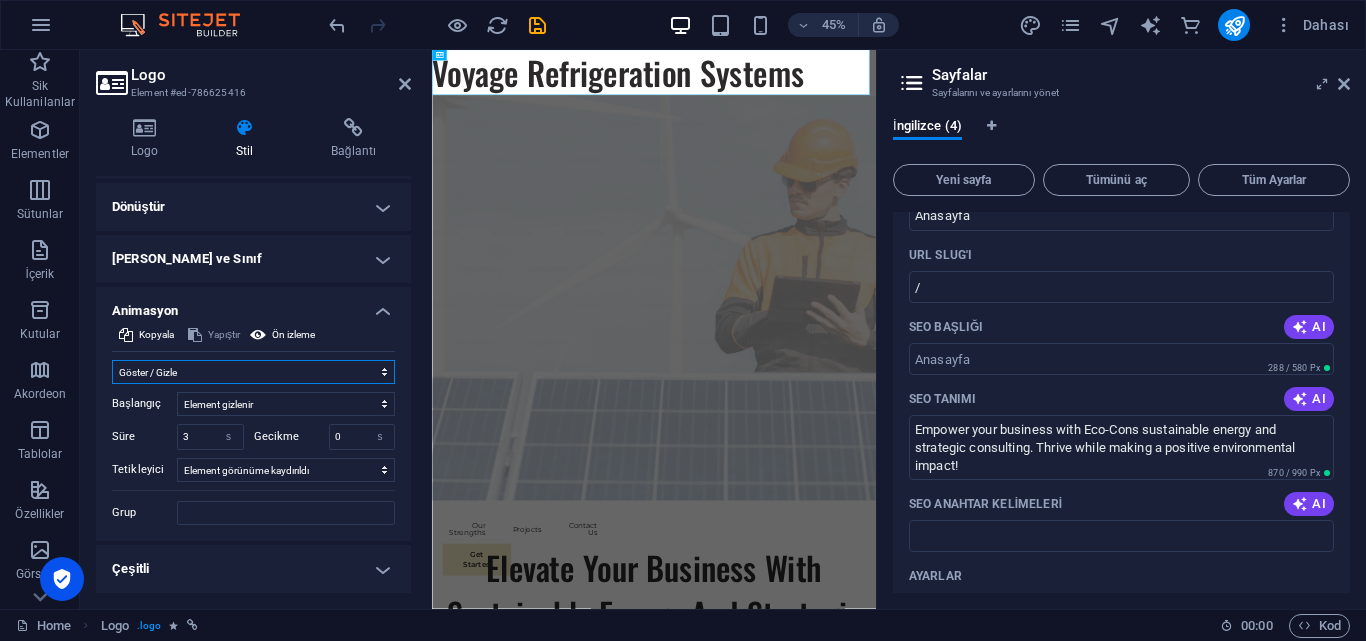 click on "Animasyon ekleme Göster / Gizle Yukarı/[GEOGRAPHIC_DATA] kaydır Yakınlaştır/Uzaklaştır Soldan sağa kaydır Sağdan sola kaydır Yukarıdan aşağıya kaydır [GEOGRAPHIC_DATA] kaydır Nabız atışı Yanıp sönme Kaplama olarak aç" at bounding box center (253, 372) 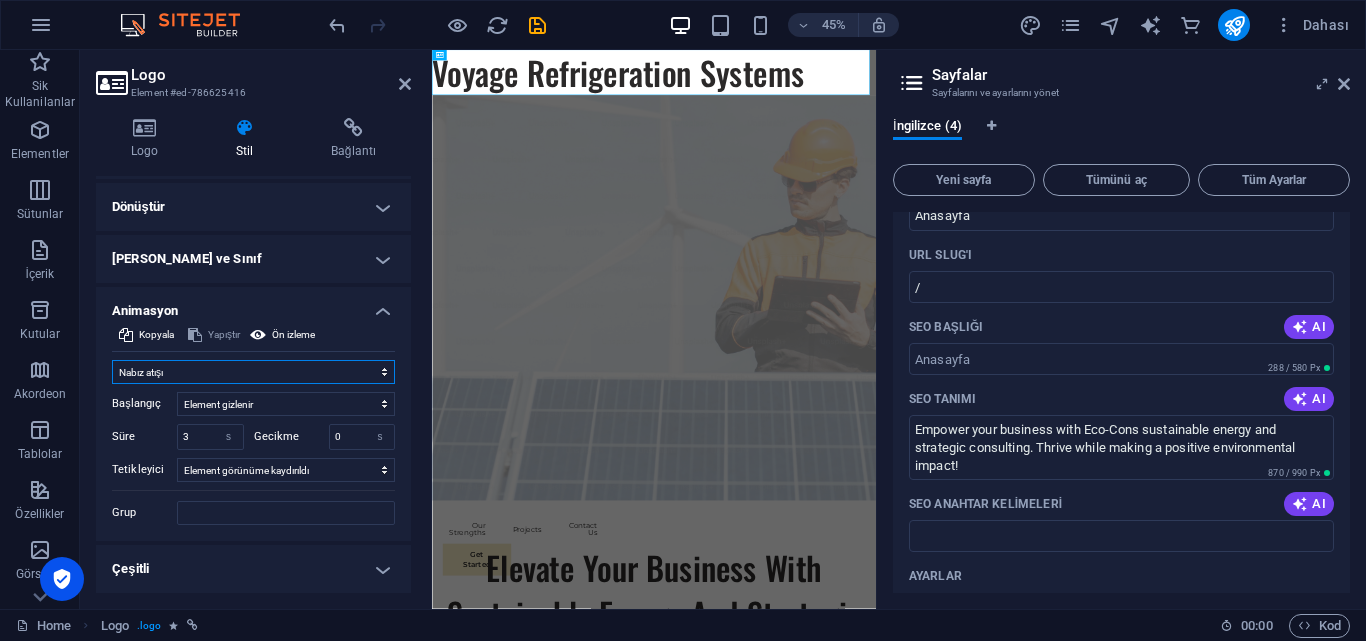 click on "Animasyon ekleme Göster / Gizle Yukarı/[GEOGRAPHIC_DATA] kaydır Yakınlaştır/Uzaklaştır Soldan sağa kaydır Sağdan sola kaydır Yukarıdan aşağıya kaydır [GEOGRAPHIC_DATA] kaydır Nabız atışı Yanıp sönme Kaplama olarak aç" at bounding box center [253, 372] 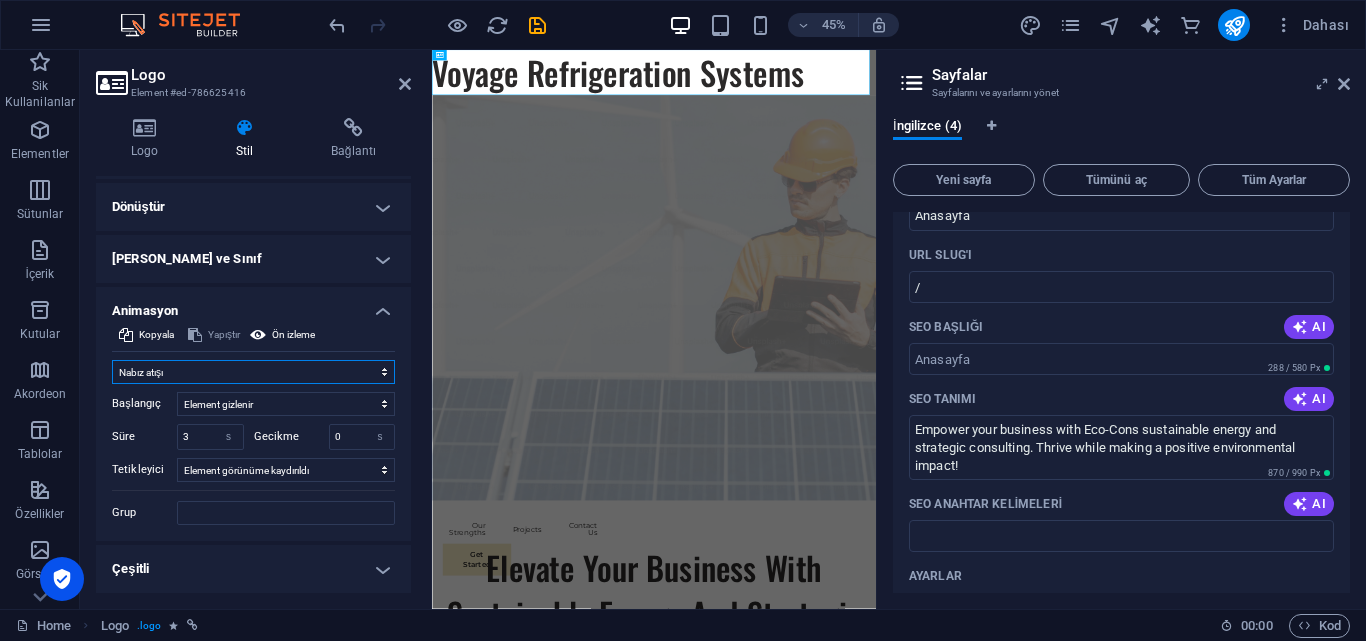 scroll, scrollTop: 400, scrollLeft: 0, axis: vertical 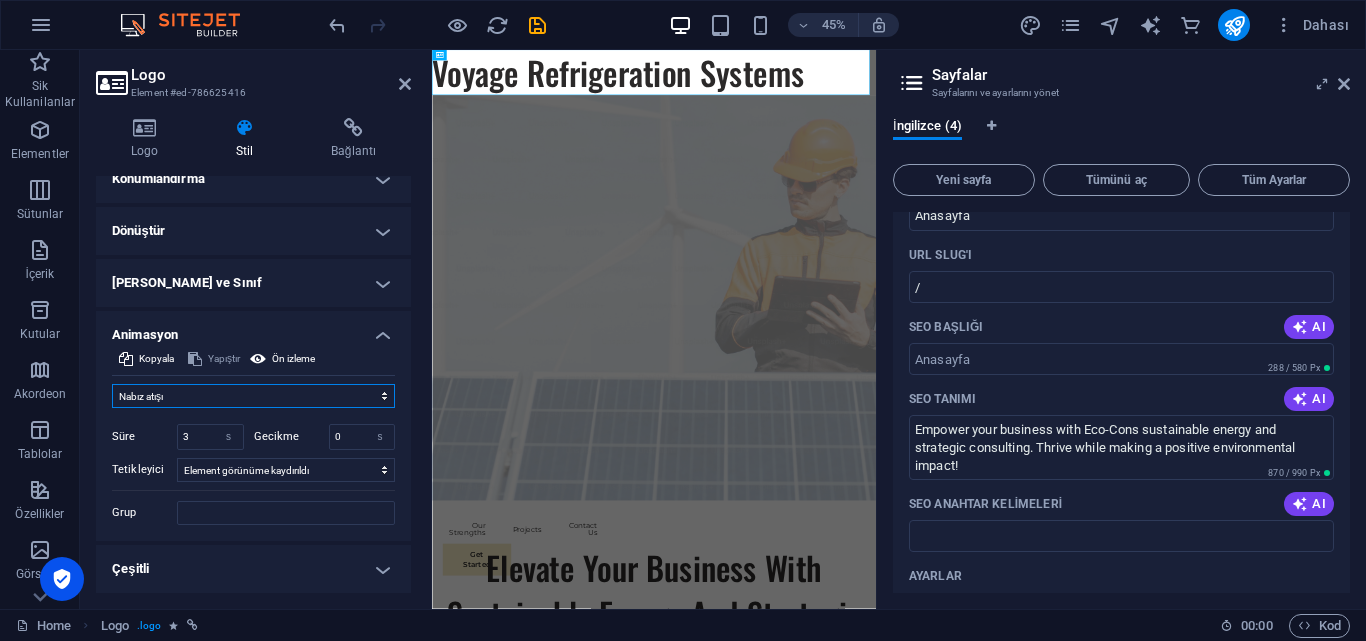 click on "Animasyon ekleme Göster / Gizle Yukarı/[GEOGRAPHIC_DATA] kaydır Yakınlaştır/Uzaklaştır Soldan sağa kaydır Sağdan sola kaydır Yukarıdan aşağıya kaydır [GEOGRAPHIC_DATA] kaydır Nabız atışı Yanıp sönme Kaplama olarak aç" at bounding box center [253, 396] 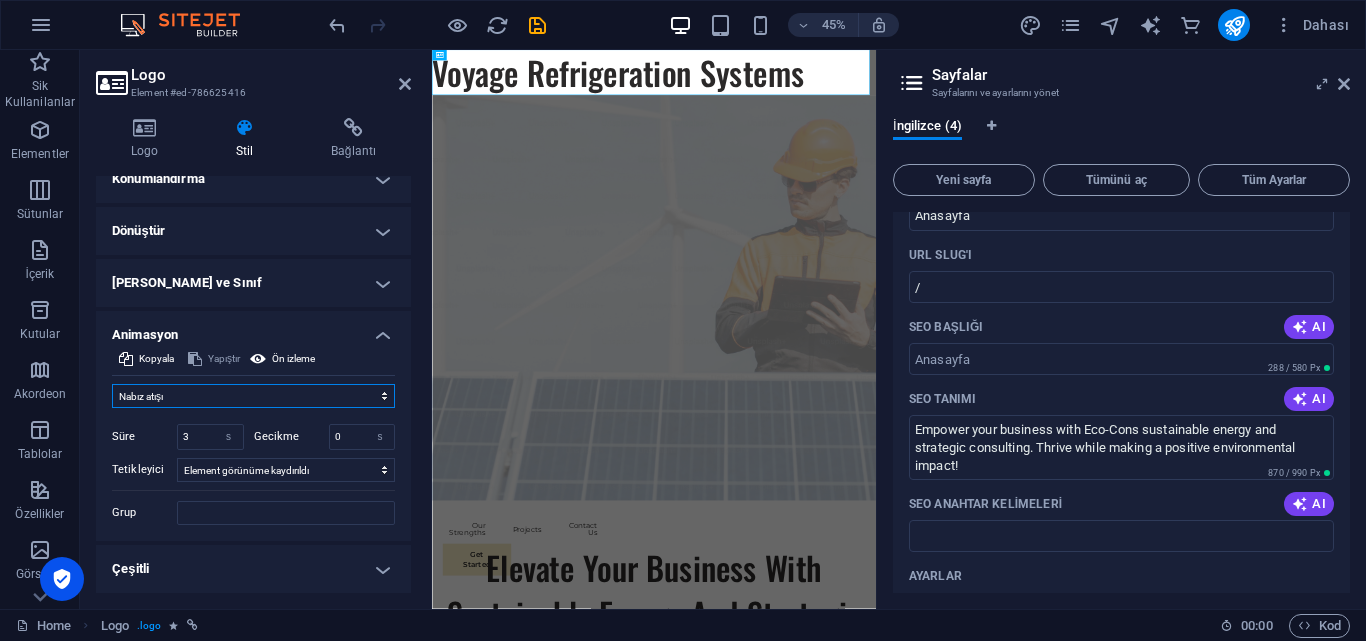 select on "fade" 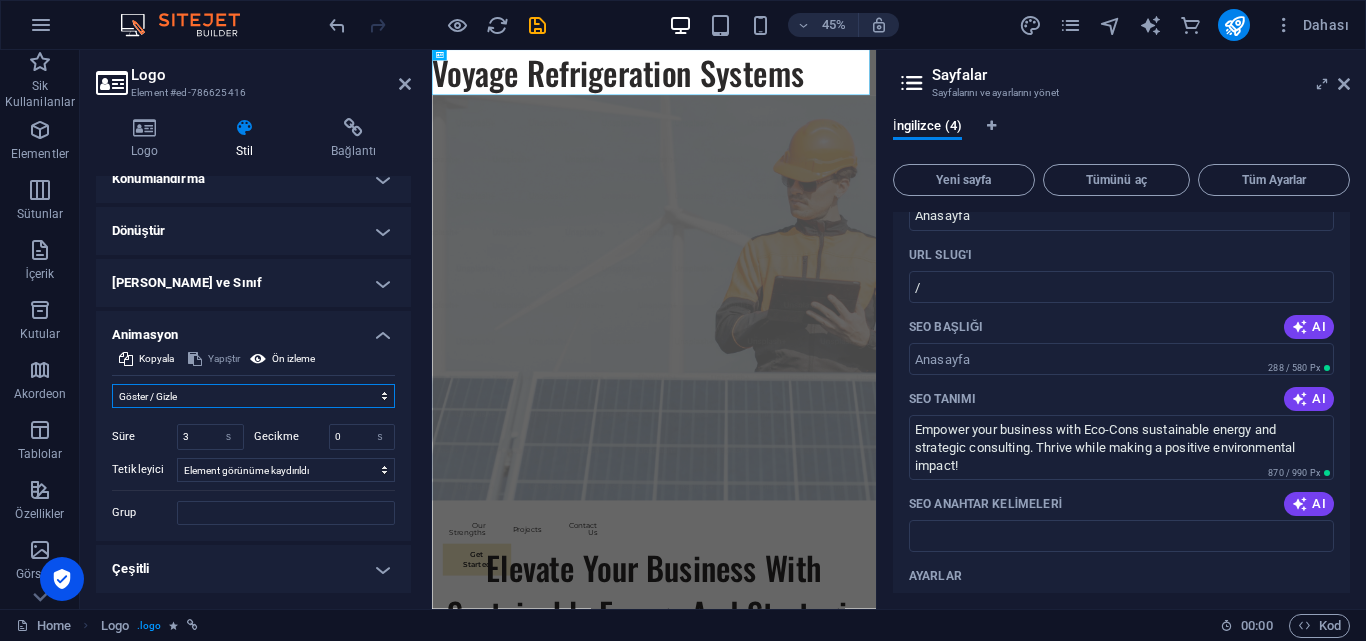 click on "Animasyon ekleme Göster / Gizle Yukarı/[GEOGRAPHIC_DATA] kaydır Yakınlaştır/Uzaklaştır Soldan sağa kaydır Sağdan sola kaydır Yukarıdan aşağıya kaydır [GEOGRAPHIC_DATA] kaydır Nabız atışı Yanıp sönme Kaplama olarak aç" at bounding box center [253, 396] 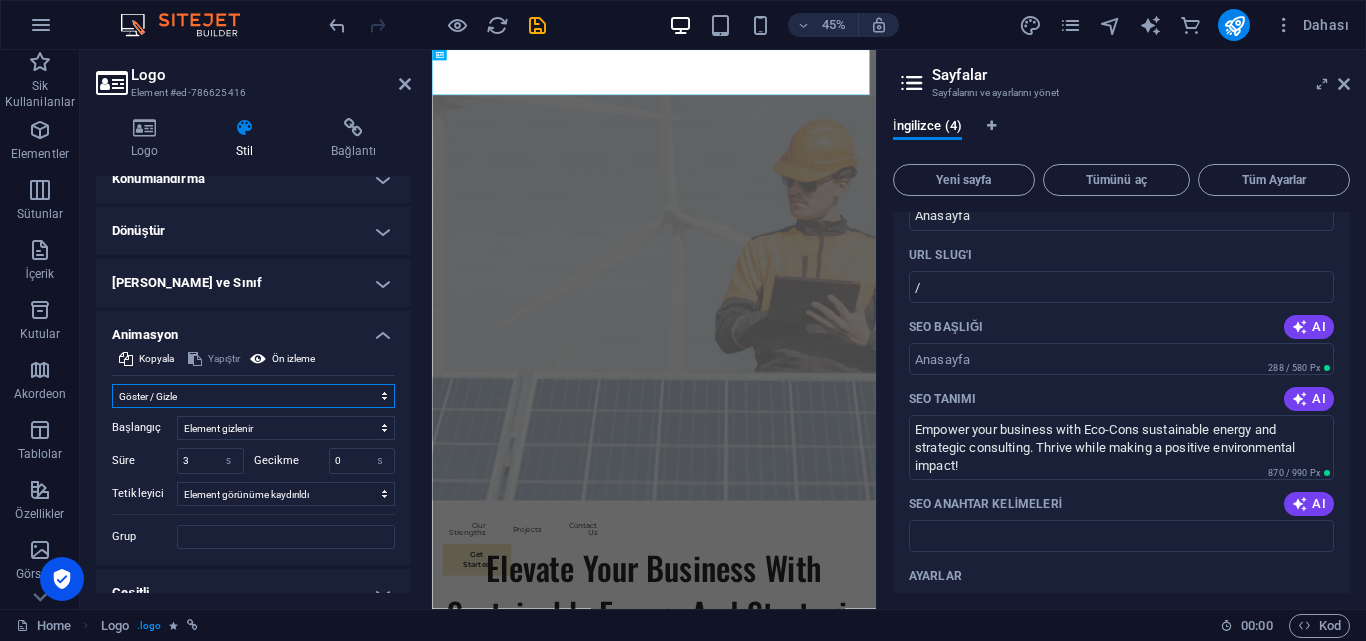 scroll, scrollTop: 424, scrollLeft: 0, axis: vertical 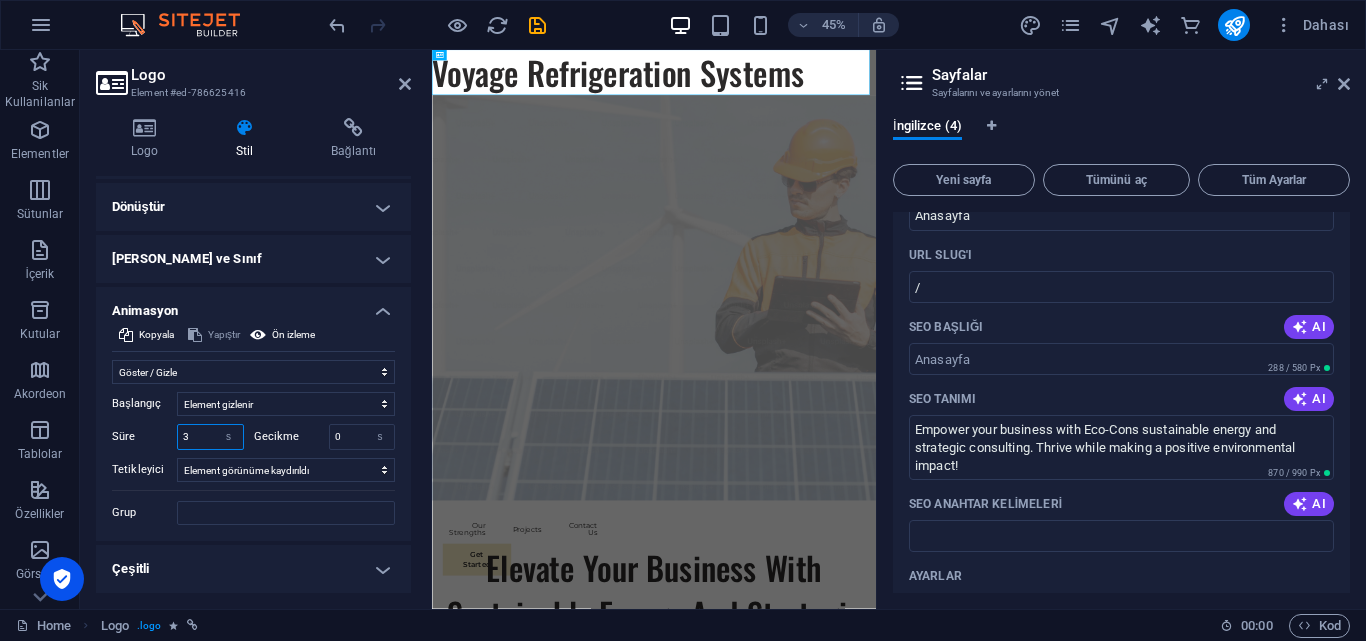 click on "3" at bounding box center (210, 437) 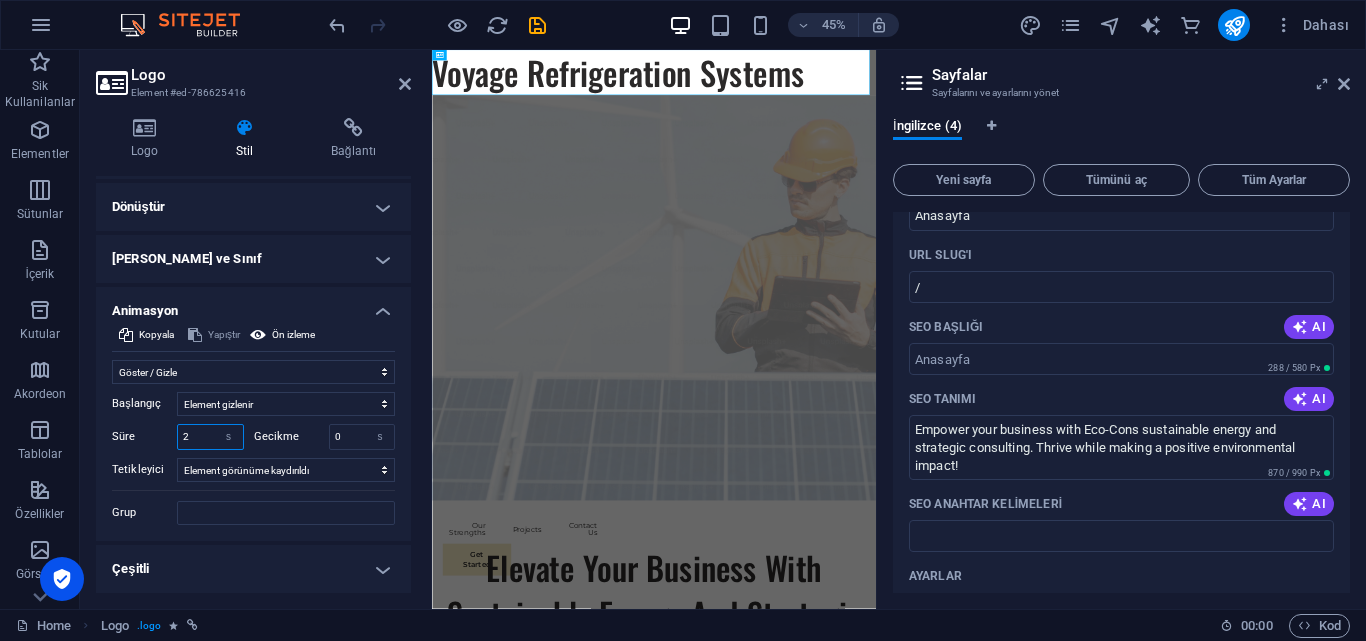 type on "2" 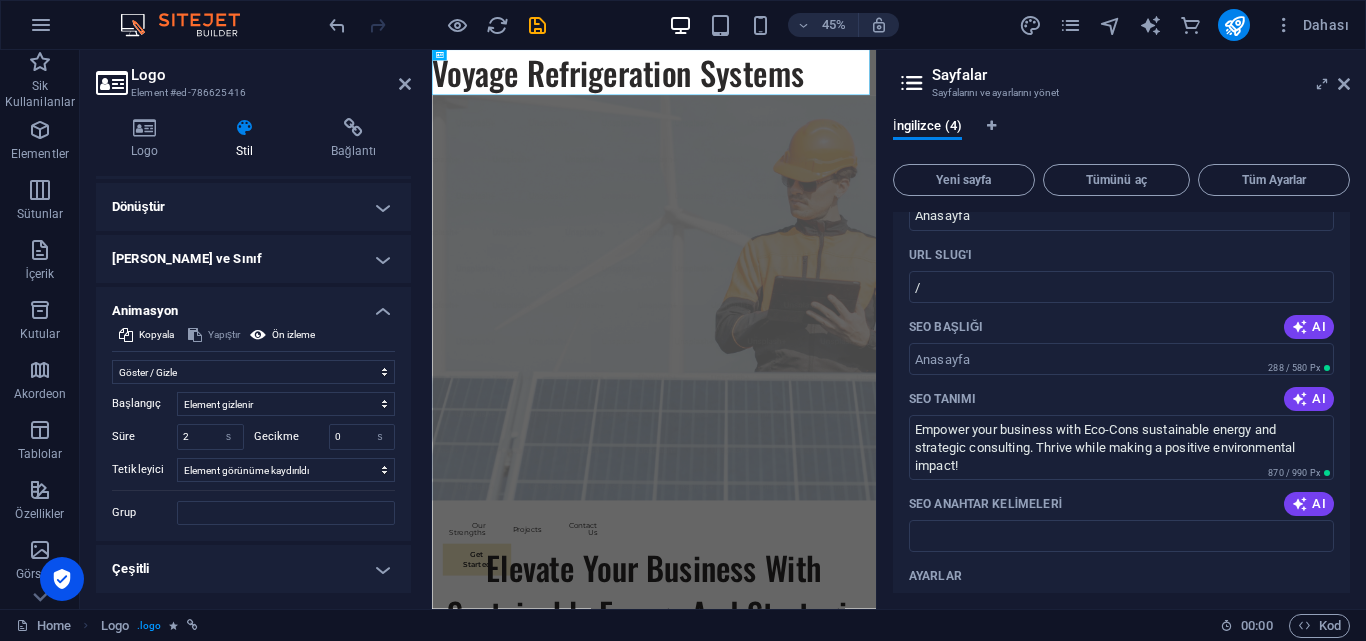 click on "Animasyon" at bounding box center [253, 305] 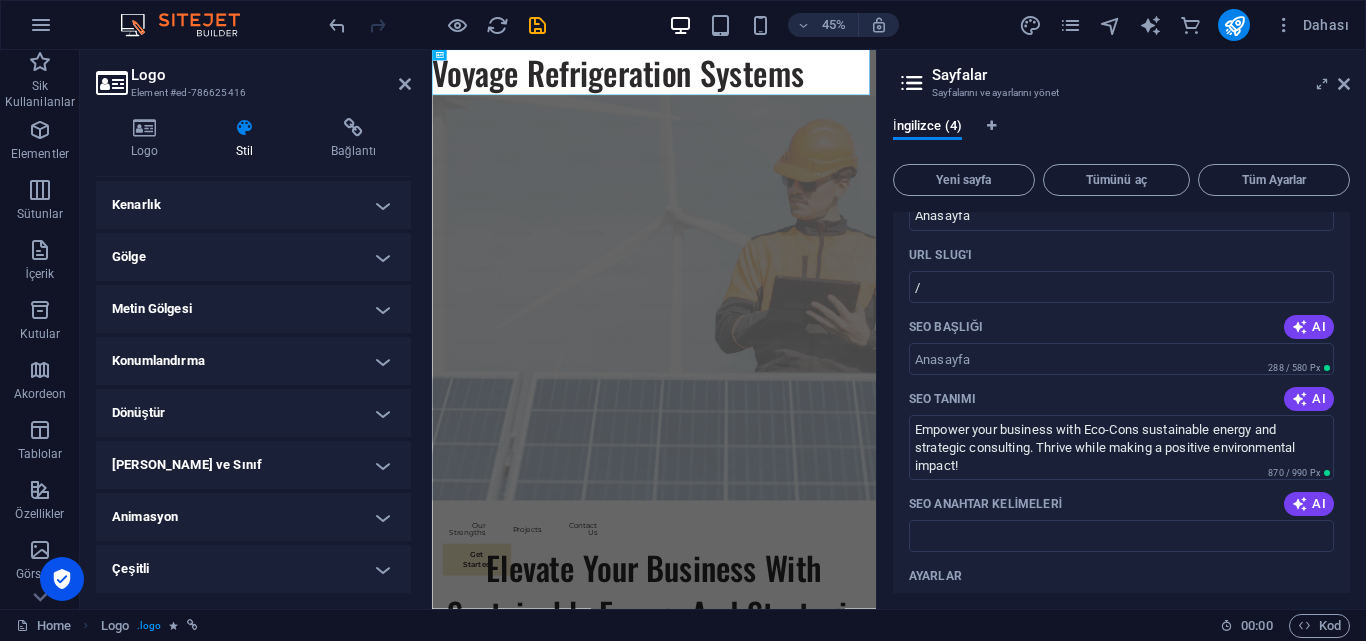 click on "[PERSON_NAME] ve Sınıf" at bounding box center [253, 465] 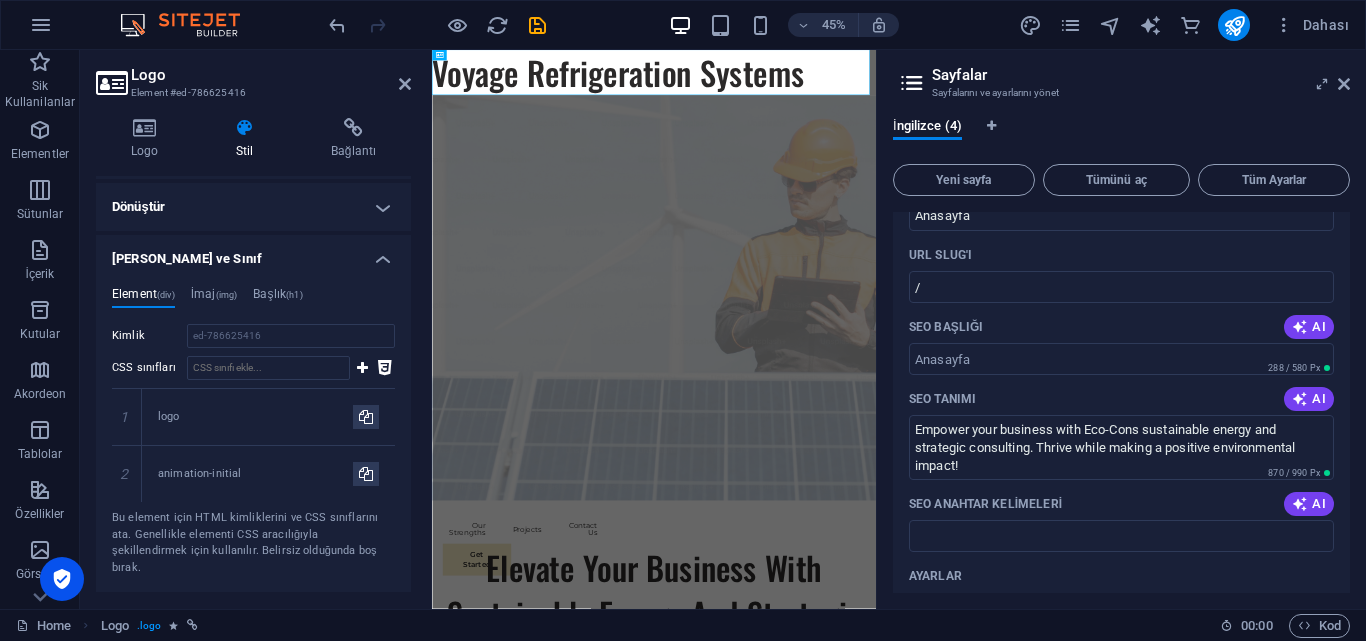 click on "[PERSON_NAME] ve Sınıf" at bounding box center (253, 253) 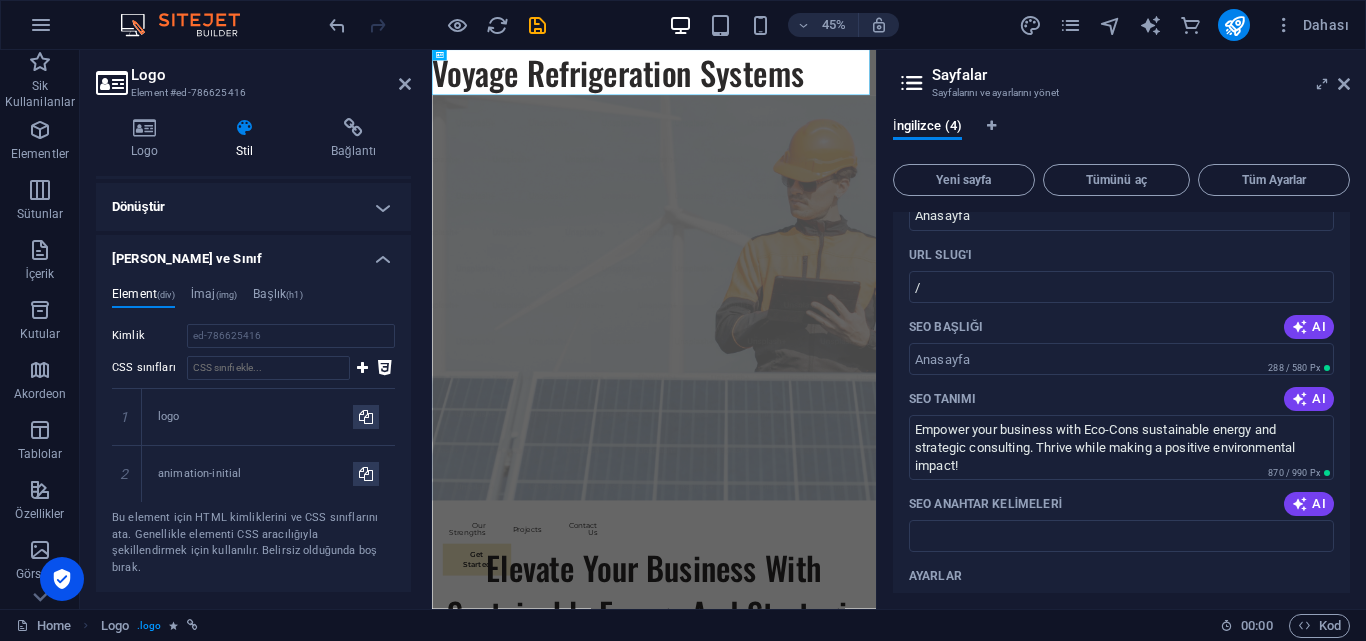 scroll, scrollTop: 218, scrollLeft: 0, axis: vertical 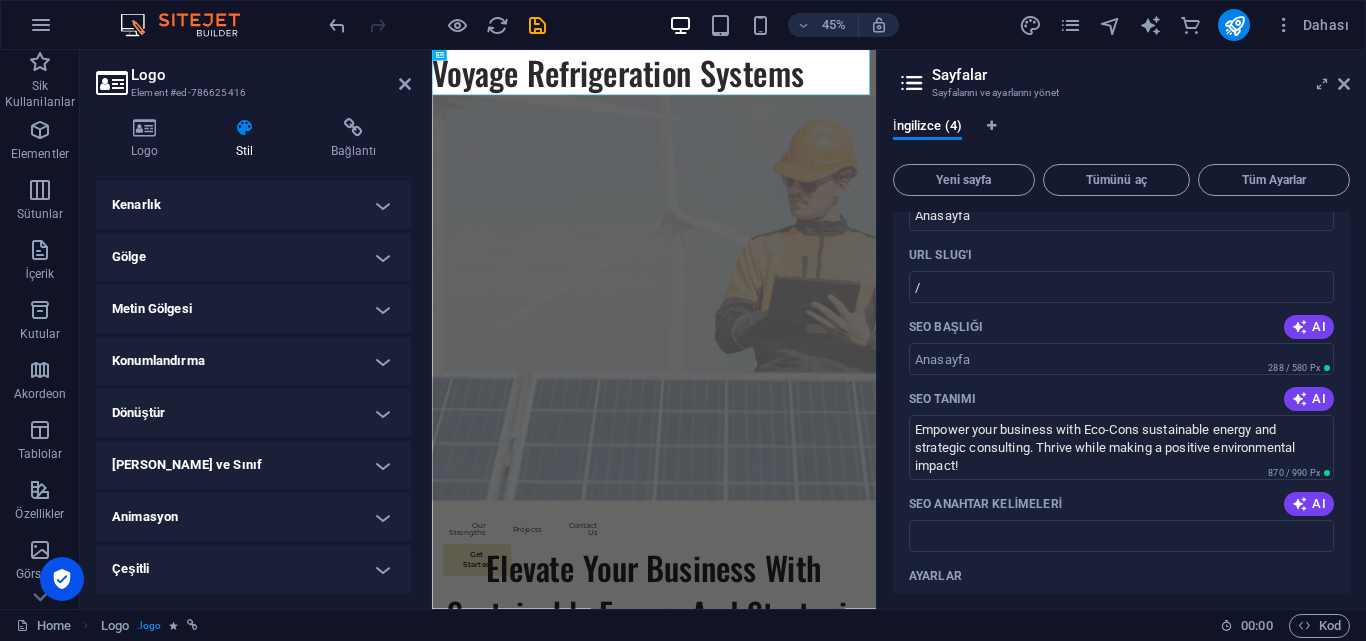 click on "Dönüştür" at bounding box center (253, 413) 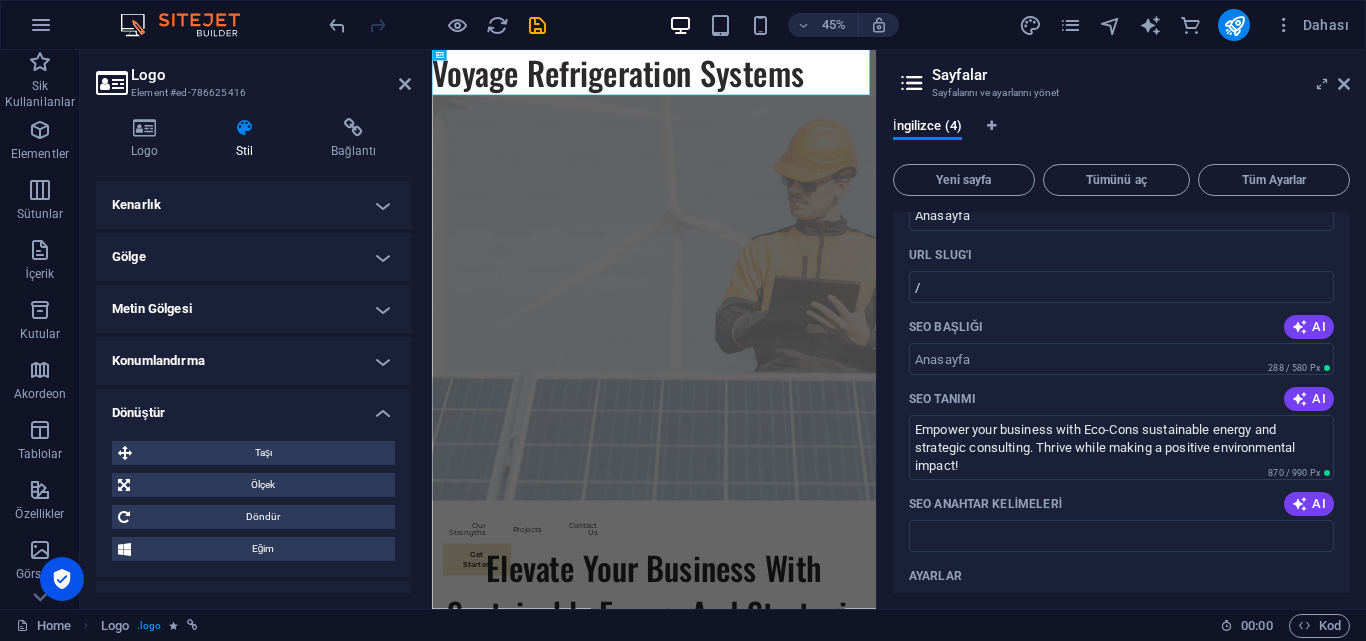 scroll, scrollTop: 358, scrollLeft: 0, axis: vertical 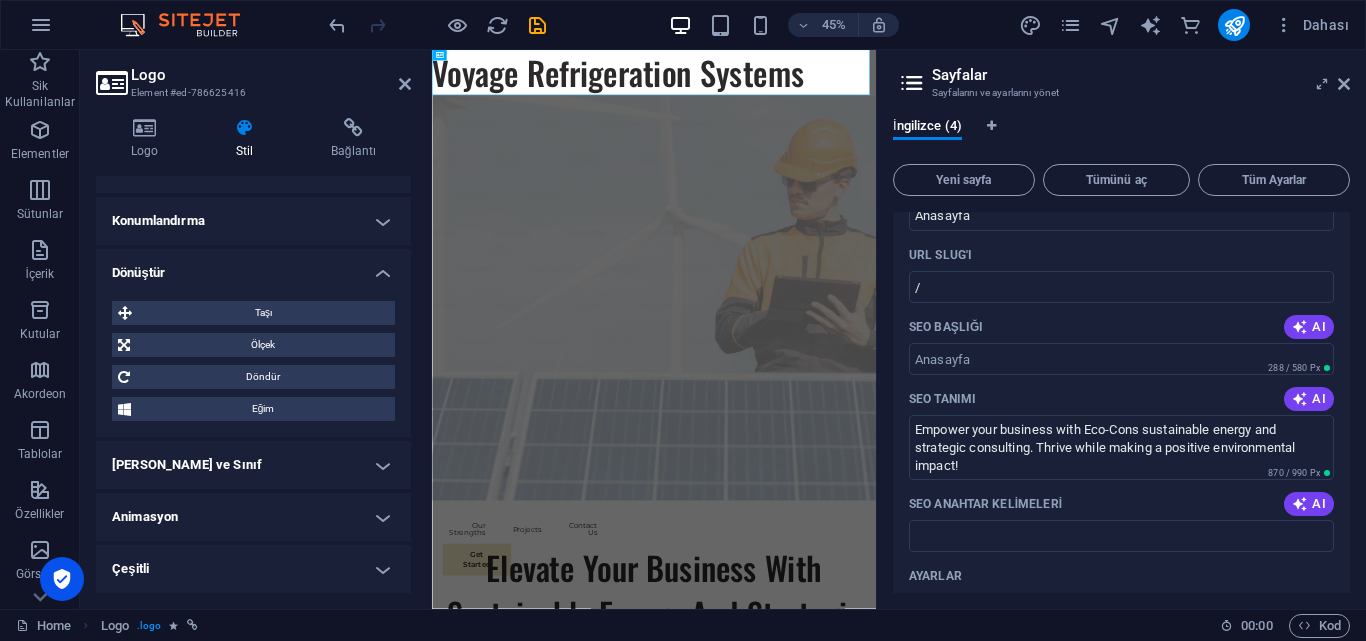 click on "Dönüştür" at bounding box center (253, 267) 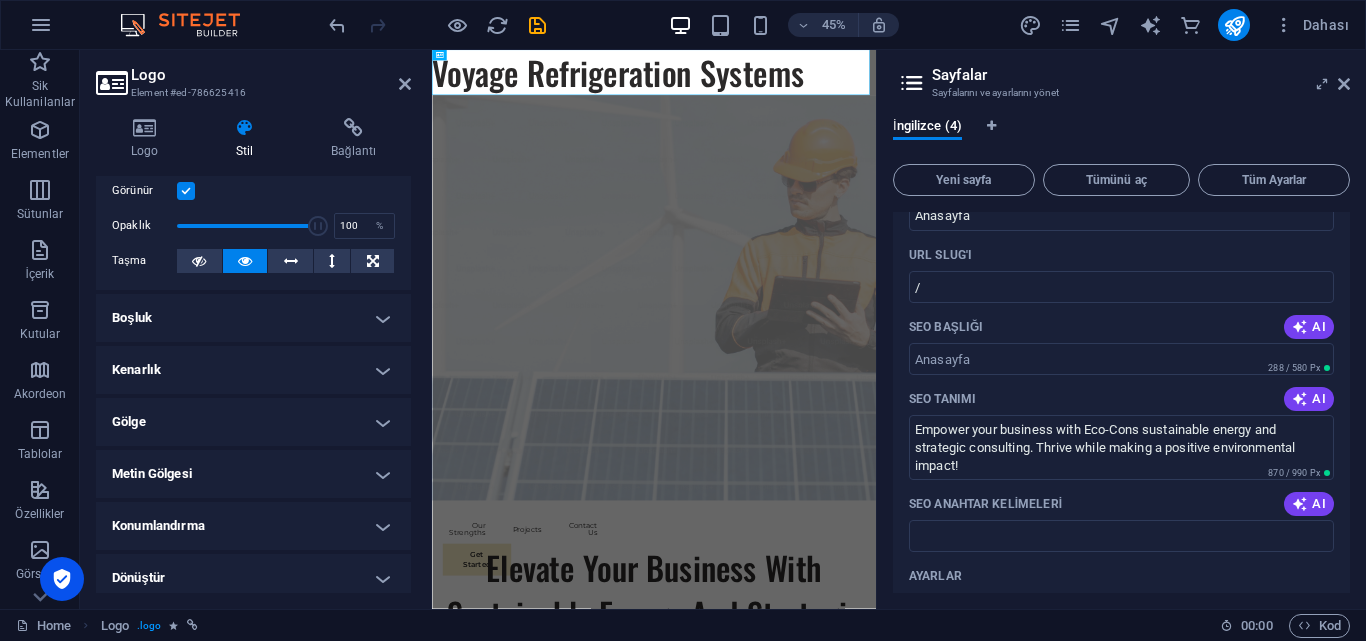 scroll, scrollTop: 100, scrollLeft: 0, axis: vertical 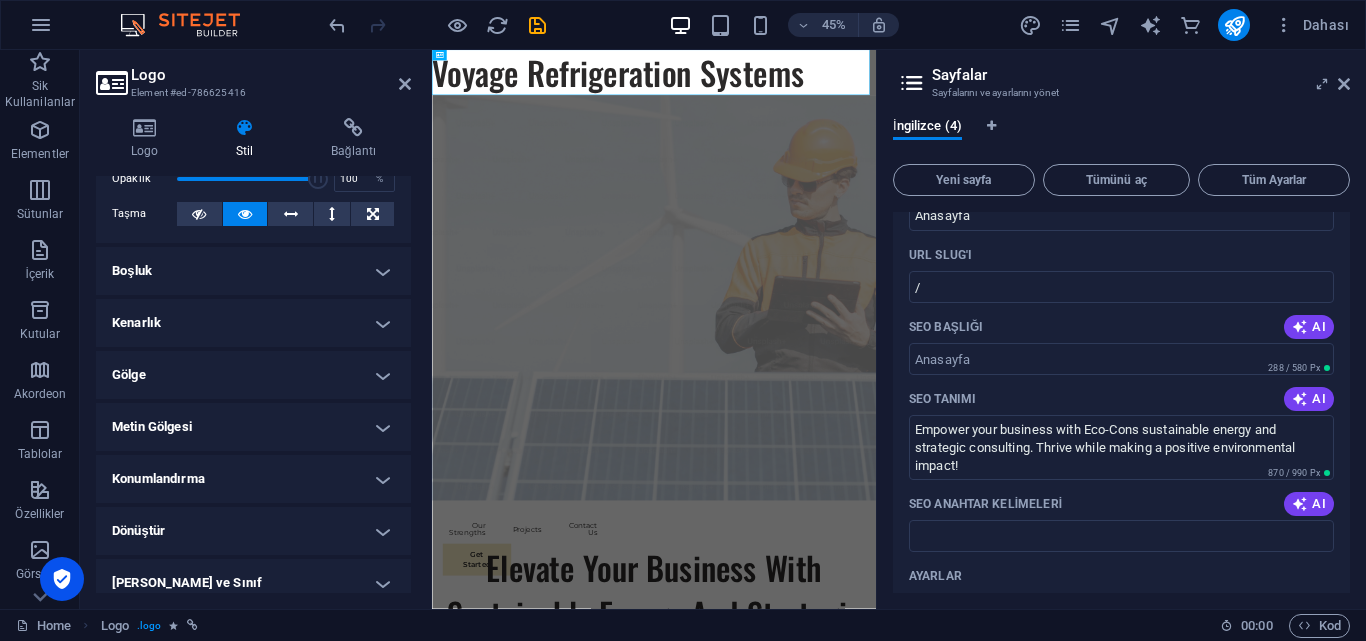 click on "Metin Gölgesi" at bounding box center (253, 427) 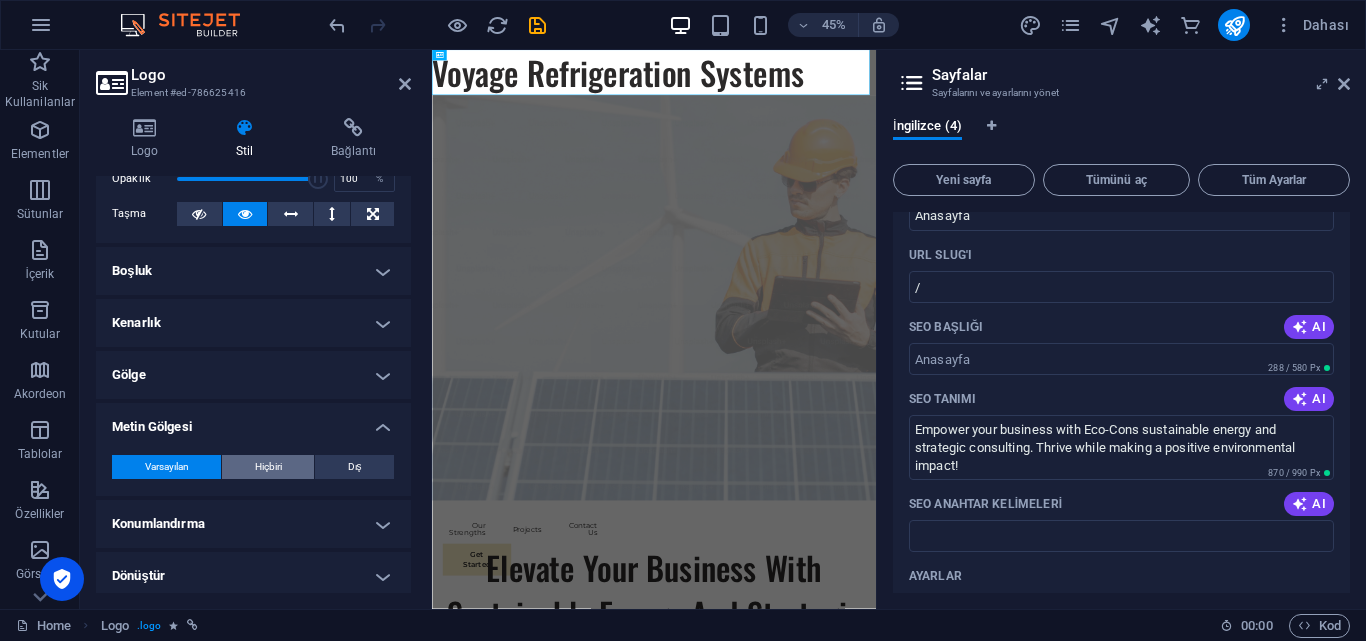 click on "Hiçbiri" at bounding box center [268, 467] 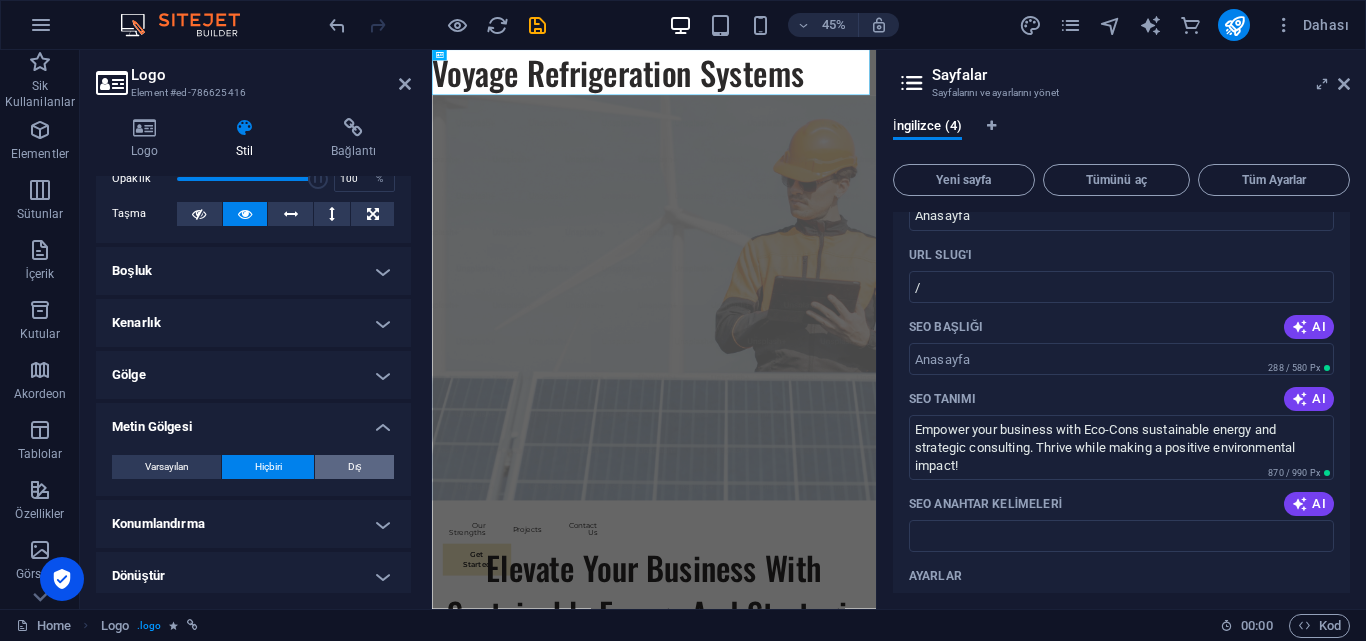 click on "Dış" at bounding box center [355, 467] 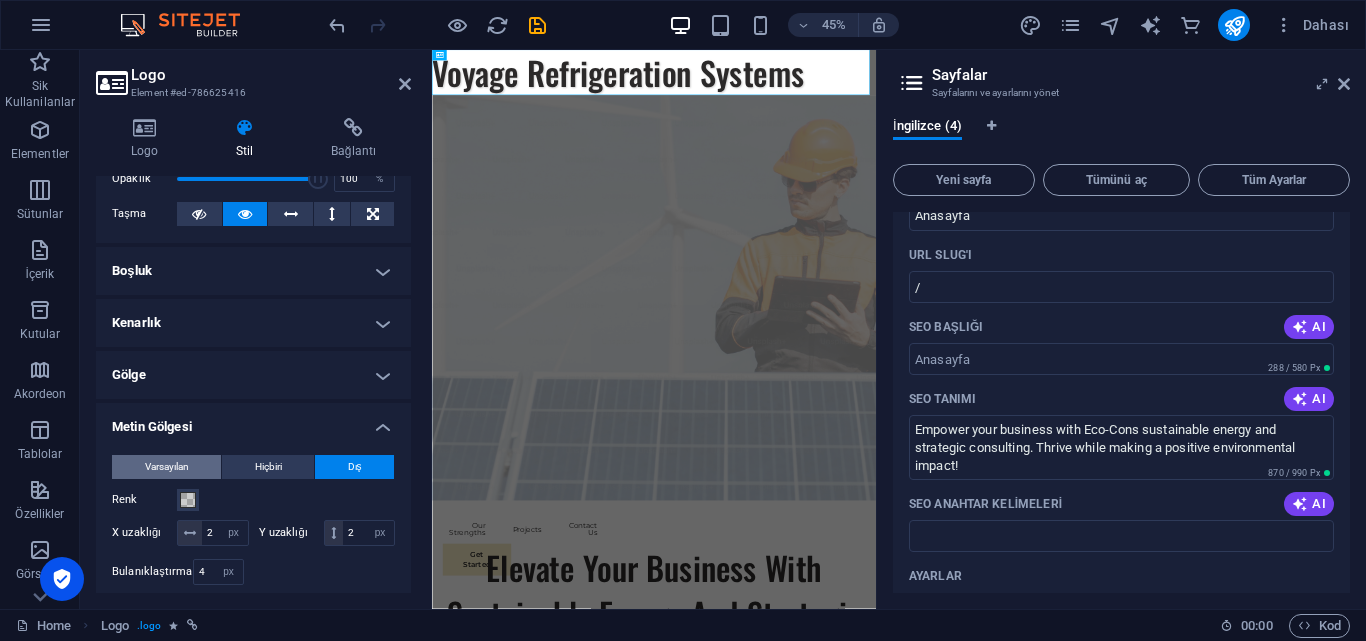 click on "Varsayılan" at bounding box center [167, 467] 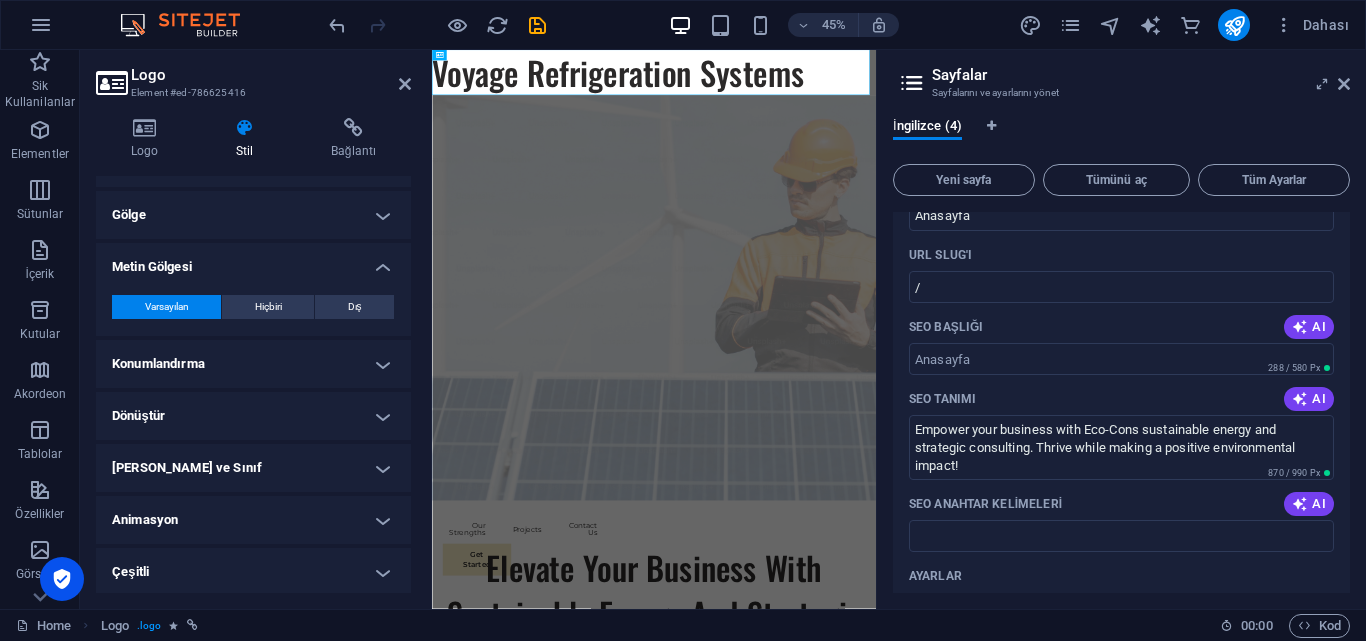 scroll, scrollTop: 263, scrollLeft: 0, axis: vertical 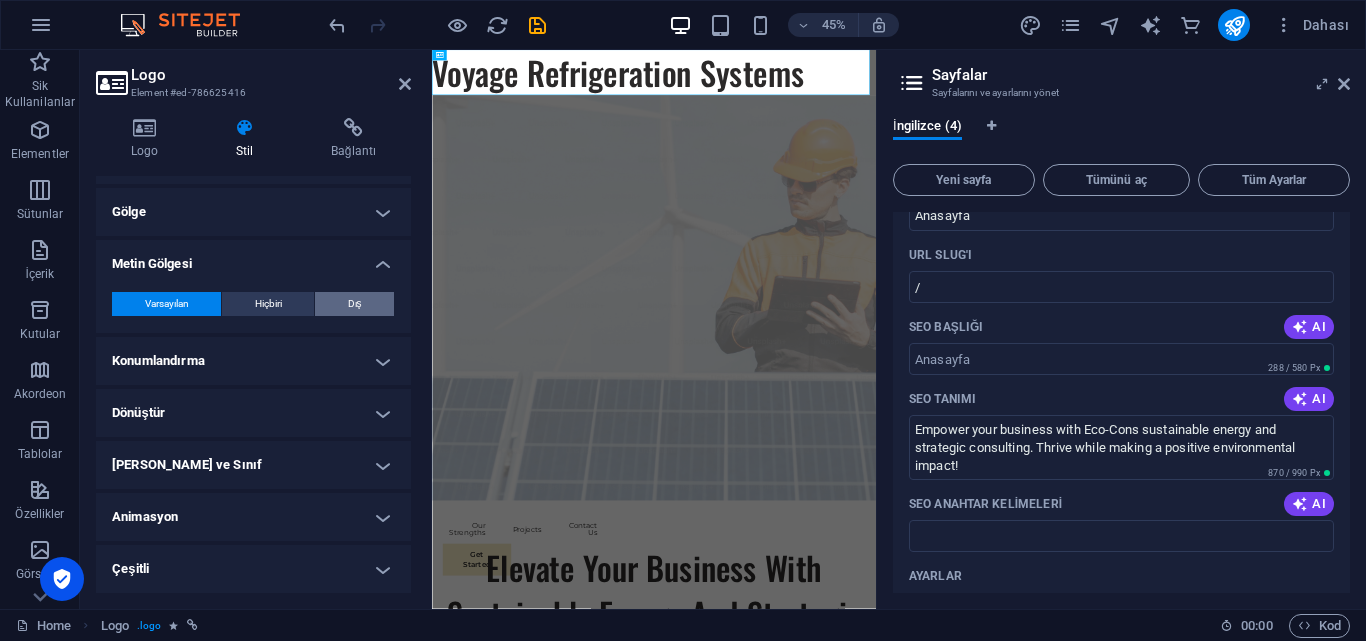click on "Dış" at bounding box center (354, 304) 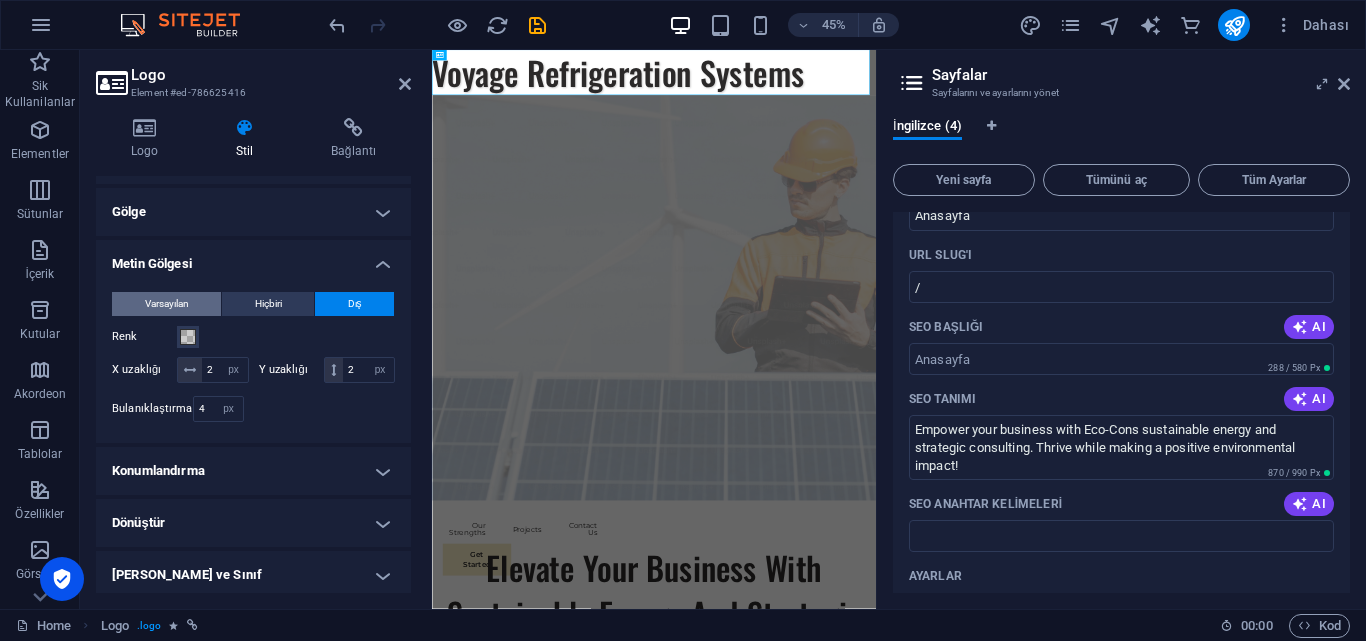 click on "Varsayılan" at bounding box center (167, 304) 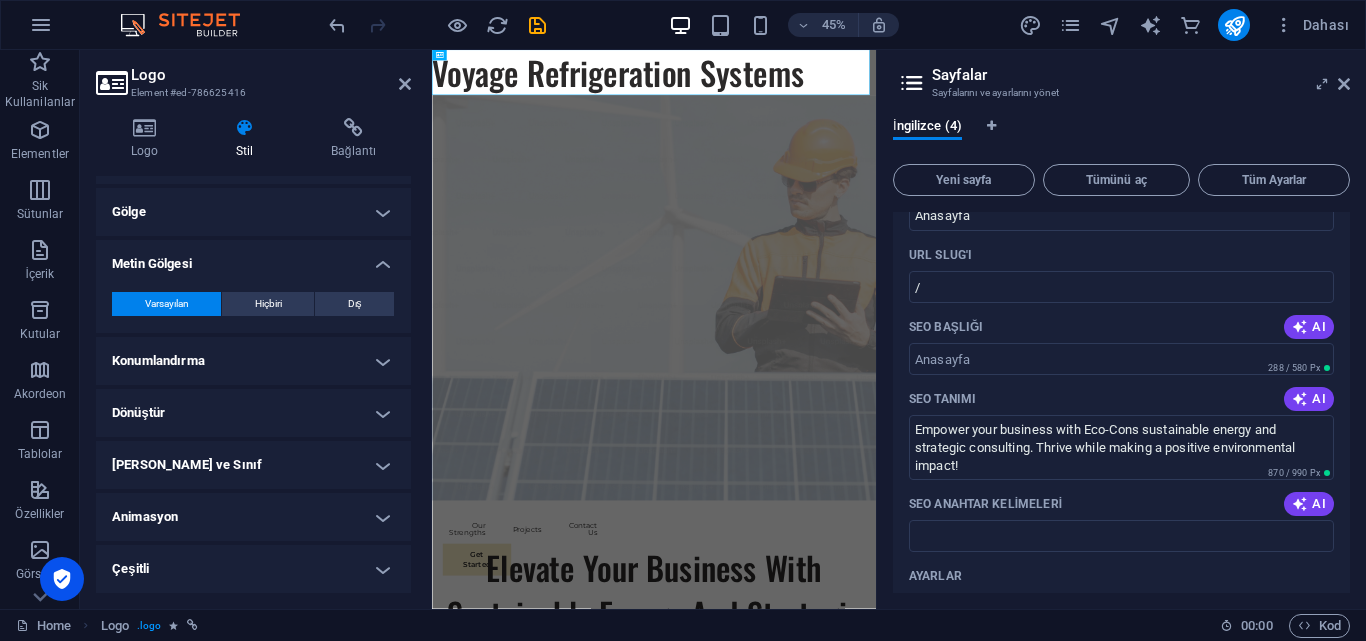 scroll, scrollTop: 163, scrollLeft: 0, axis: vertical 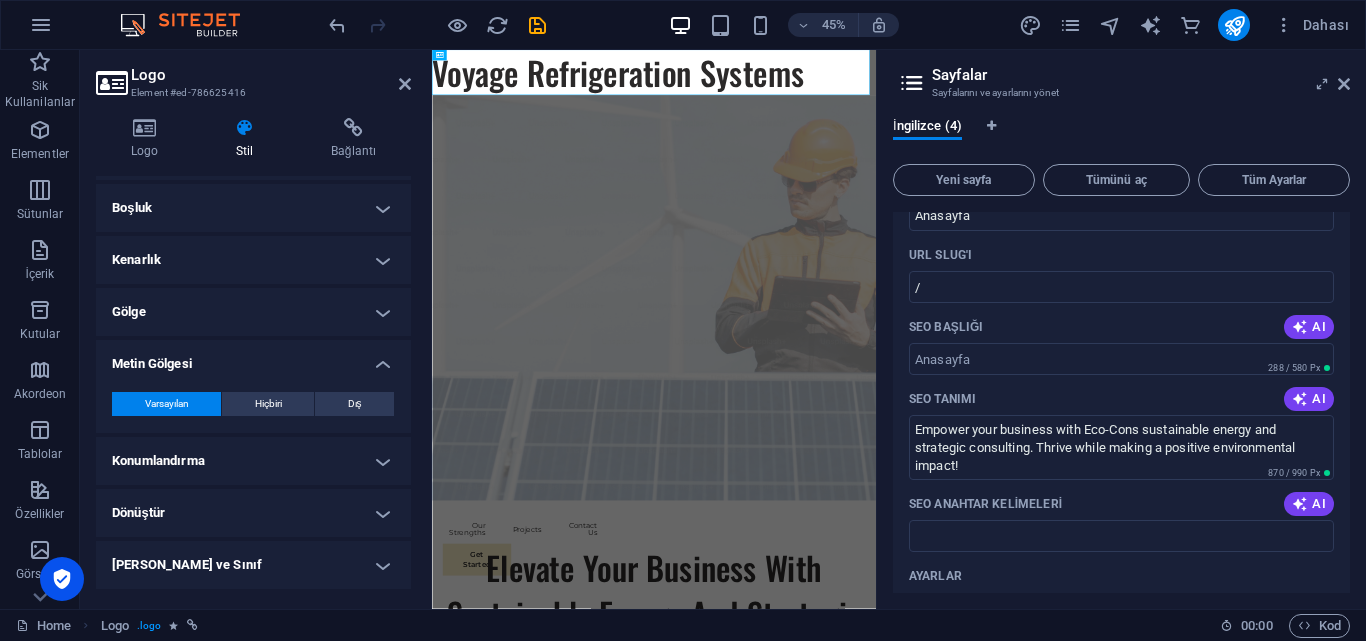 click on "Metin Gölgesi" at bounding box center (253, 358) 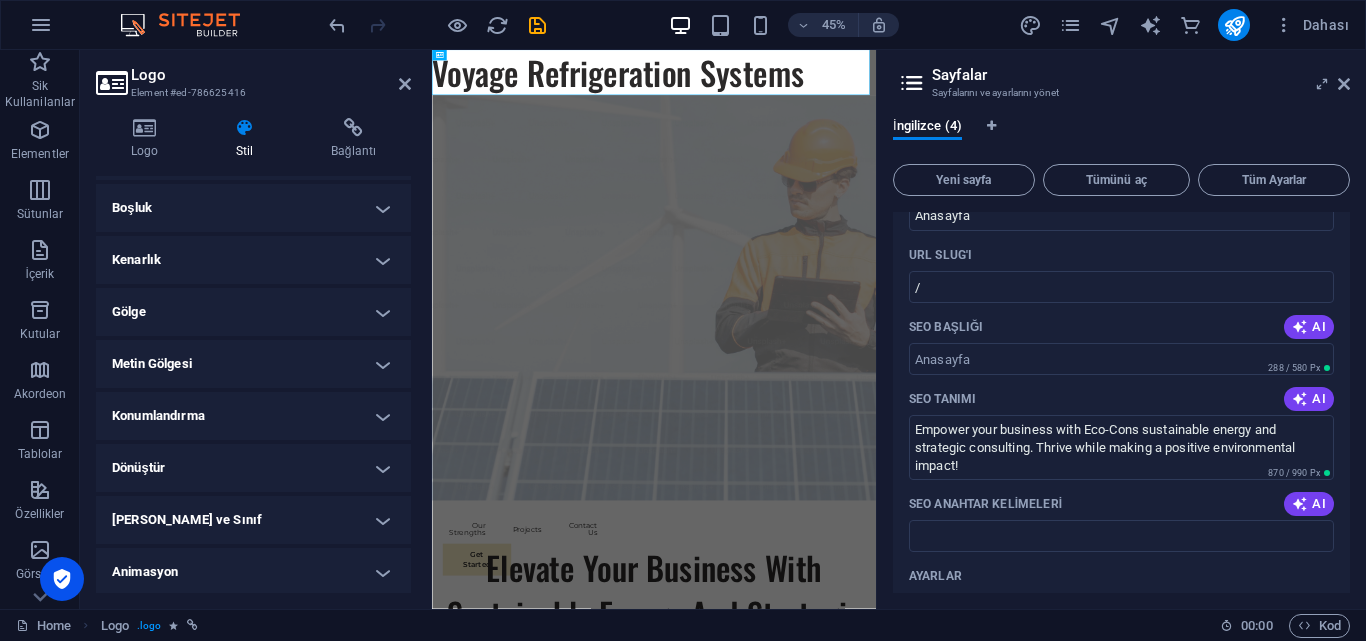 click on "Gölge" at bounding box center (253, 312) 